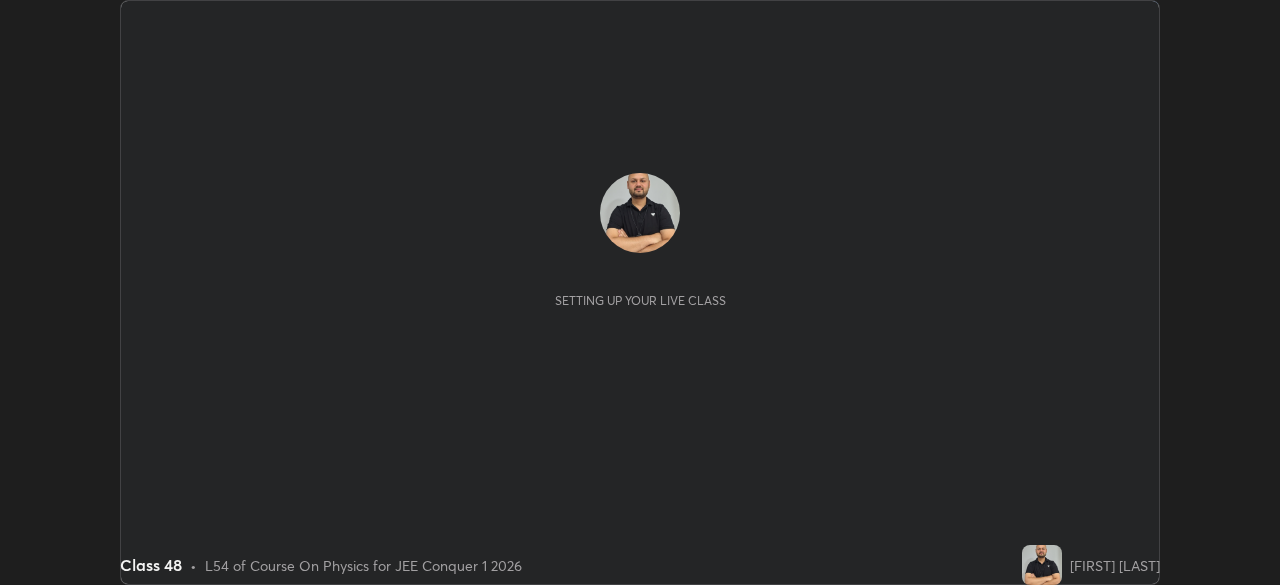 scroll, scrollTop: 0, scrollLeft: 0, axis: both 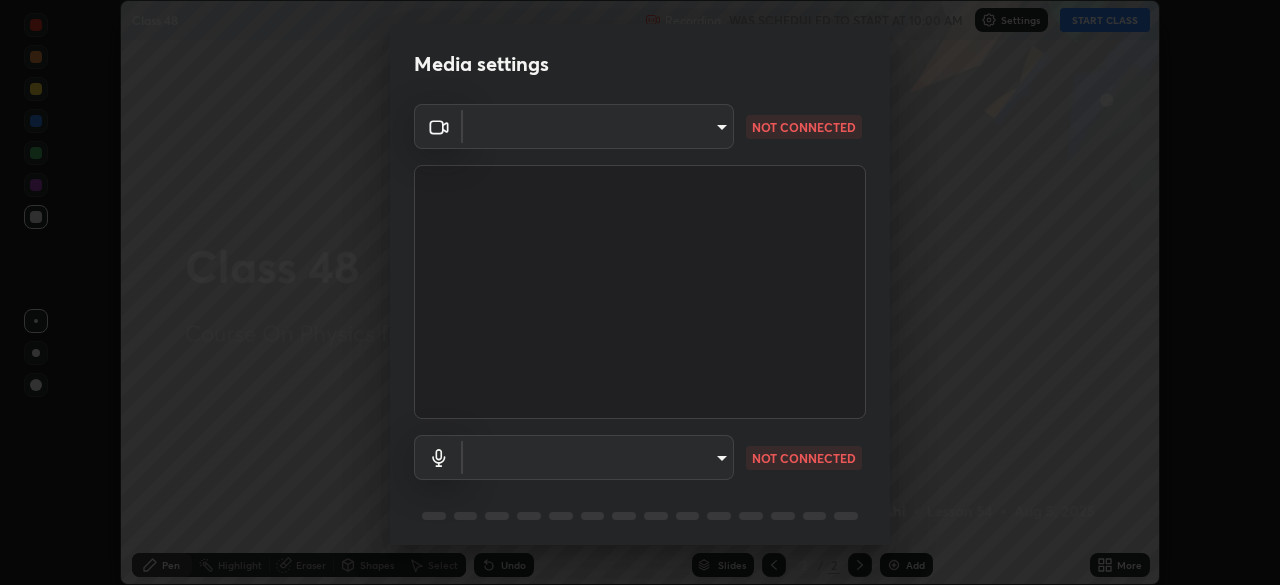 type on "e15fe1ebf70cde3bfcbeee335f8652014c7a9185cc29a01d69aea44f35fb34b8" 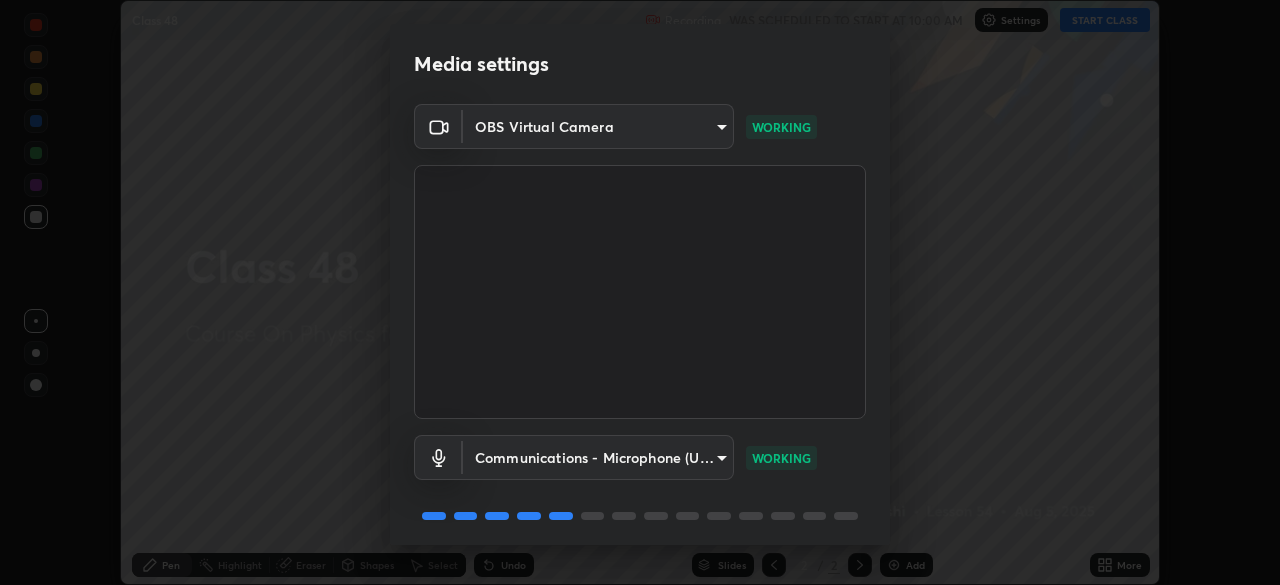 scroll, scrollTop: 71, scrollLeft: 0, axis: vertical 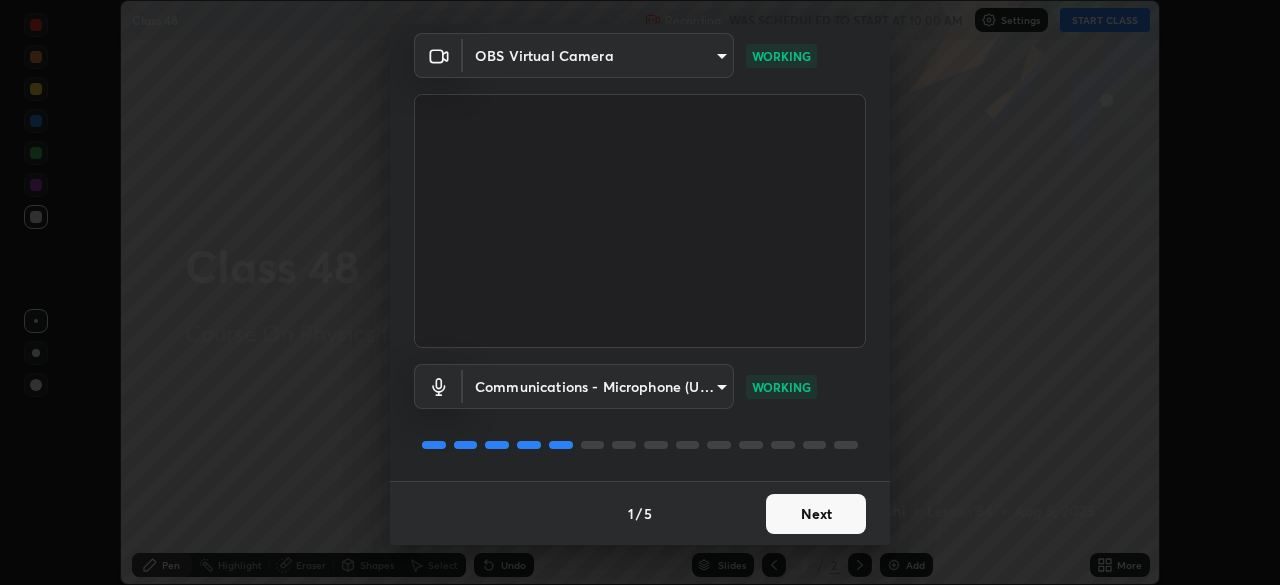 click on "Next" at bounding box center (816, 514) 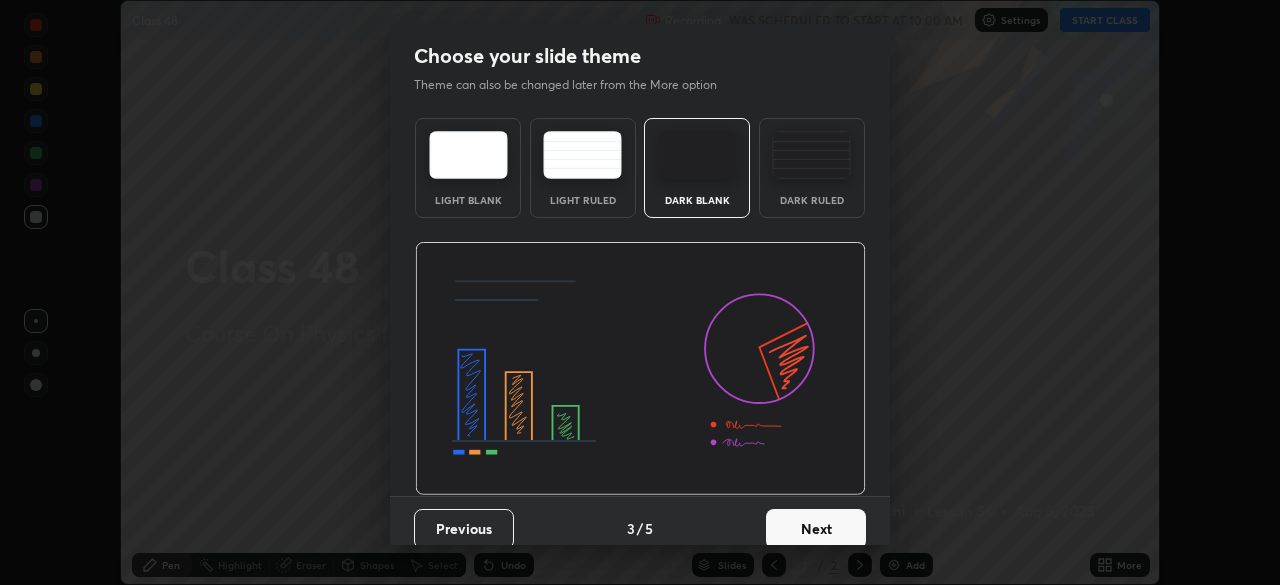click on "Next" at bounding box center [816, 529] 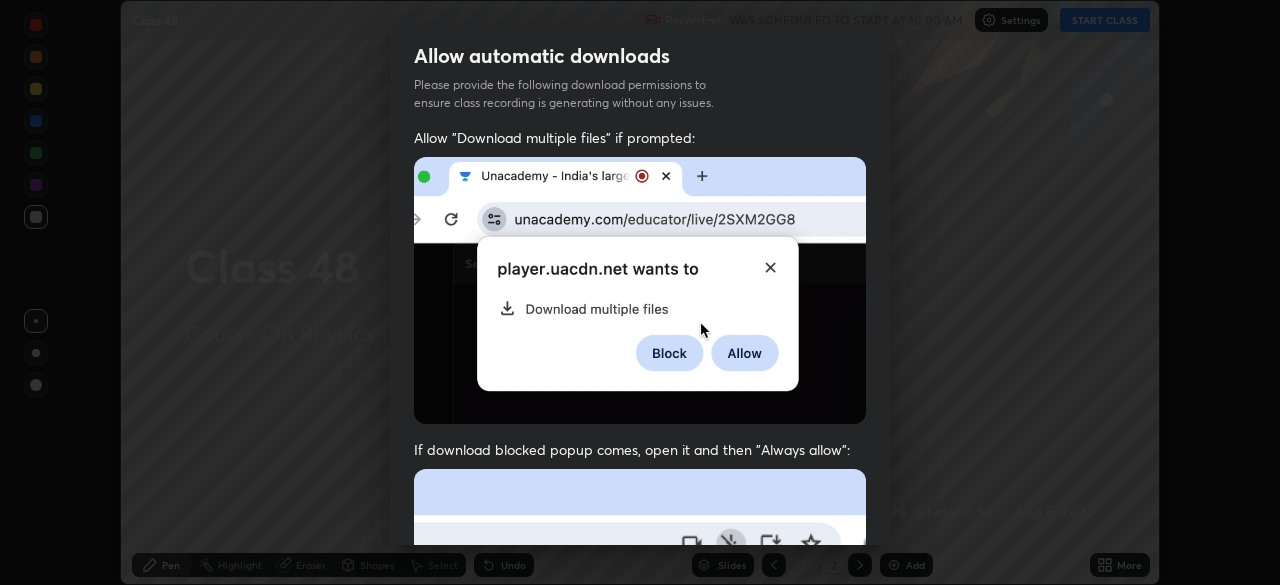 click on "Previous 5 / 5 Done" at bounding box center (640, 1002) 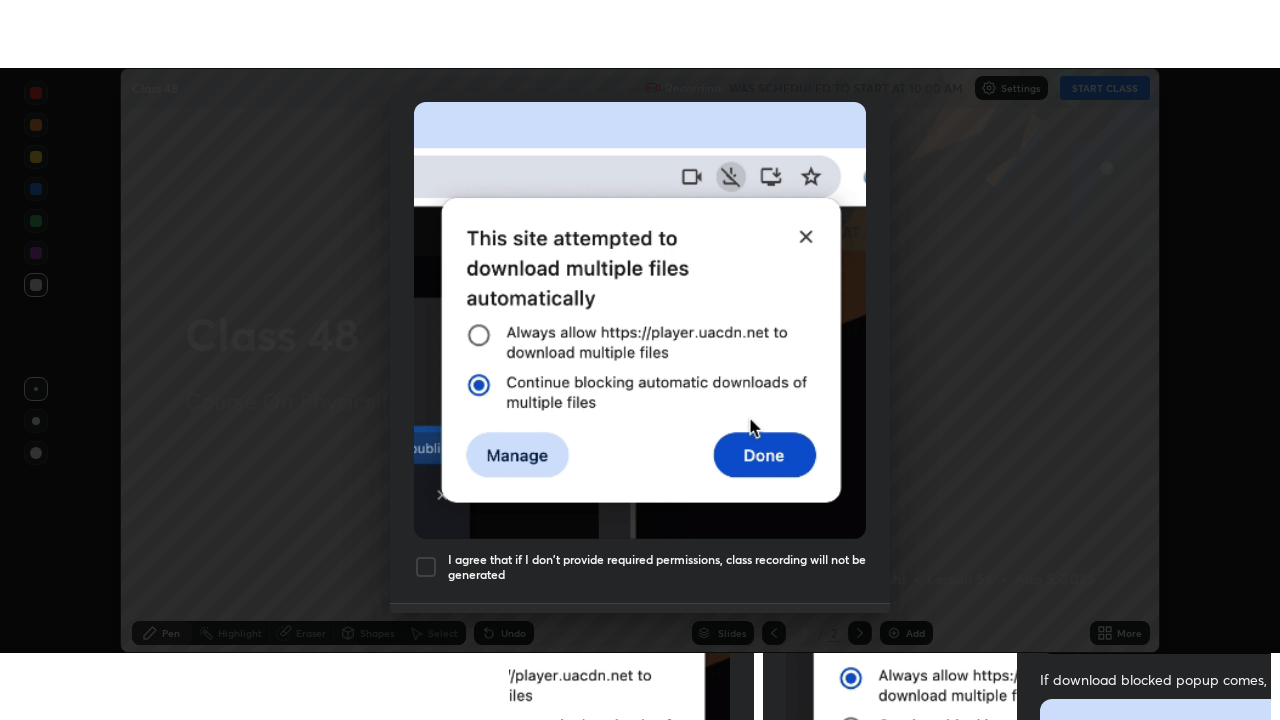 scroll, scrollTop: 479, scrollLeft: 0, axis: vertical 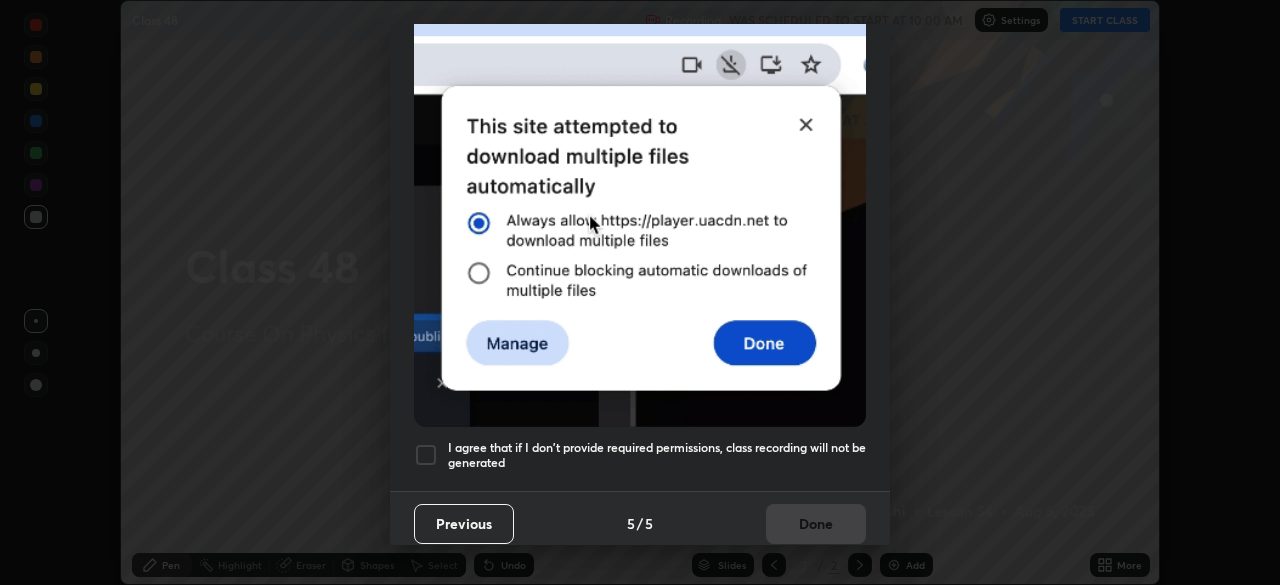 click at bounding box center (426, 455) 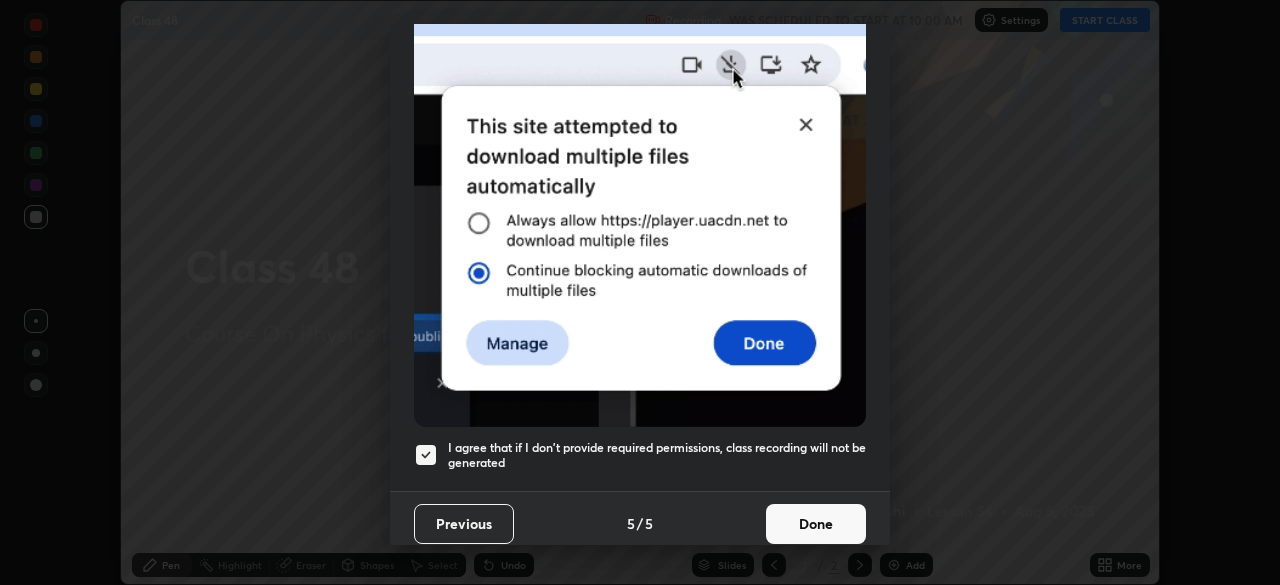 click on "Done" at bounding box center [816, 524] 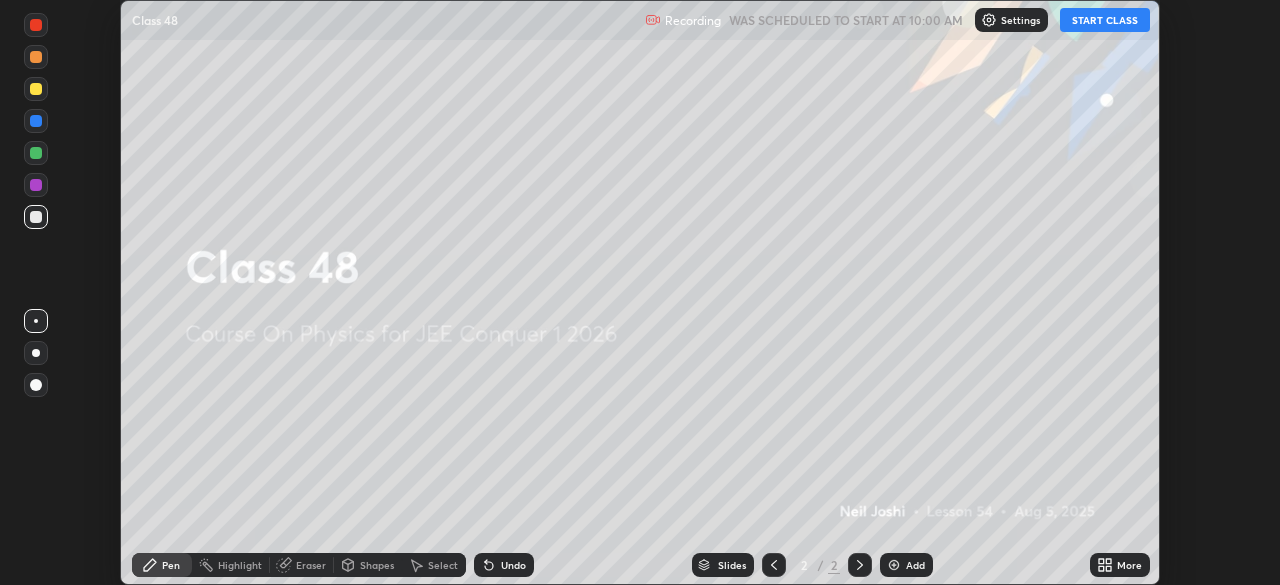 click on "START CLASS" at bounding box center [1105, 20] 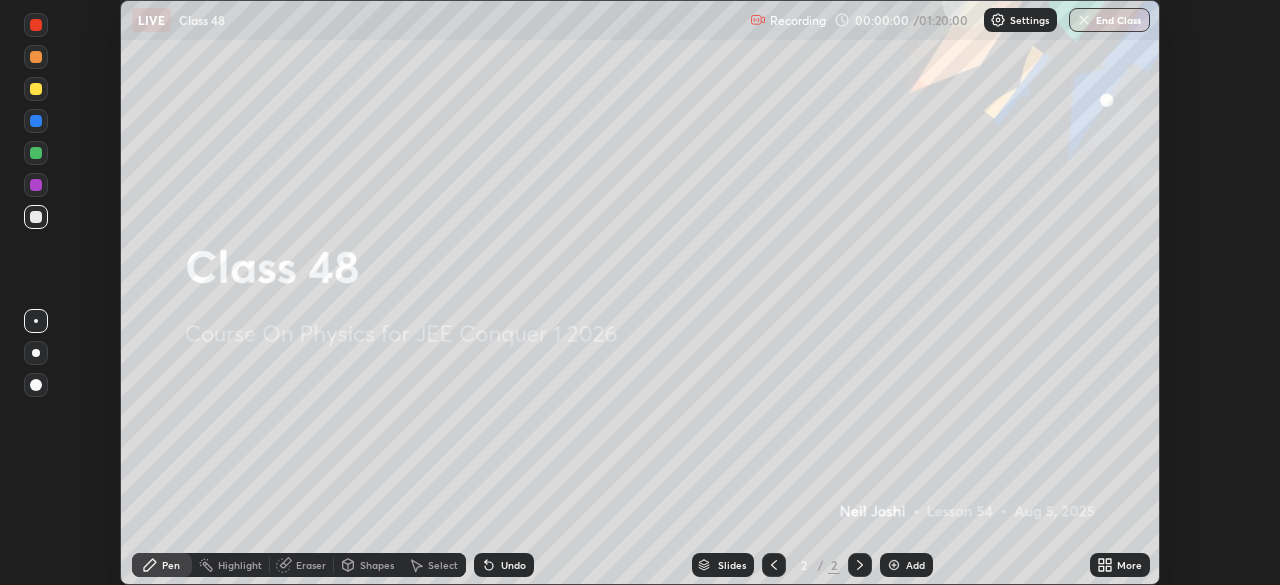 click on "Add" at bounding box center (915, 565) 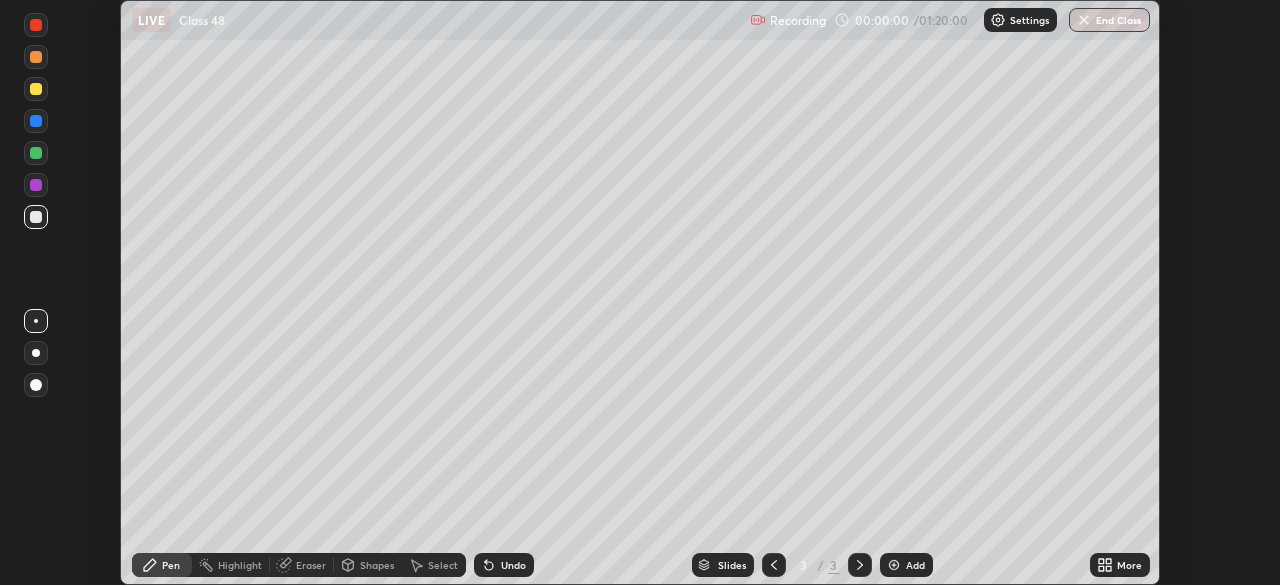 click 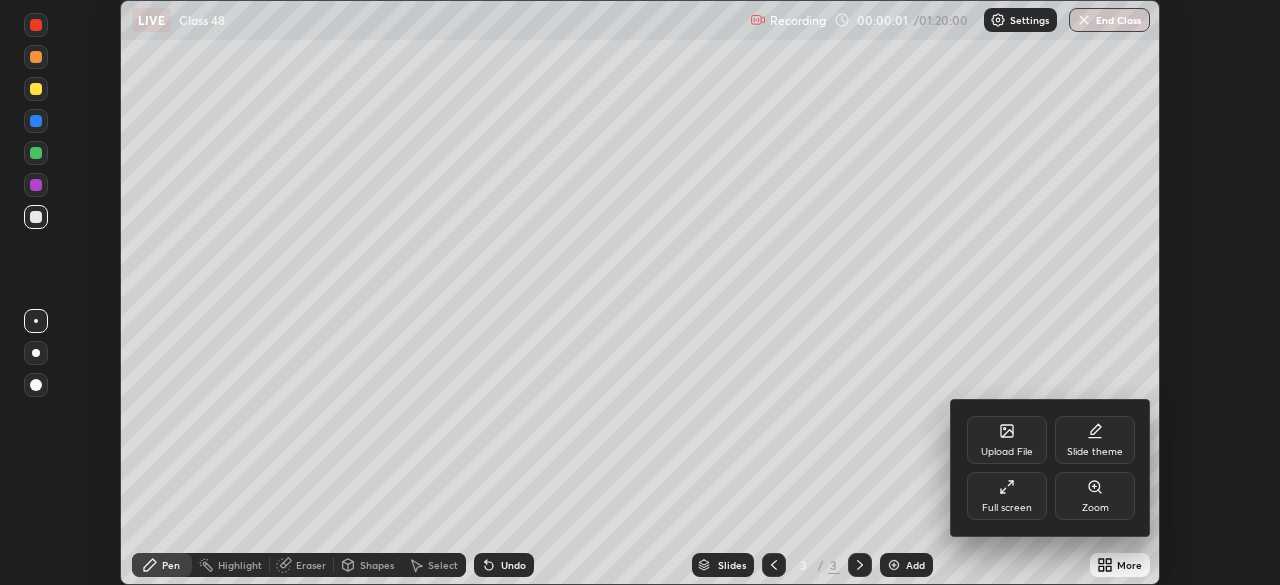 click on "Full screen" at bounding box center (1007, 508) 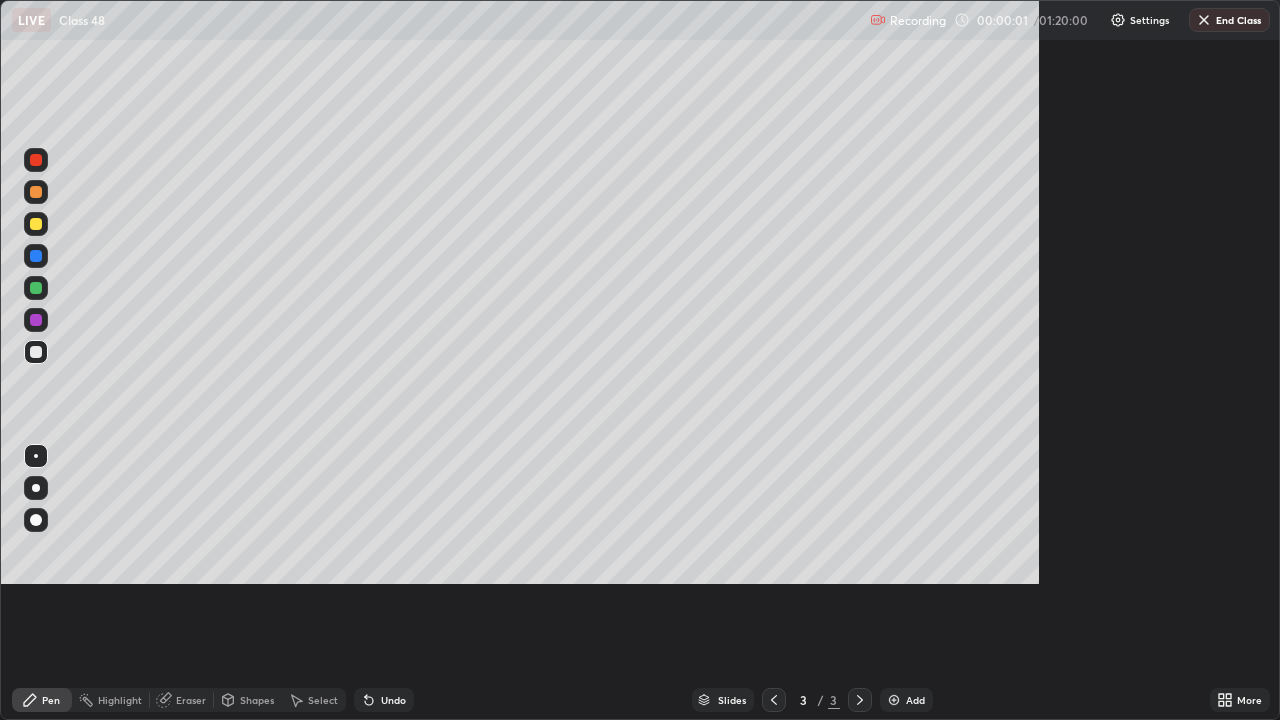 scroll, scrollTop: 99280, scrollLeft: 98720, axis: both 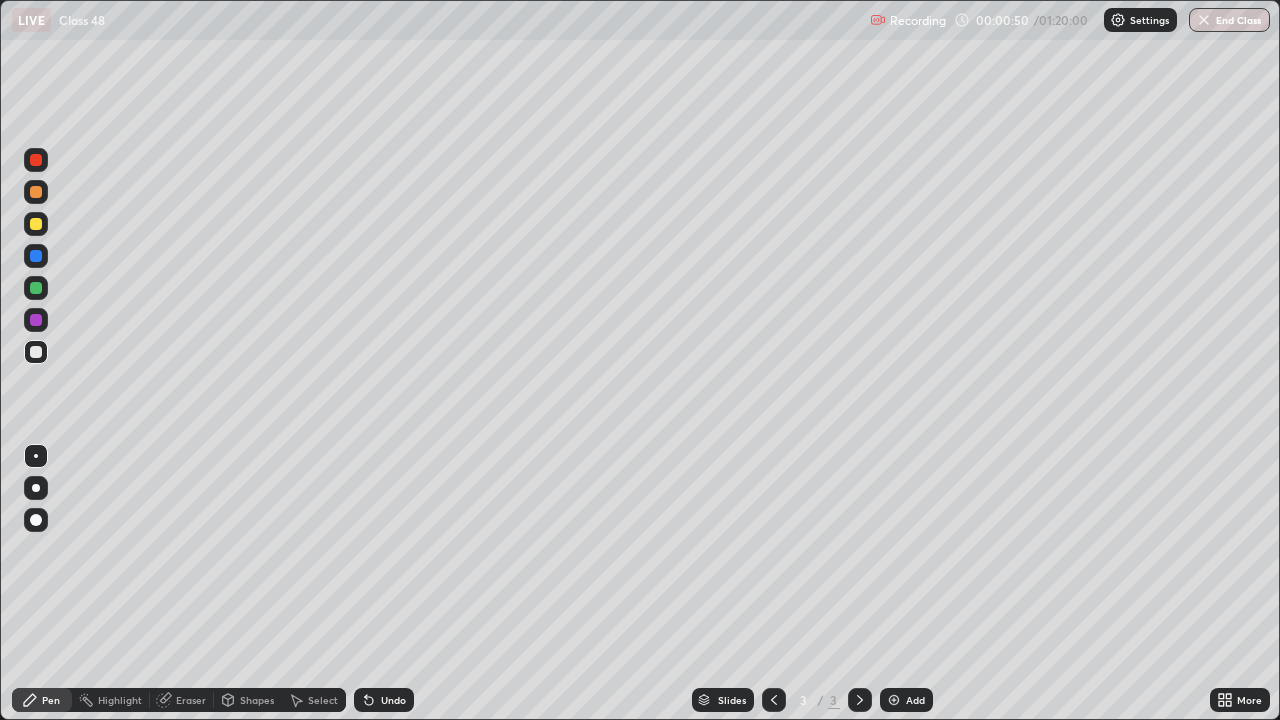 click at bounding box center [36, 488] 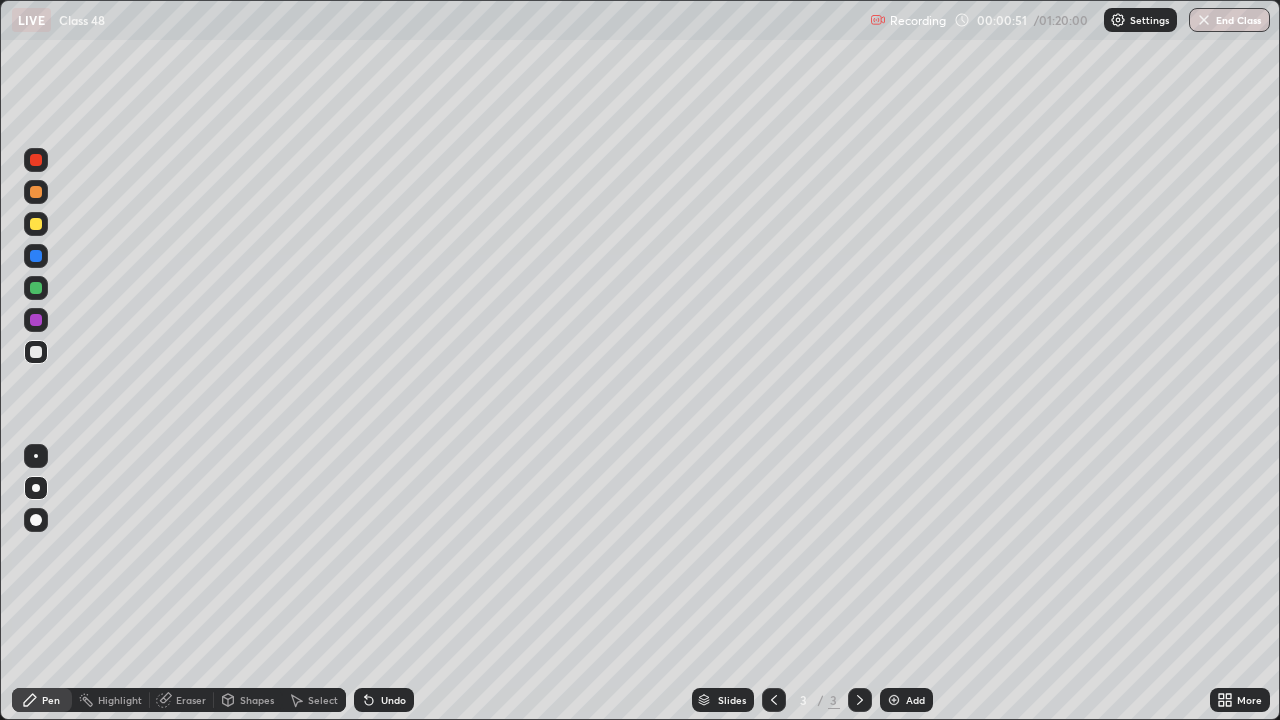 click at bounding box center (36, 224) 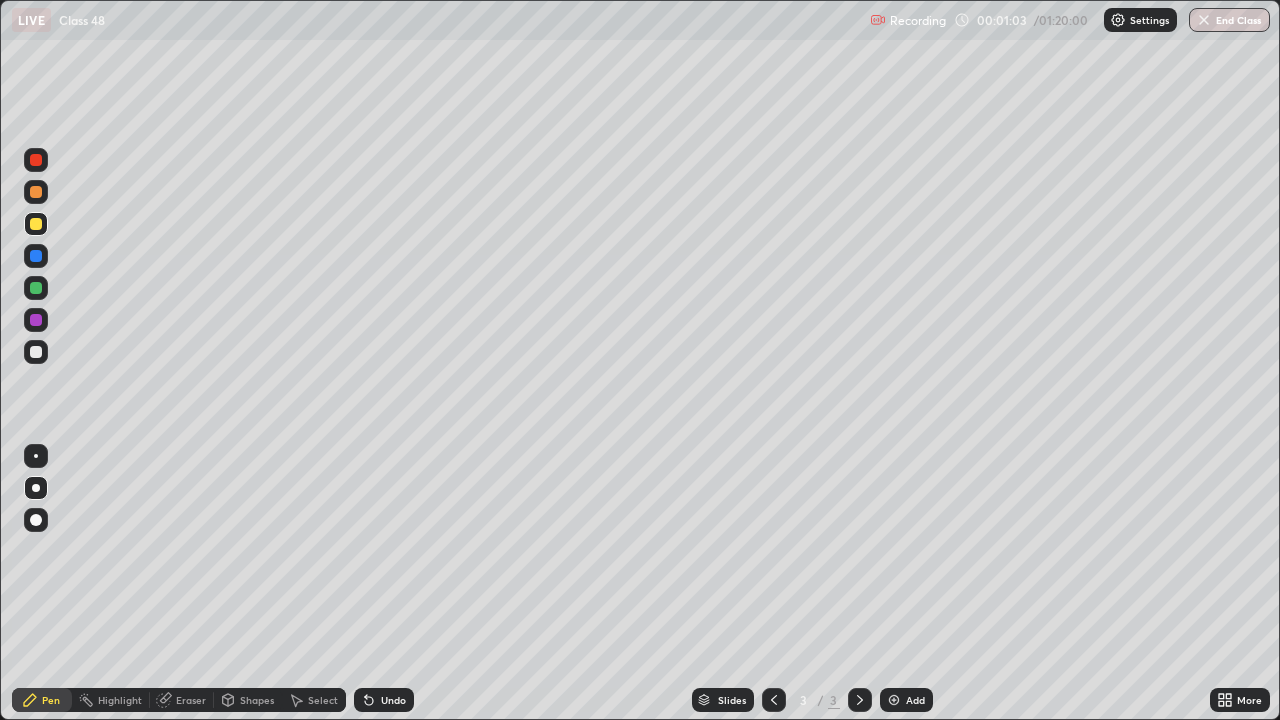 click 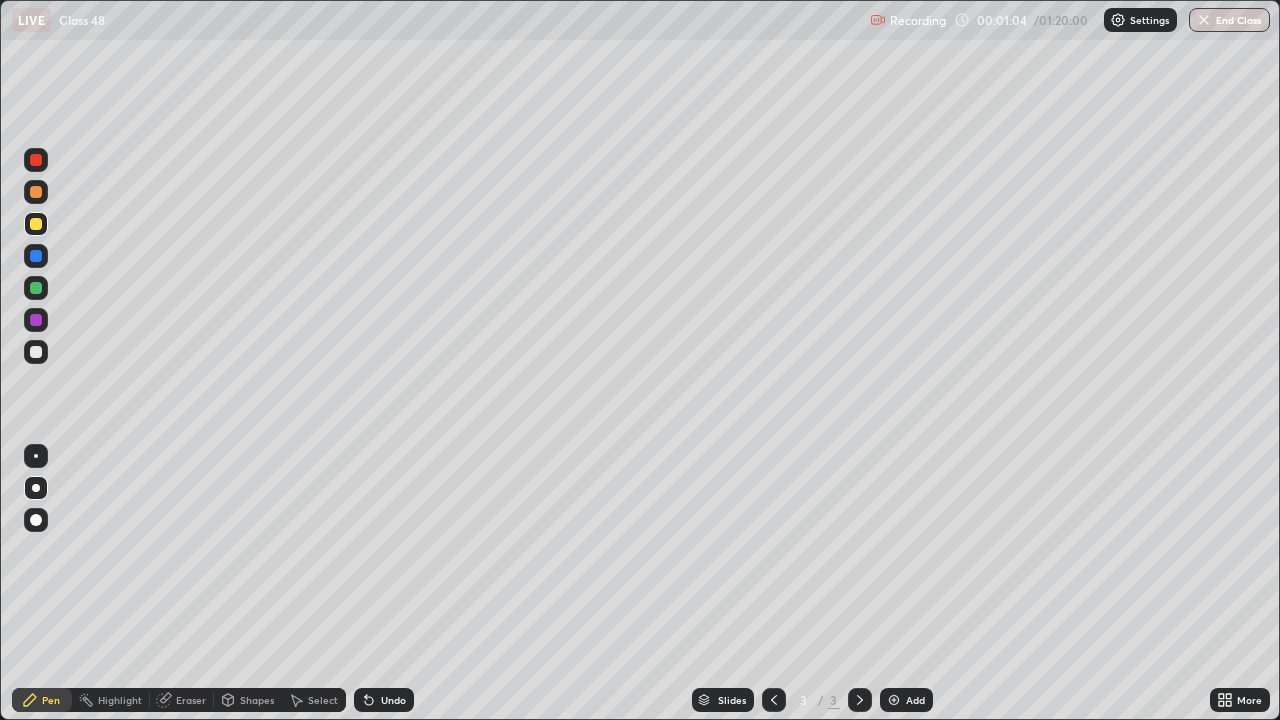 click on "Undo" at bounding box center [384, 700] 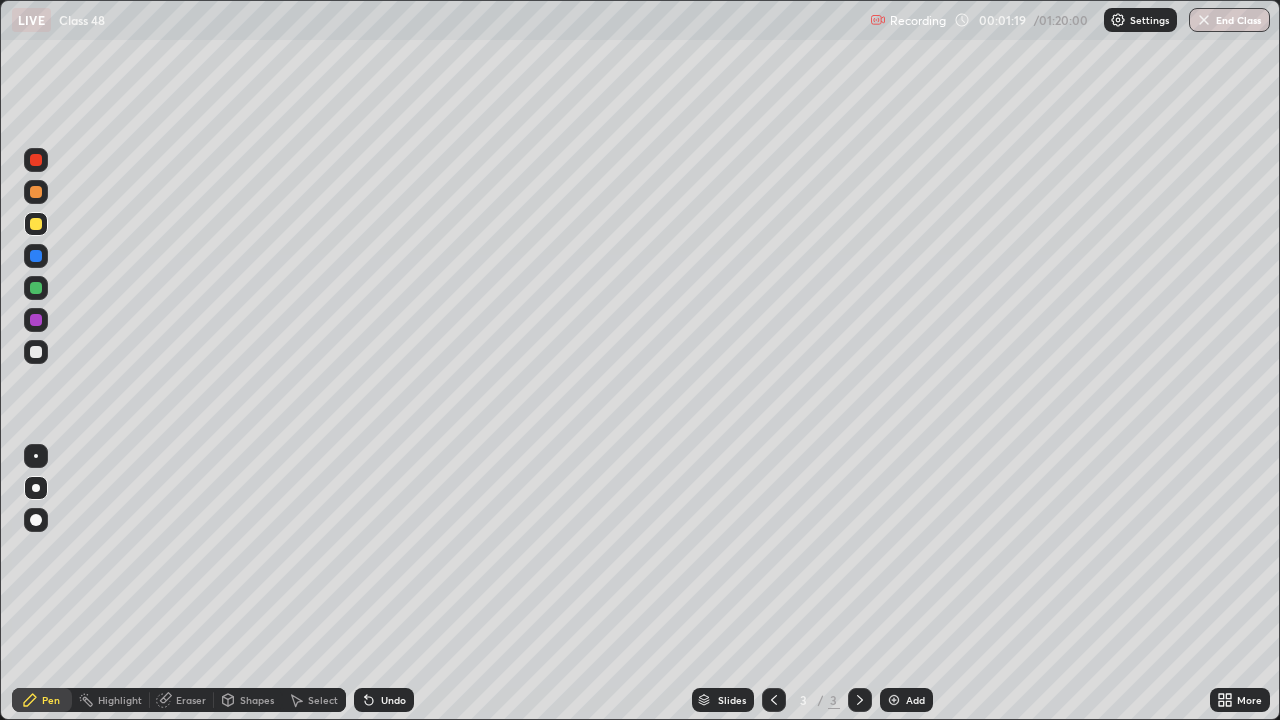 click at bounding box center (36, 352) 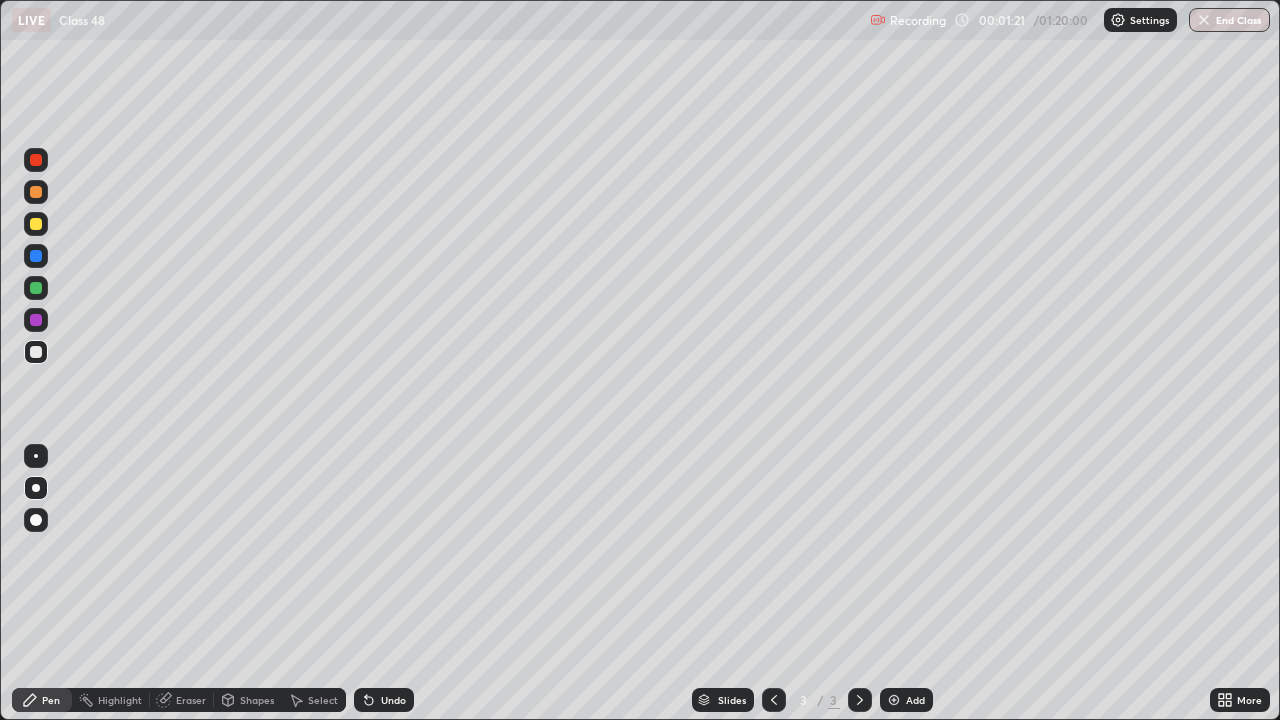 click on "Shapes" at bounding box center [257, 700] 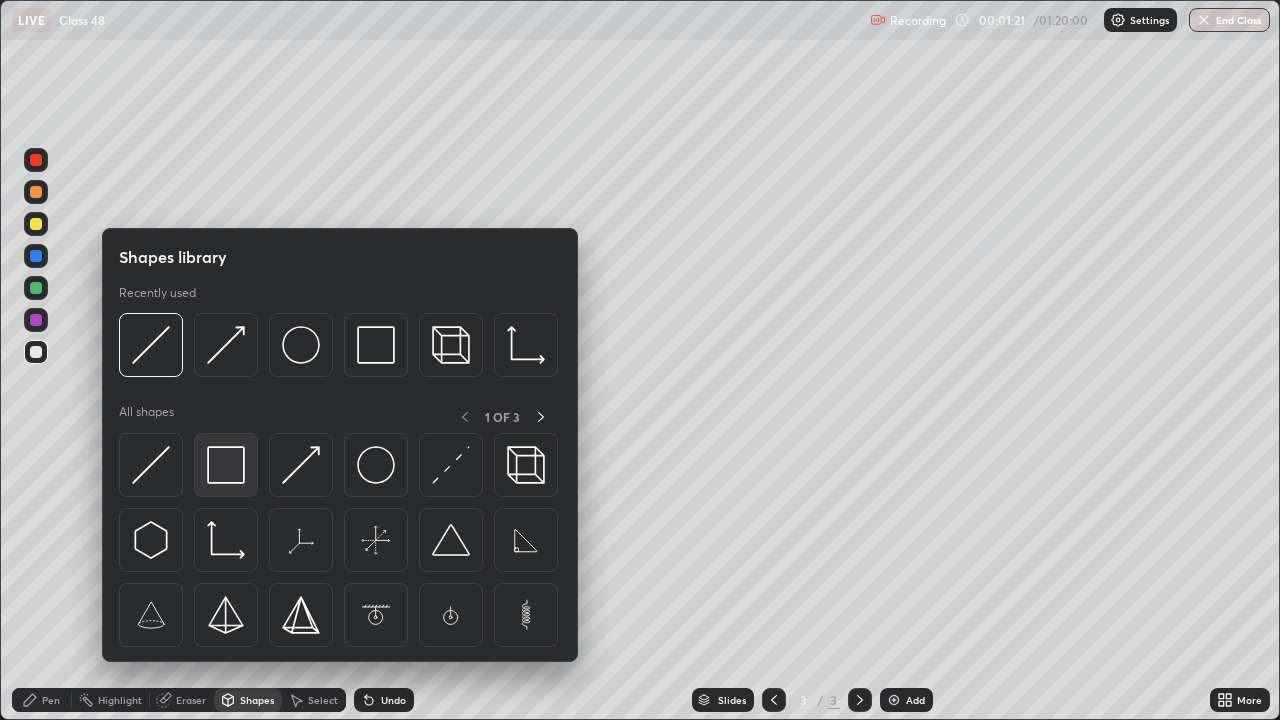 click at bounding box center (226, 465) 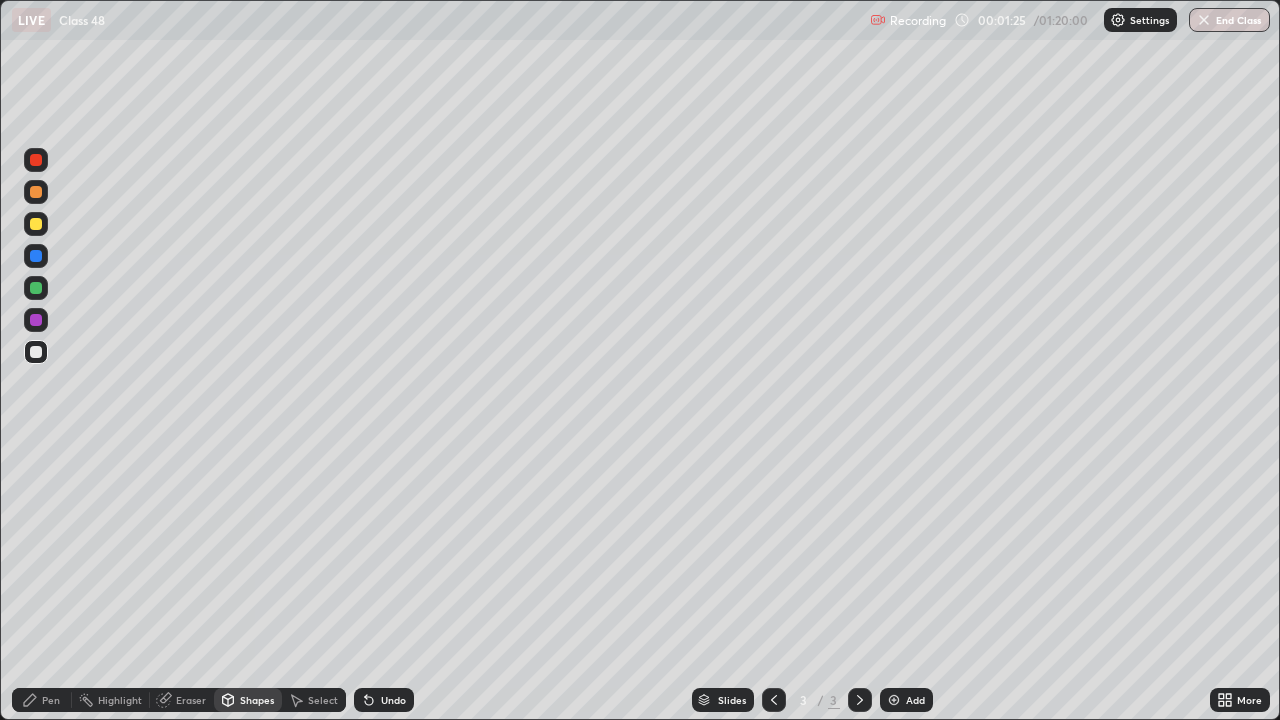 click on "Pen" at bounding box center (51, 700) 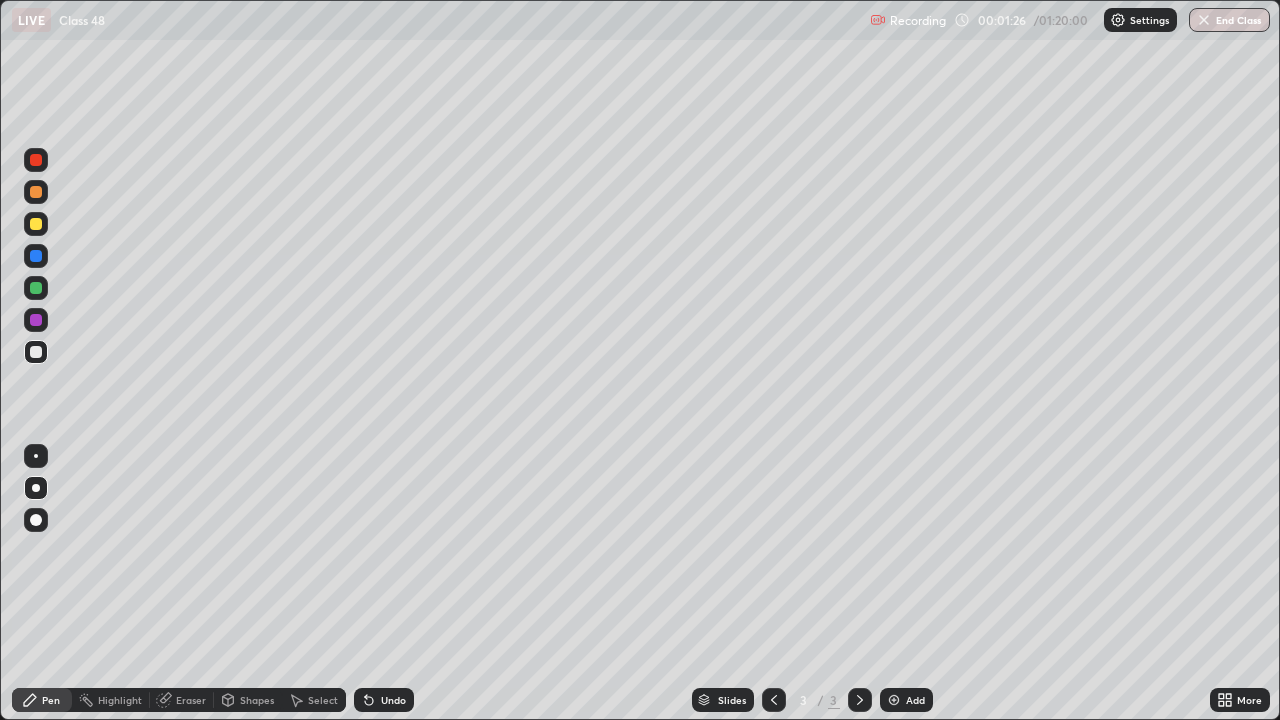 click at bounding box center (36, 160) 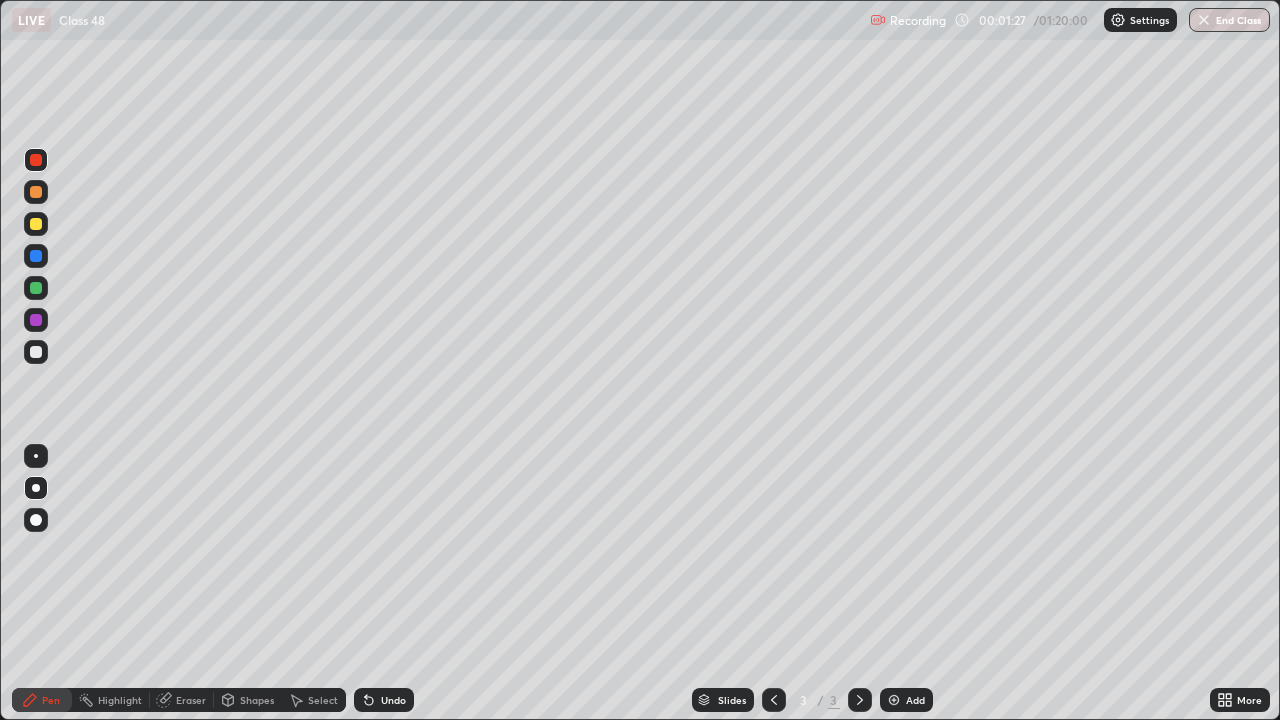 click 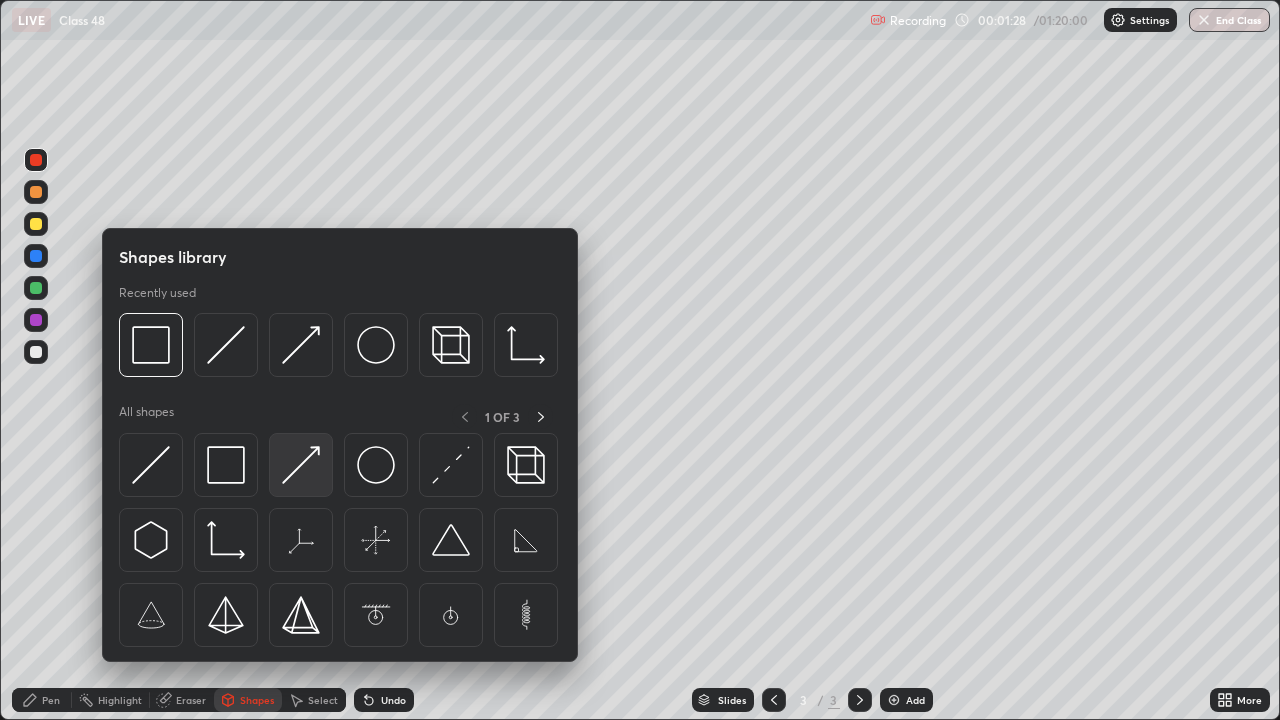 click at bounding box center (301, 465) 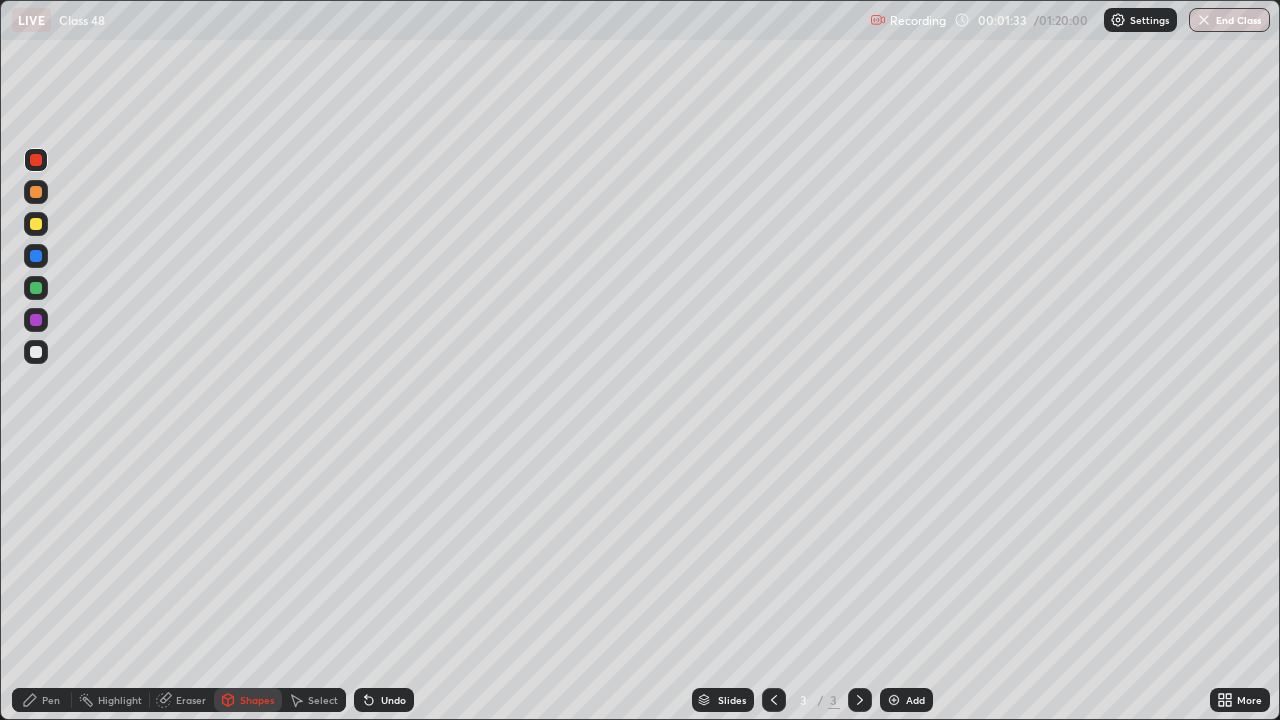 click on "Pen" at bounding box center (42, 700) 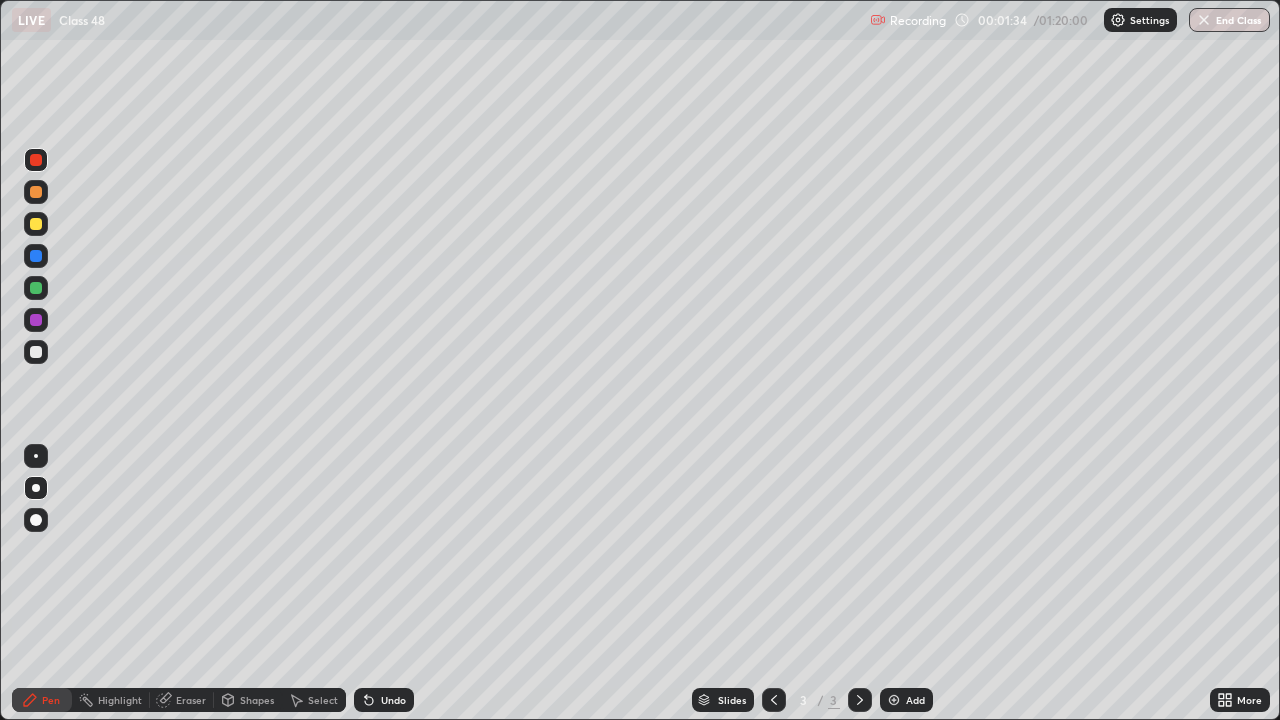click at bounding box center (36, 224) 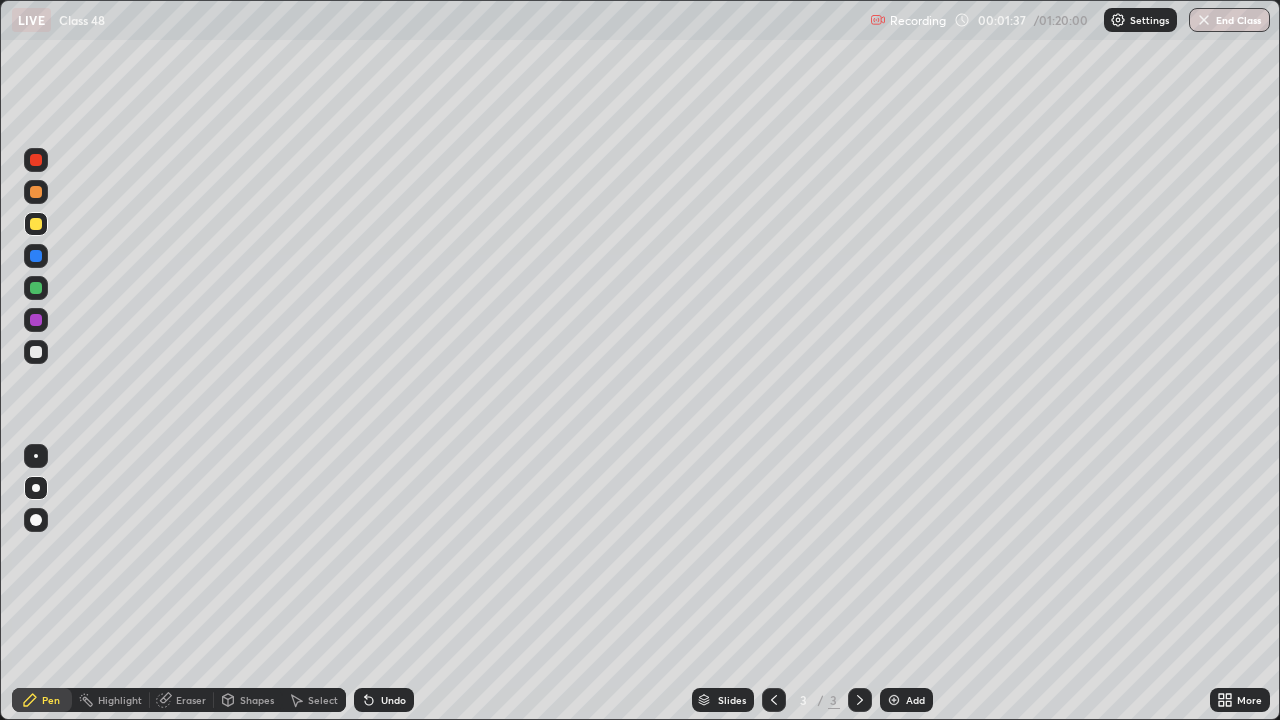 click at bounding box center (36, 160) 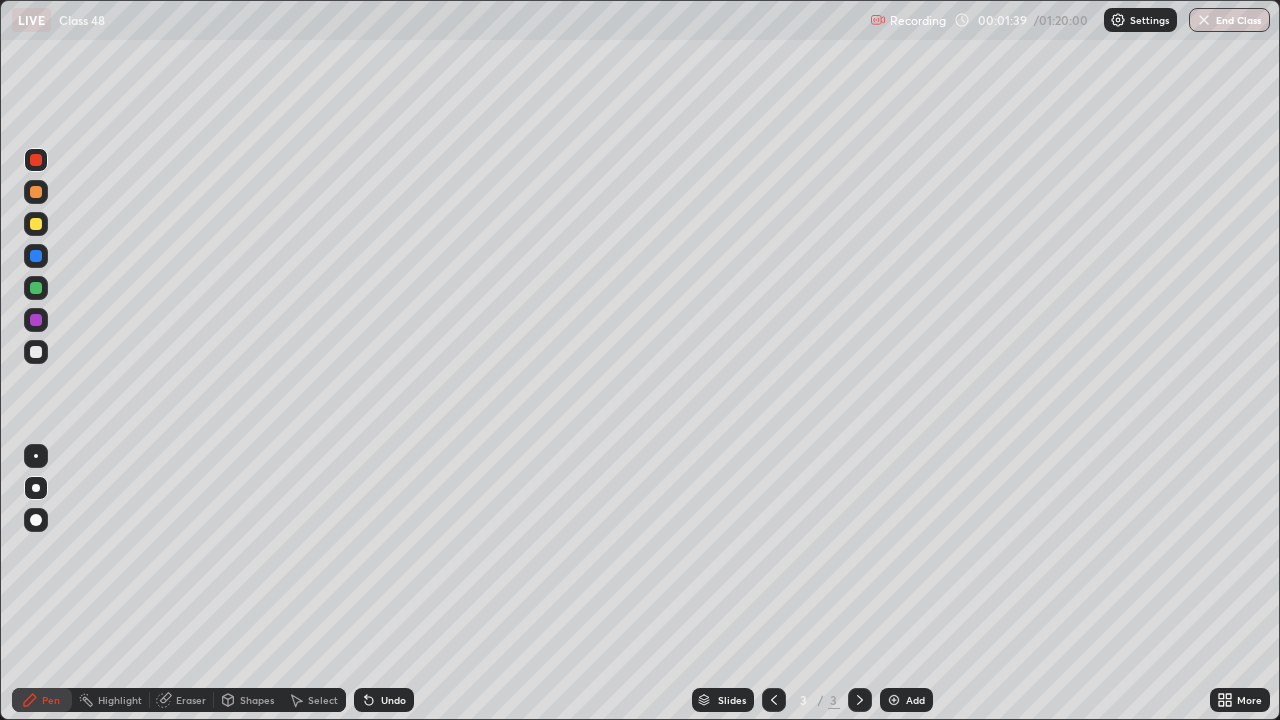 click on "Shapes" at bounding box center (257, 700) 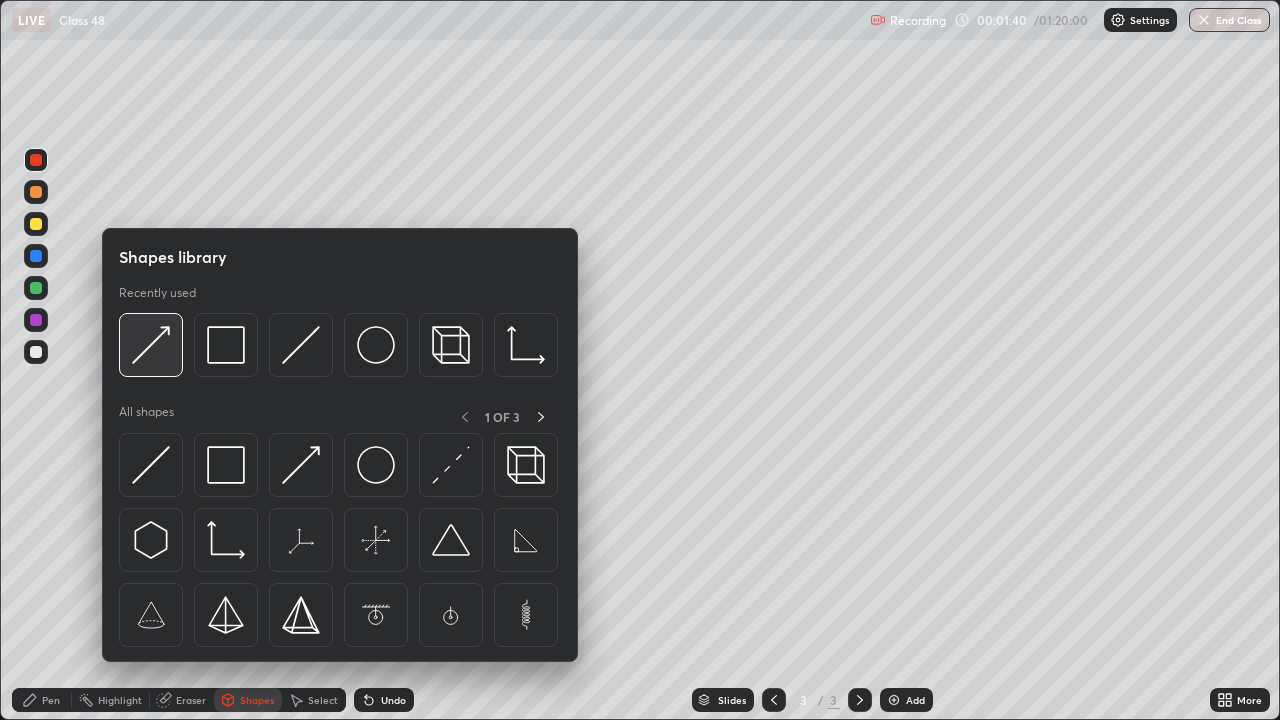 click at bounding box center [151, 345] 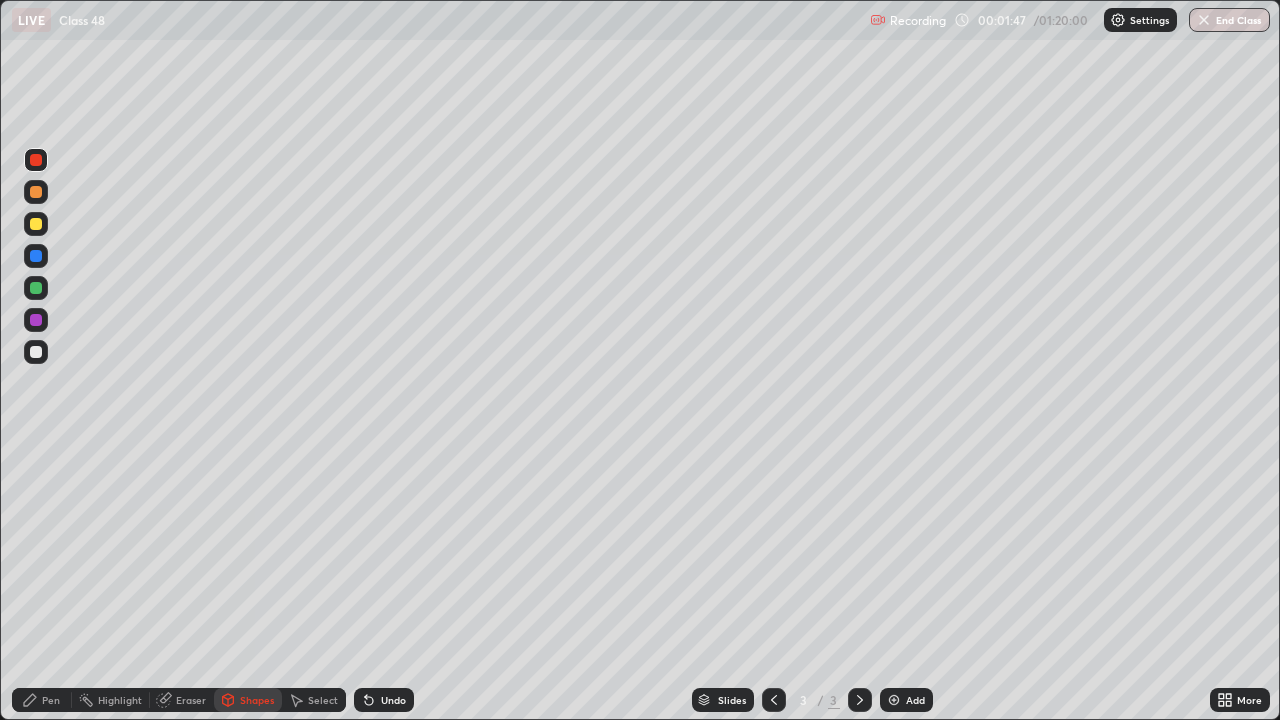 click at bounding box center [36, 224] 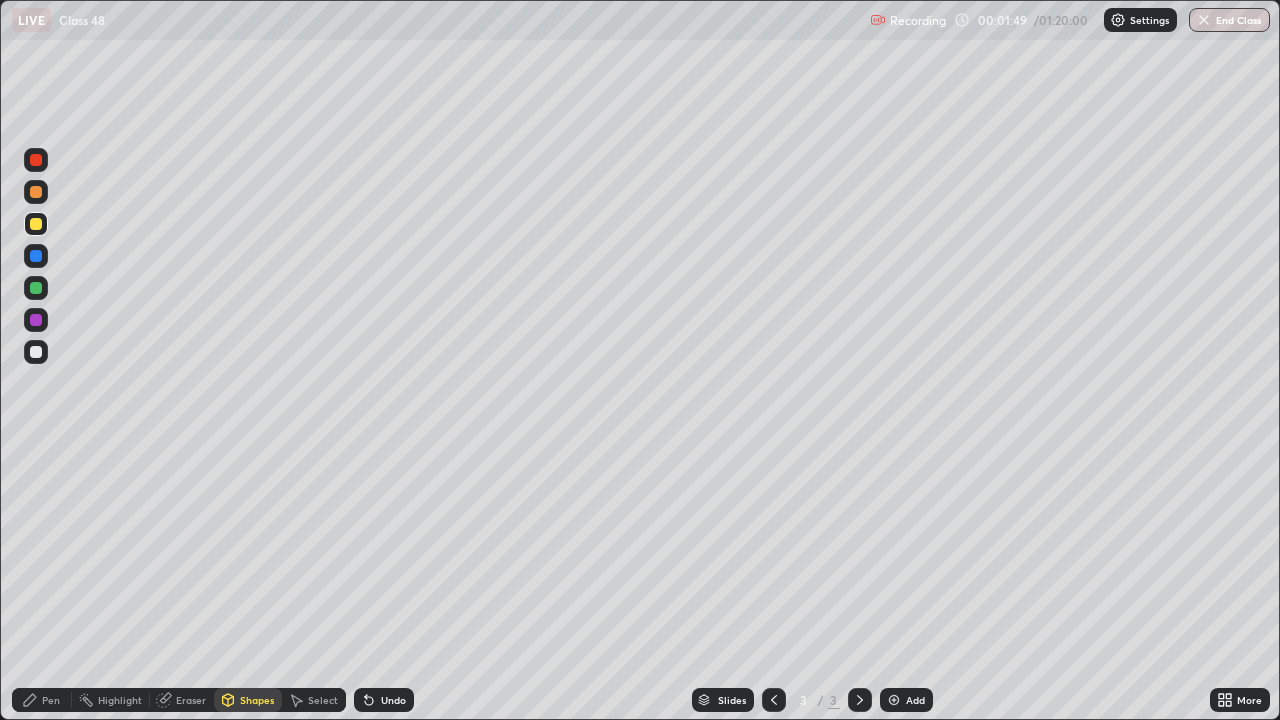 click 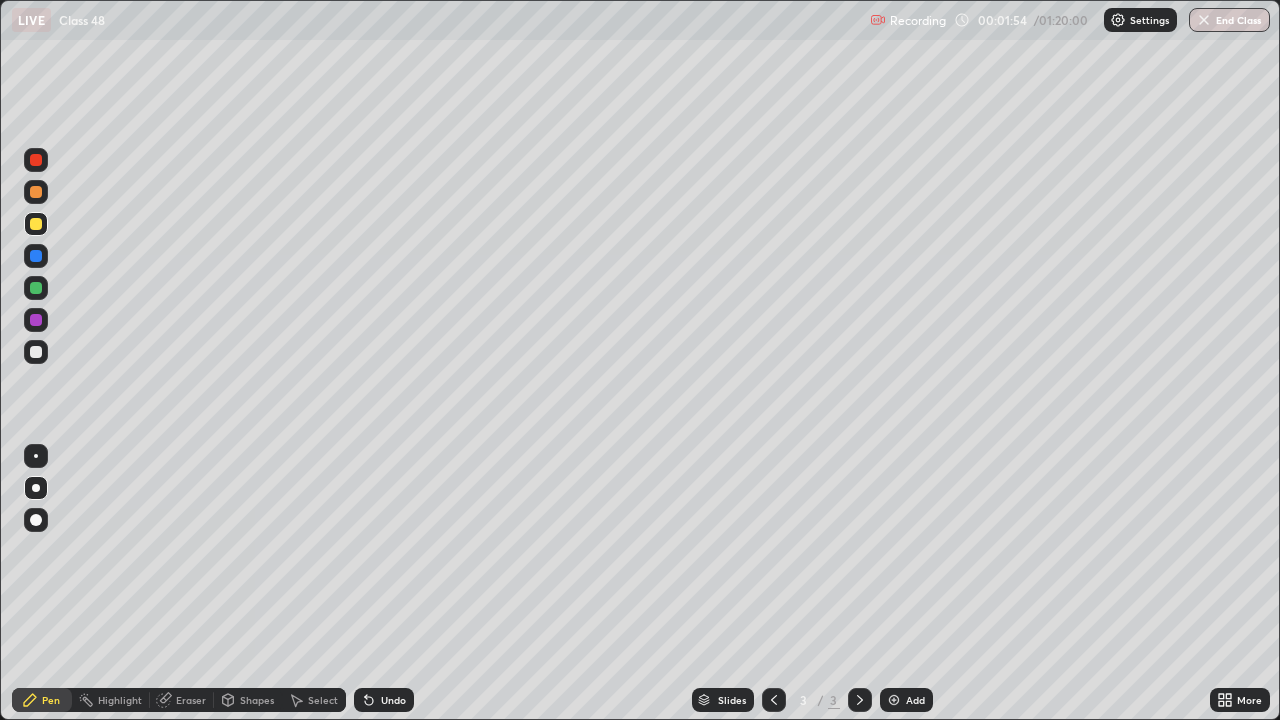 click on "Shapes" at bounding box center [257, 700] 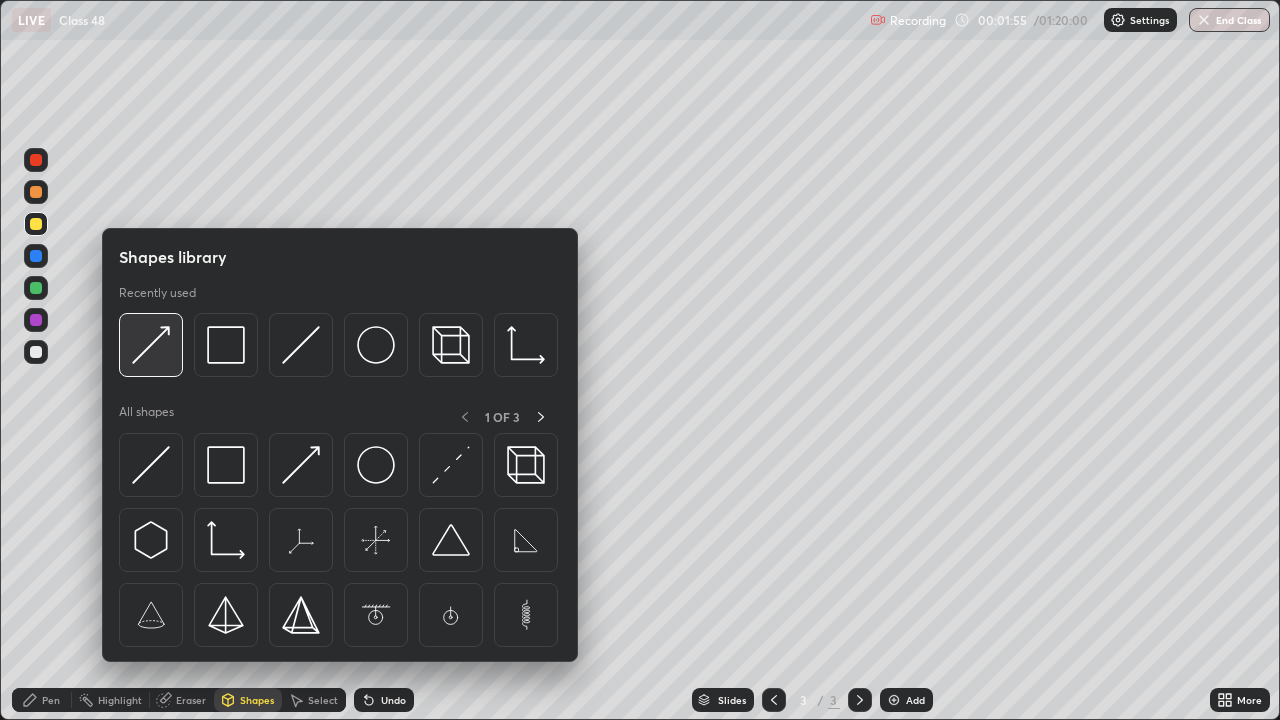 click at bounding box center [151, 345] 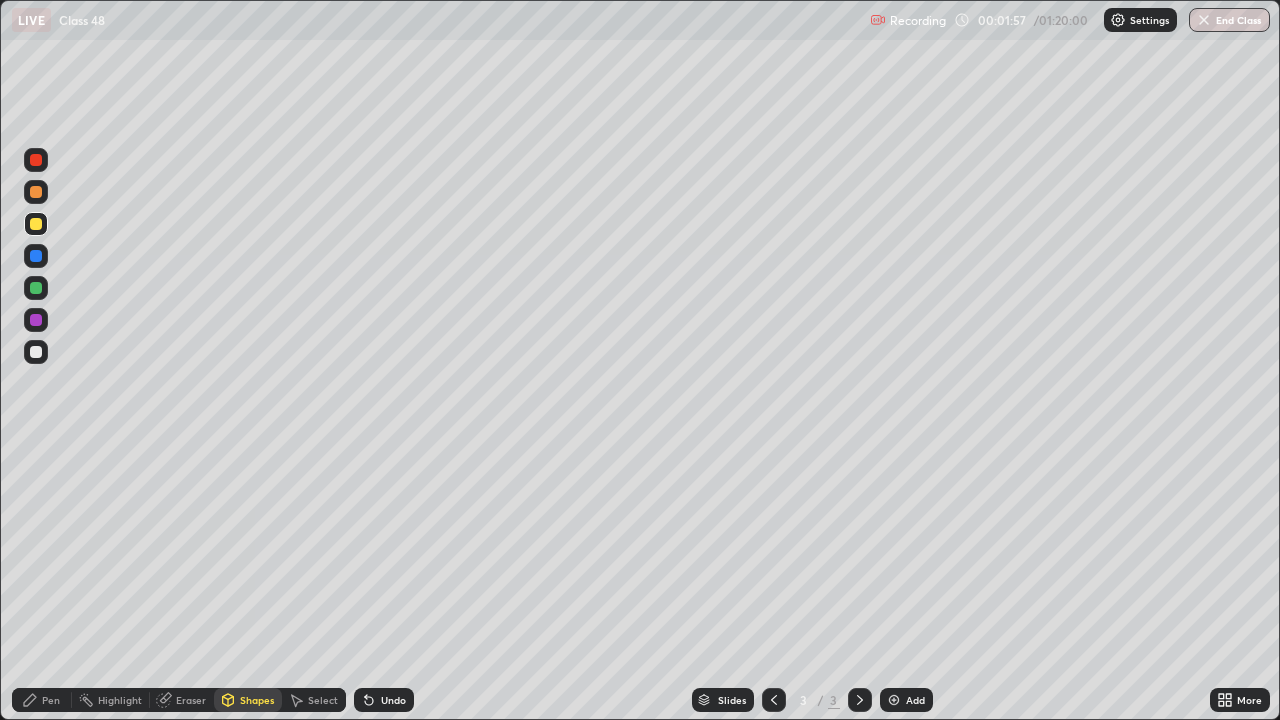 click at bounding box center (36, 160) 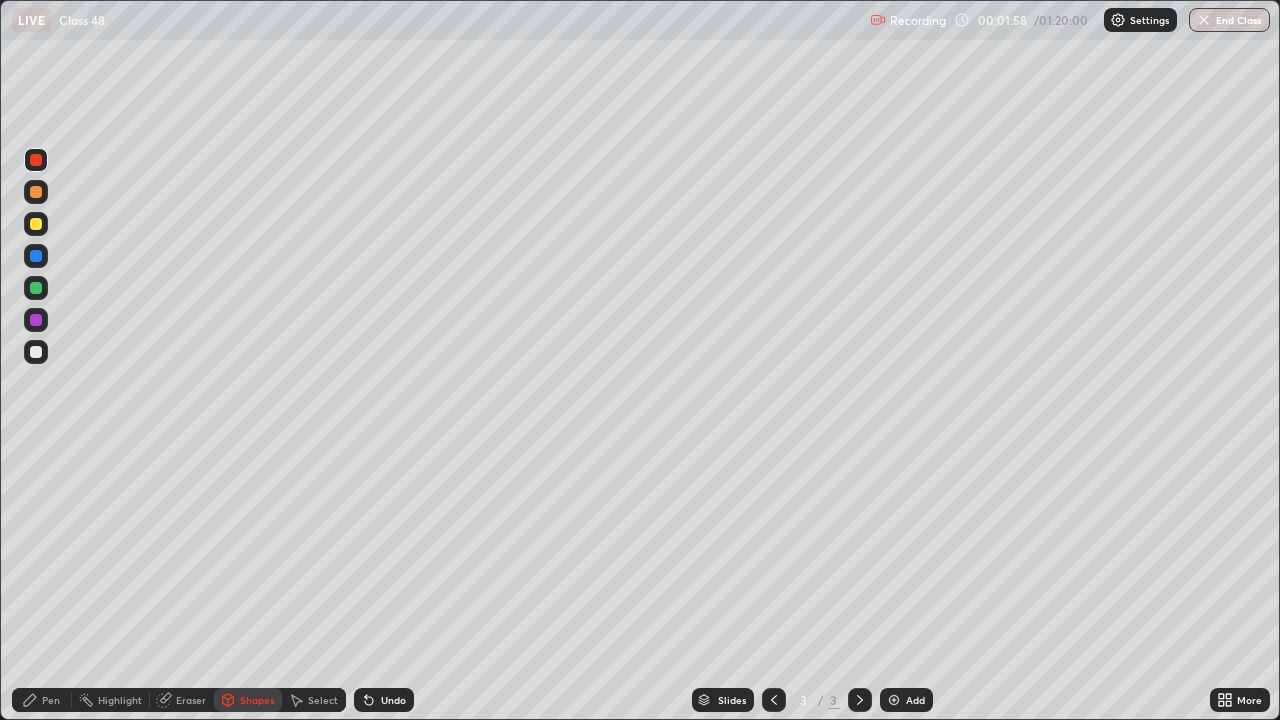click 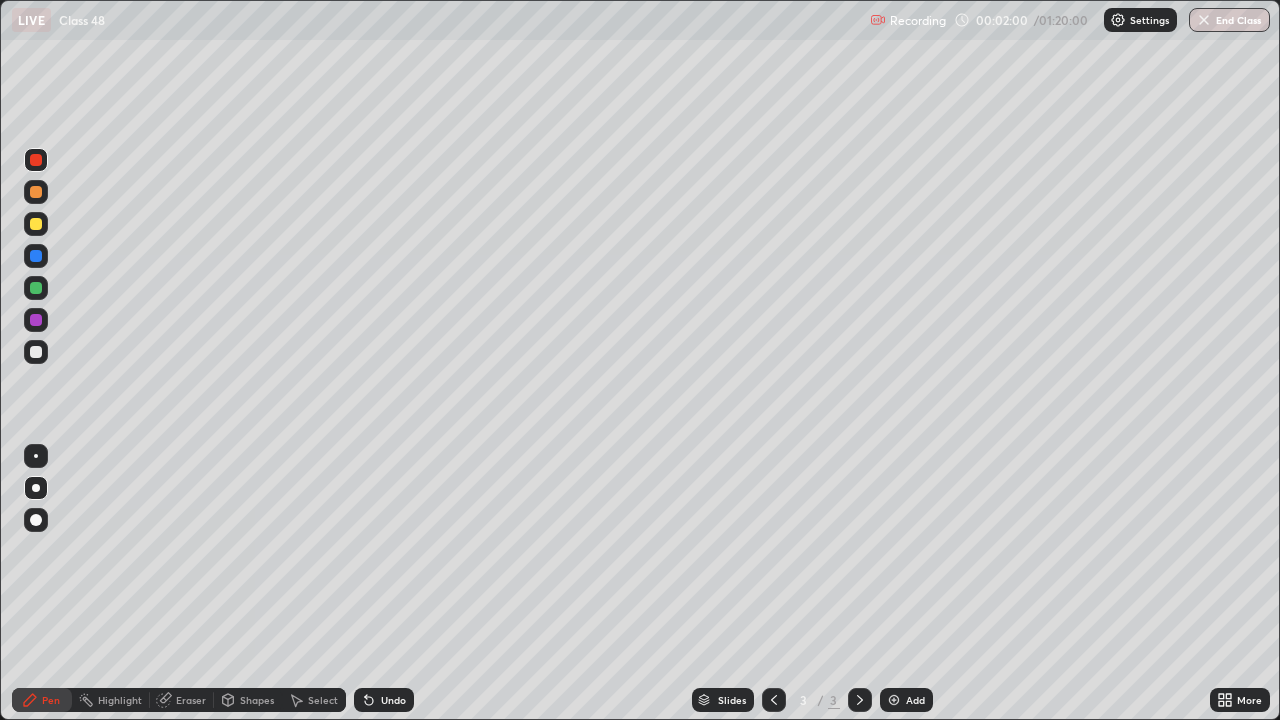 click on "Shapes" at bounding box center (257, 700) 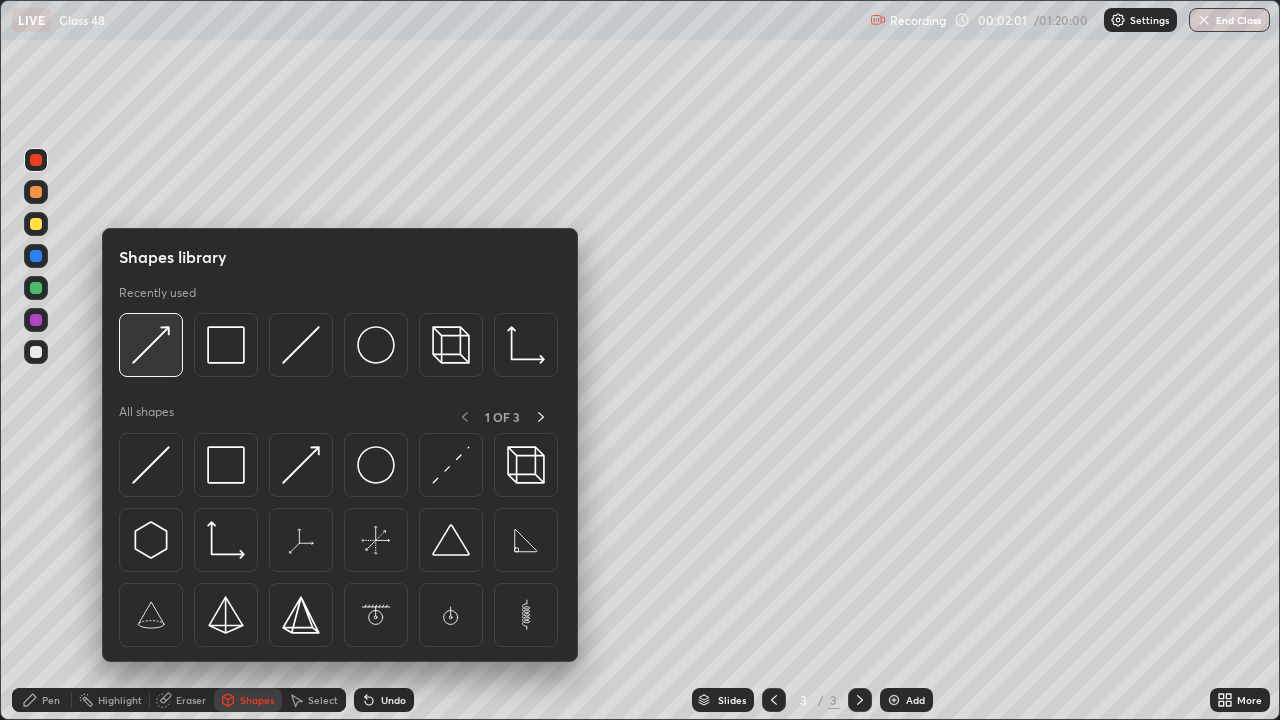 click at bounding box center (151, 345) 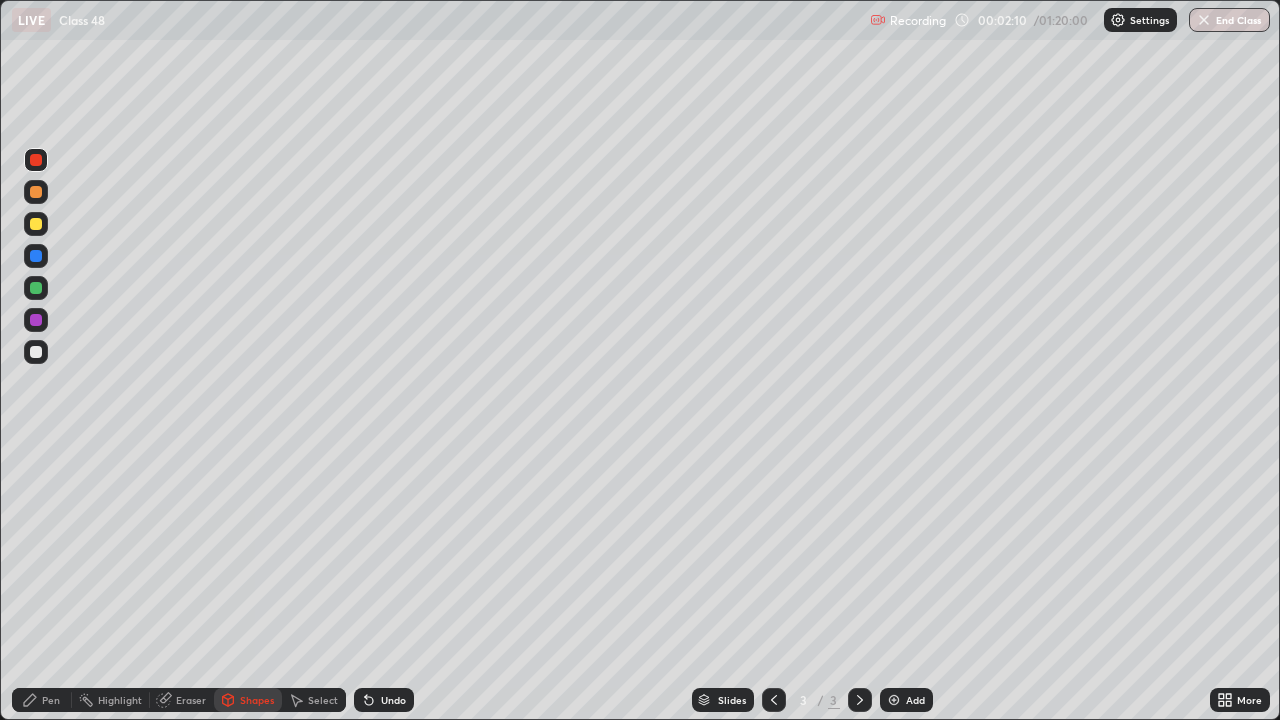 click at bounding box center [36, 160] 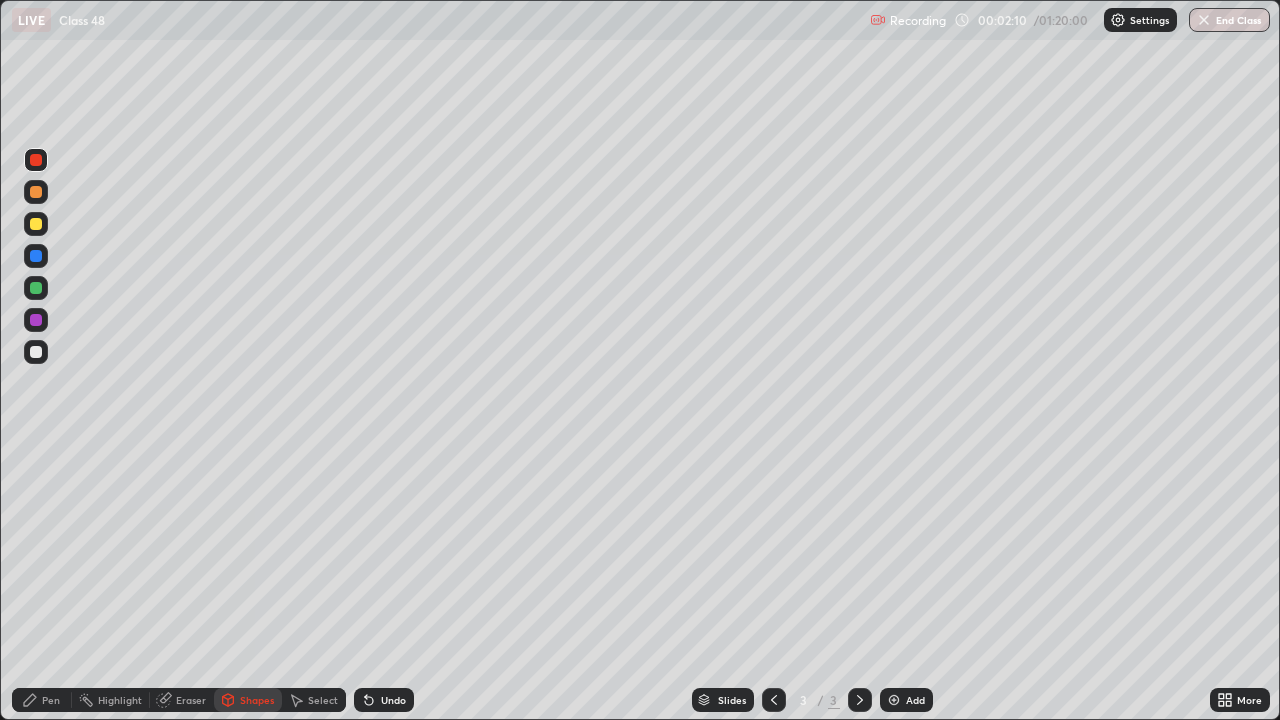 click at bounding box center [36, 192] 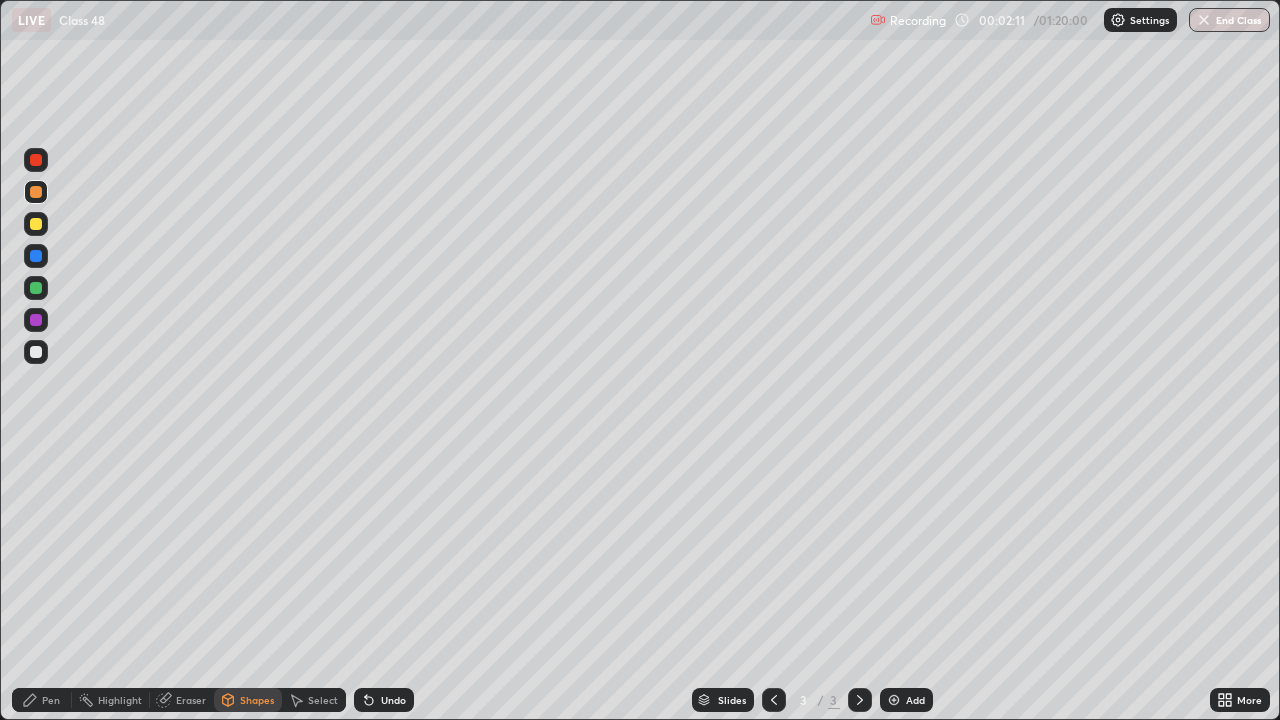 click at bounding box center (36, 160) 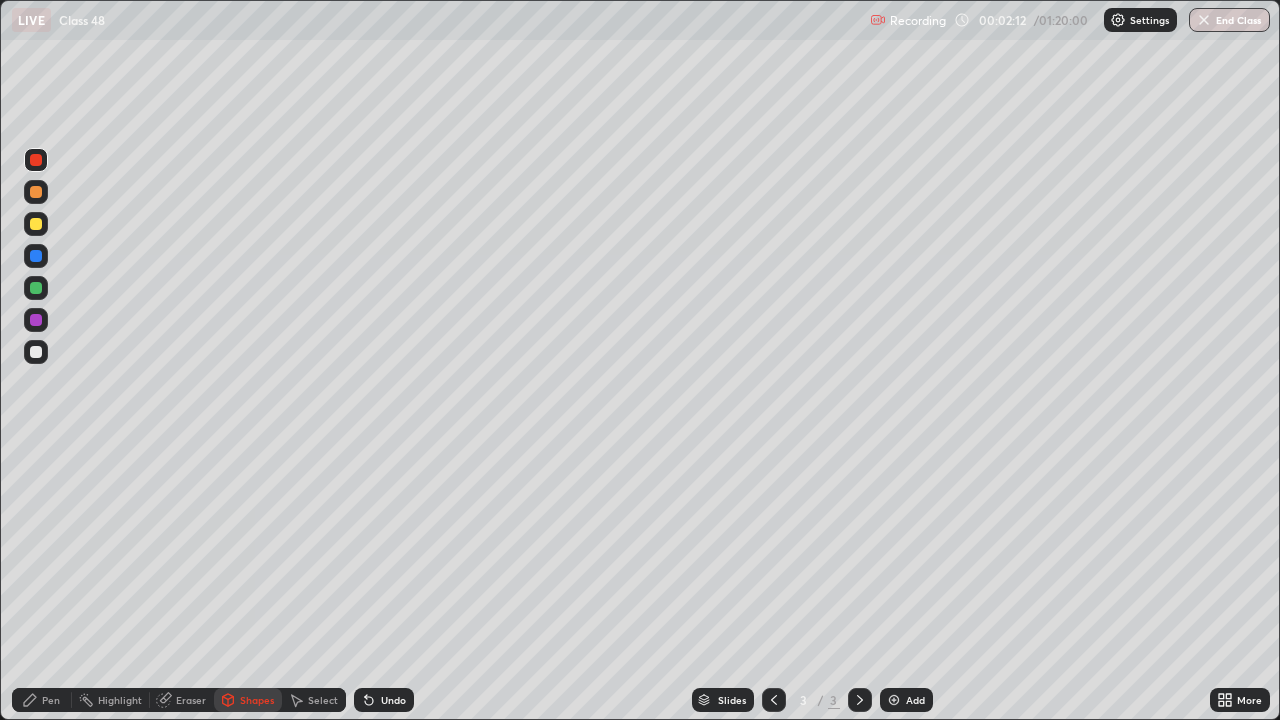 click 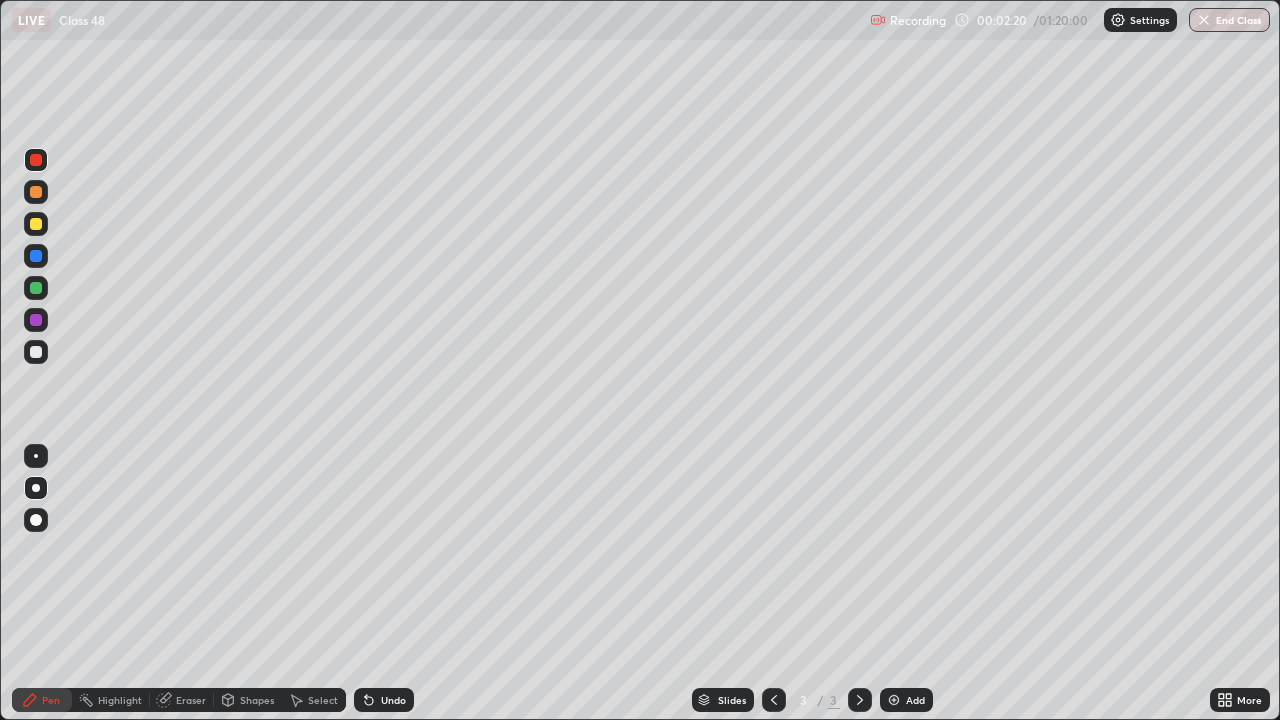 click at bounding box center [36, 224] 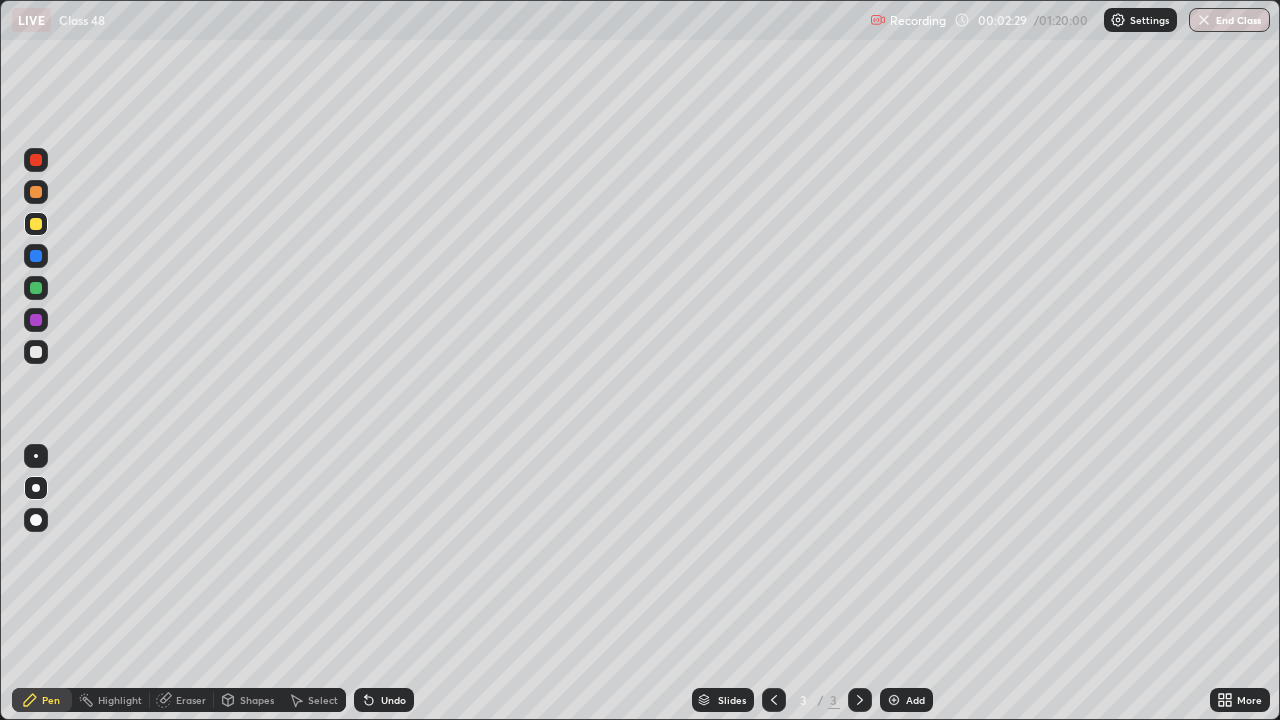 click at bounding box center (36, 256) 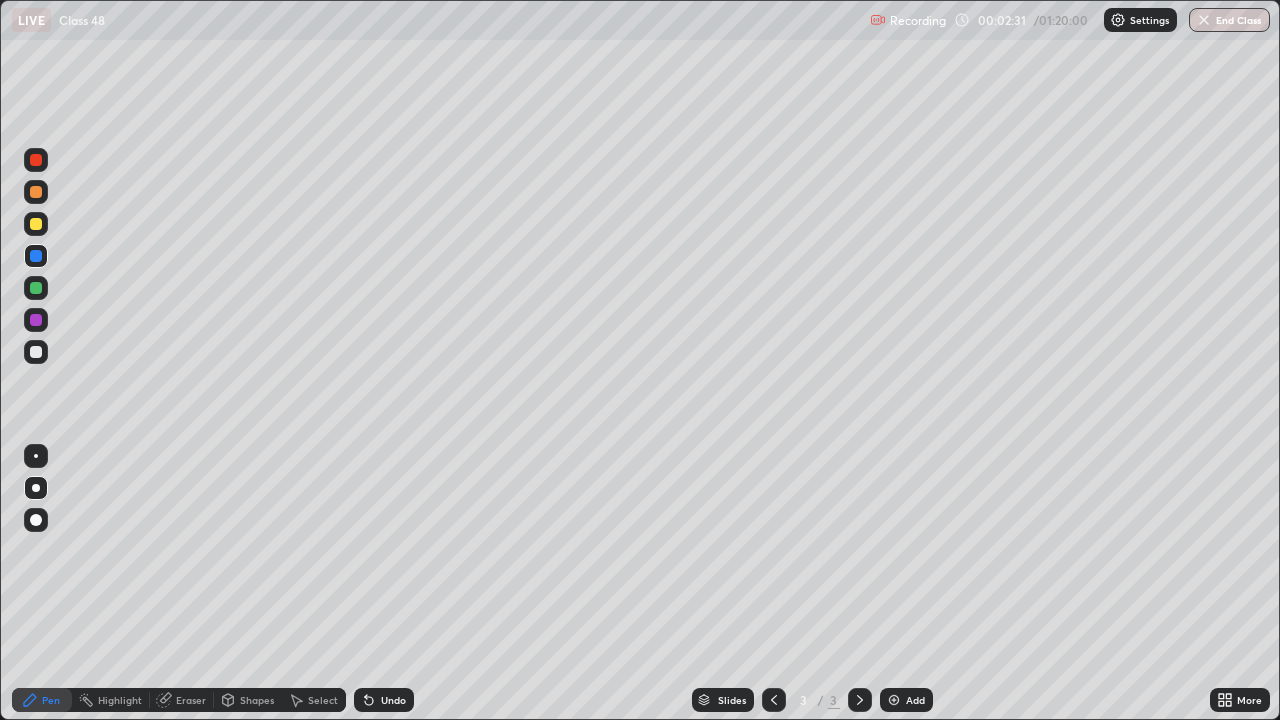 click at bounding box center [36, 320] 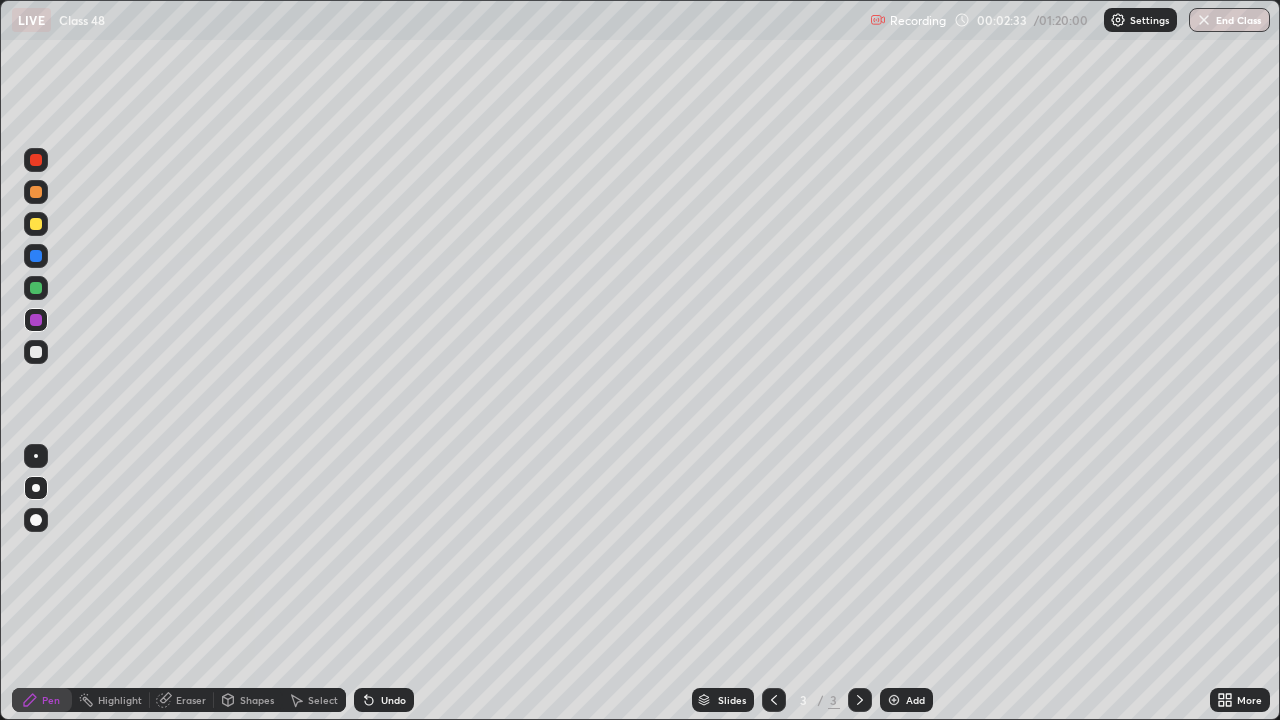 click at bounding box center (36, 352) 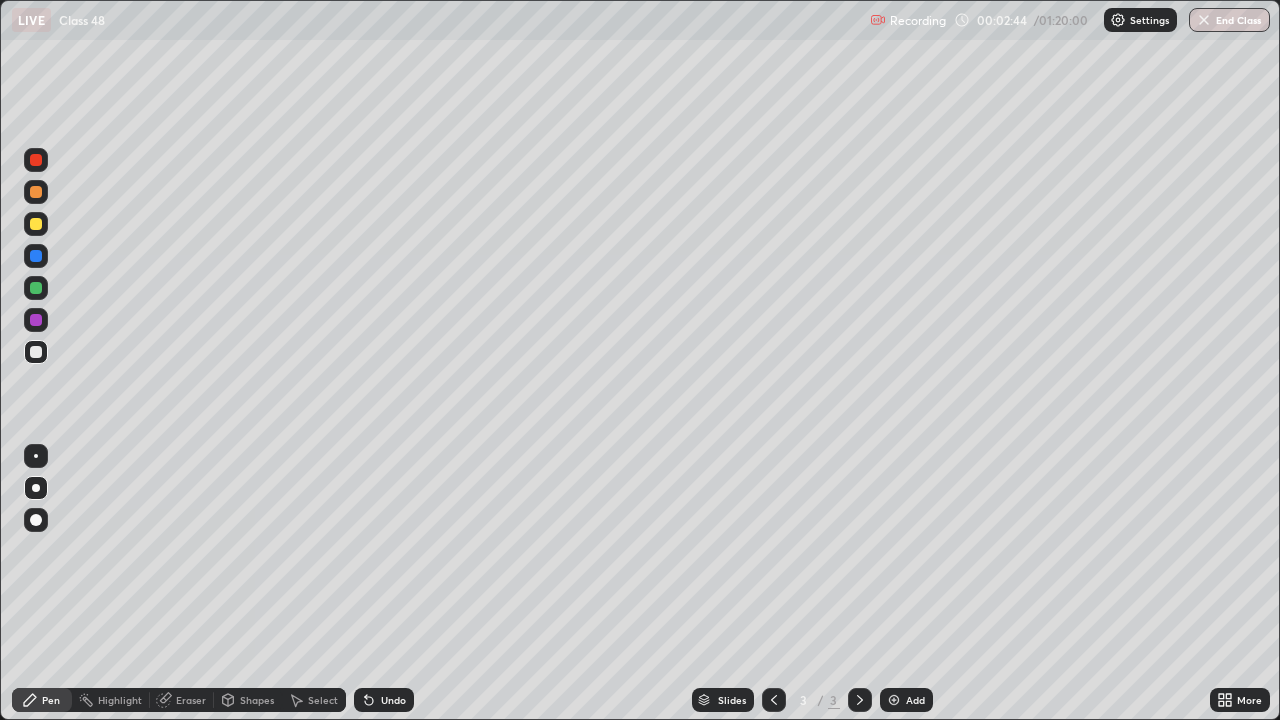 click on "Undo" at bounding box center [393, 700] 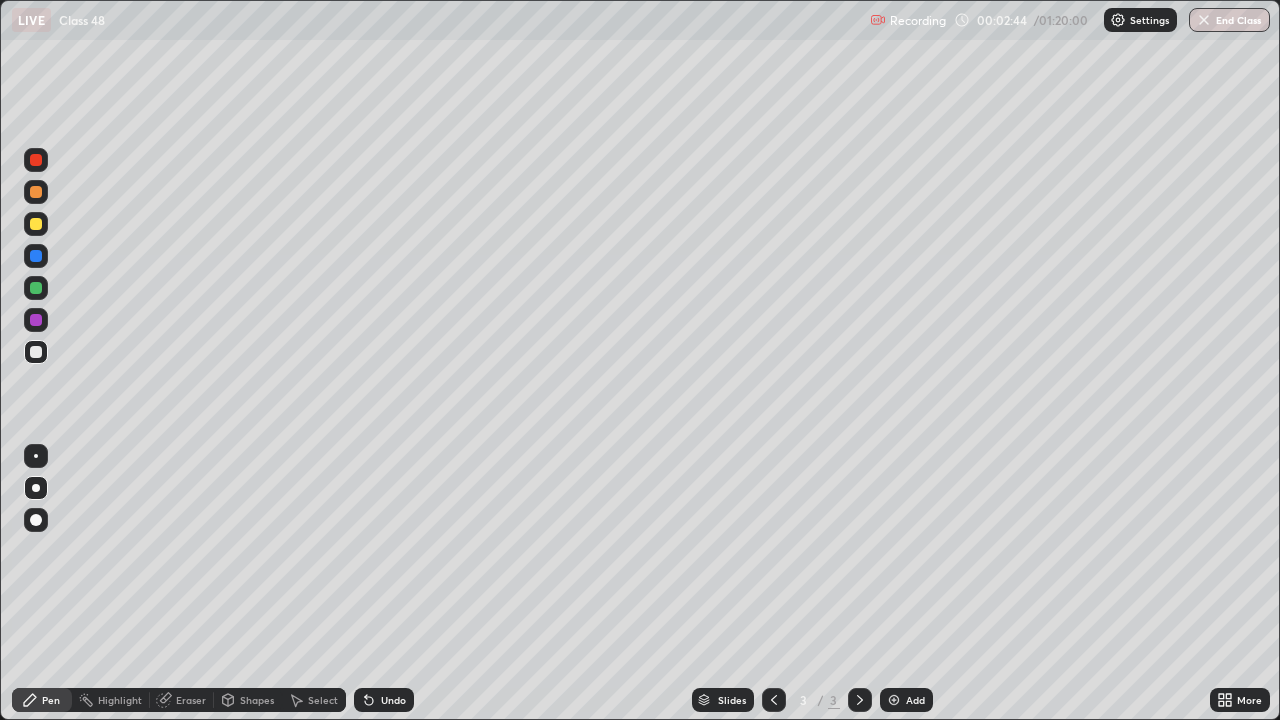 click on "Undo" at bounding box center [393, 700] 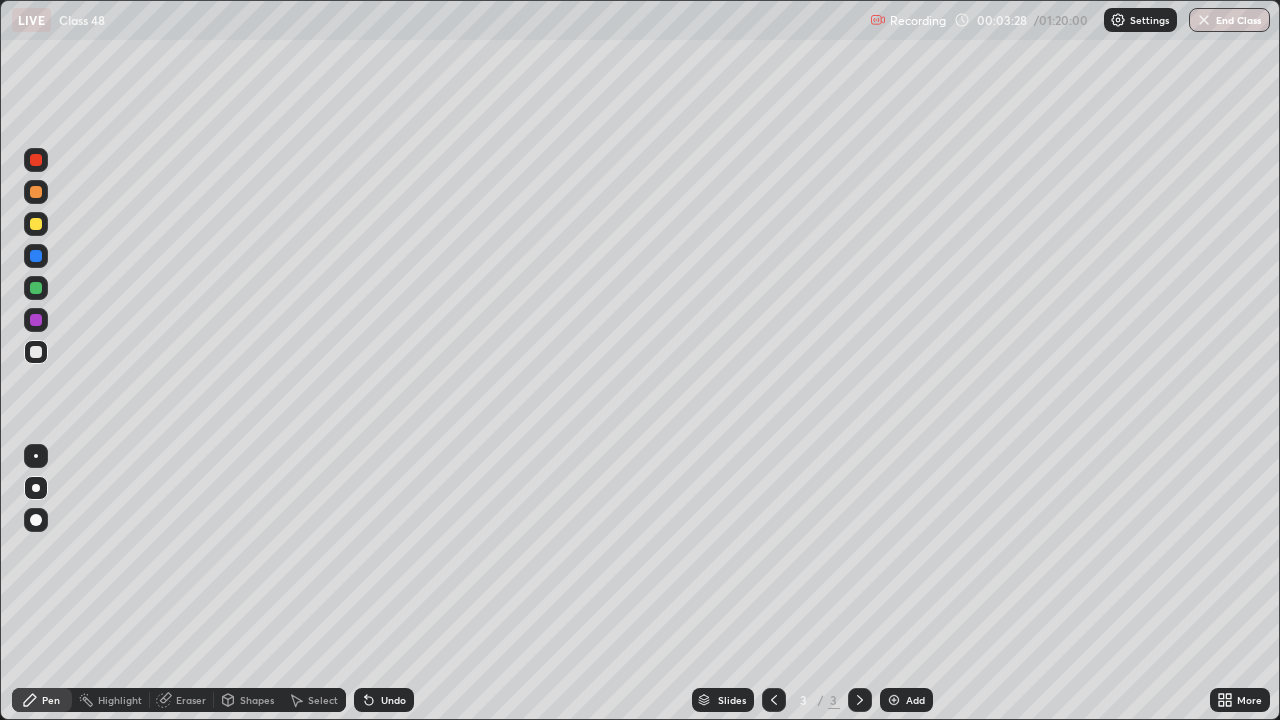 click at bounding box center [36, 224] 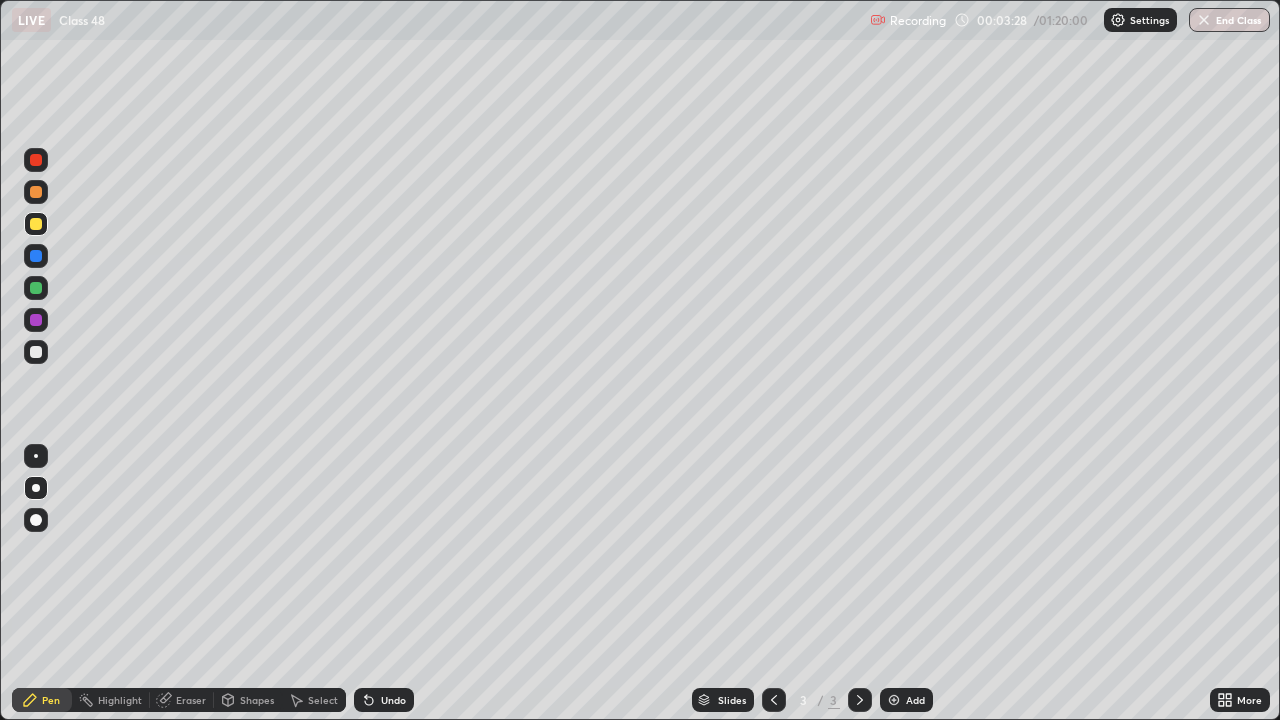 click at bounding box center (36, 224) 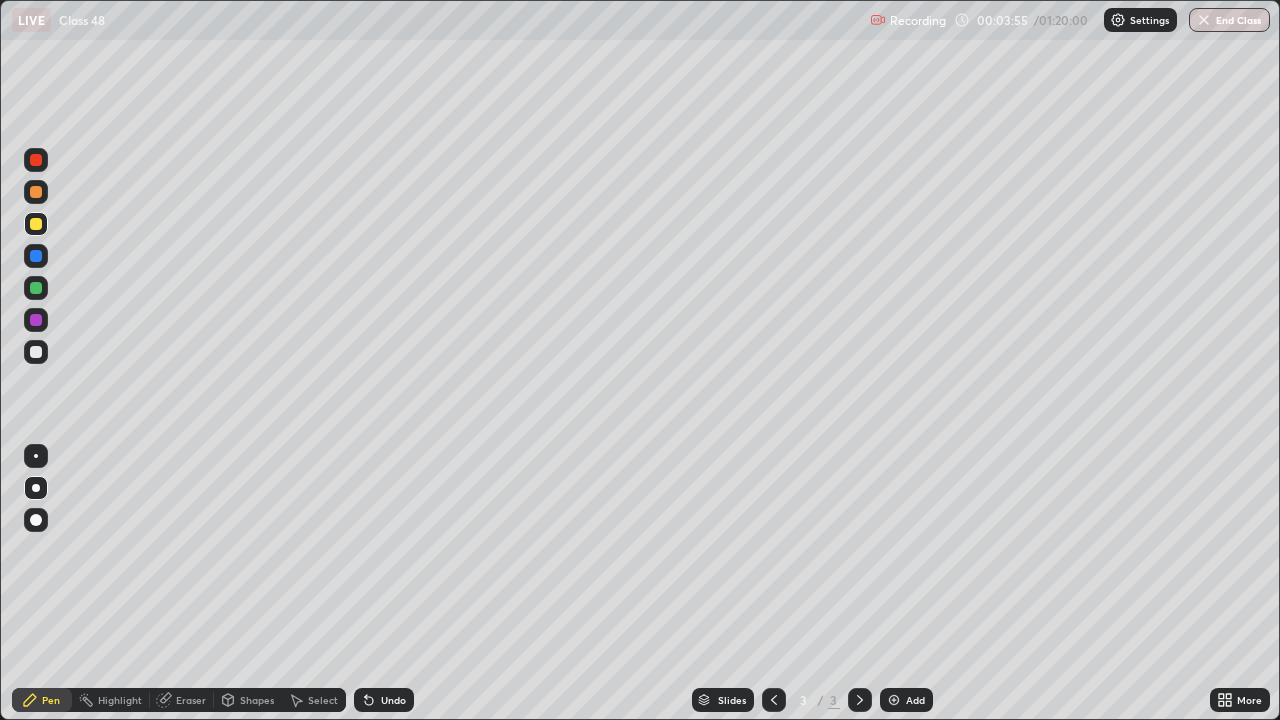 click at bounding box center [36, 288] 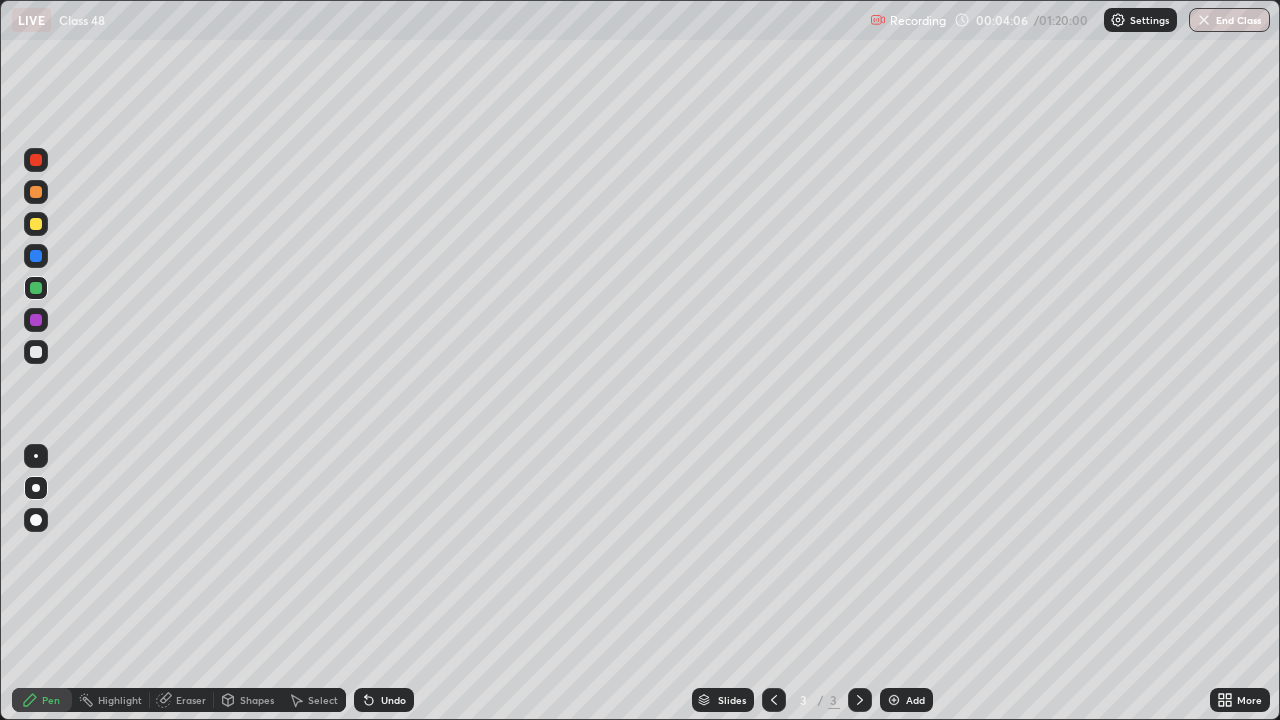 click on "Undo" at bounding box center [393, 700] 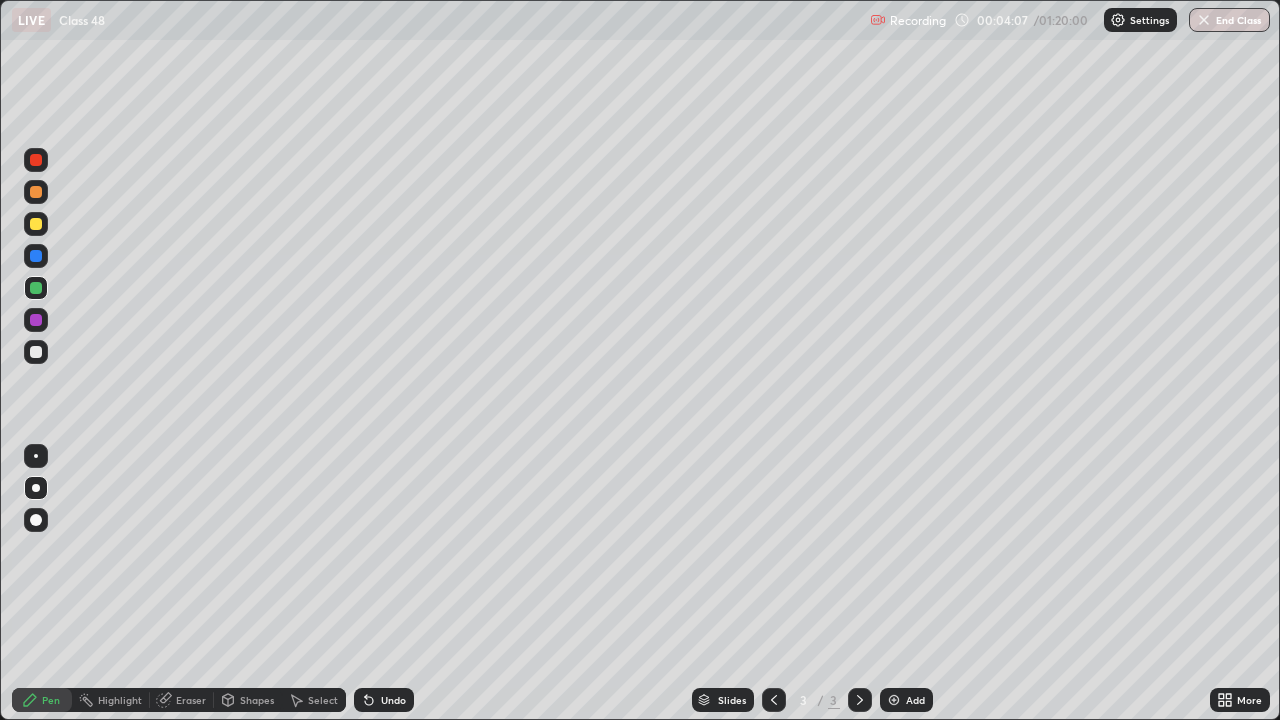 click 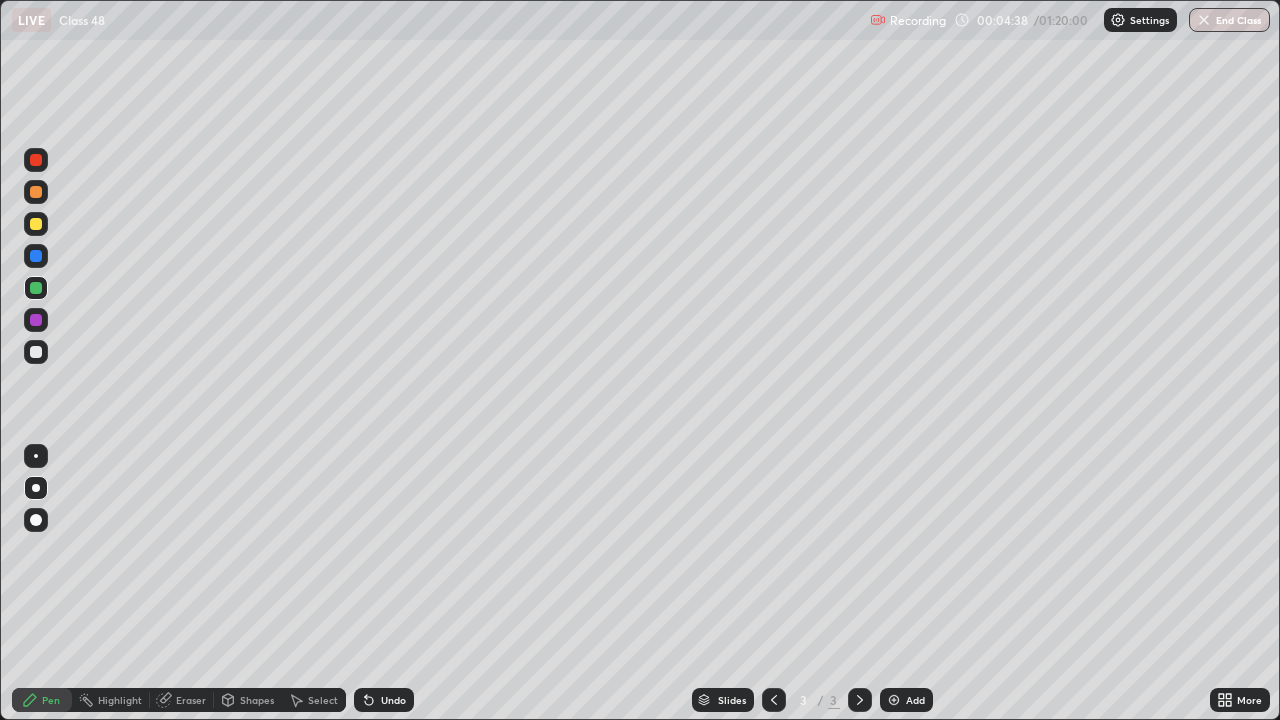 click on "Undo" at bounding box center [393, 700] 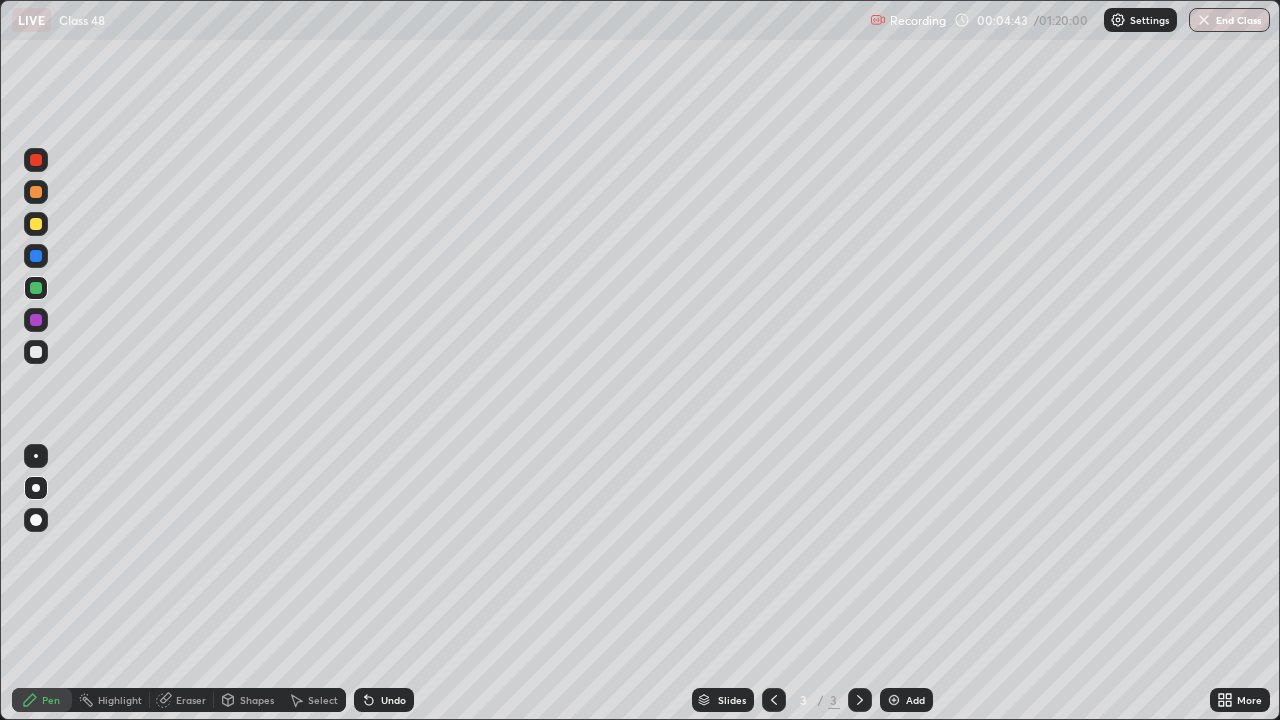 click at bounding box center [36, 320] 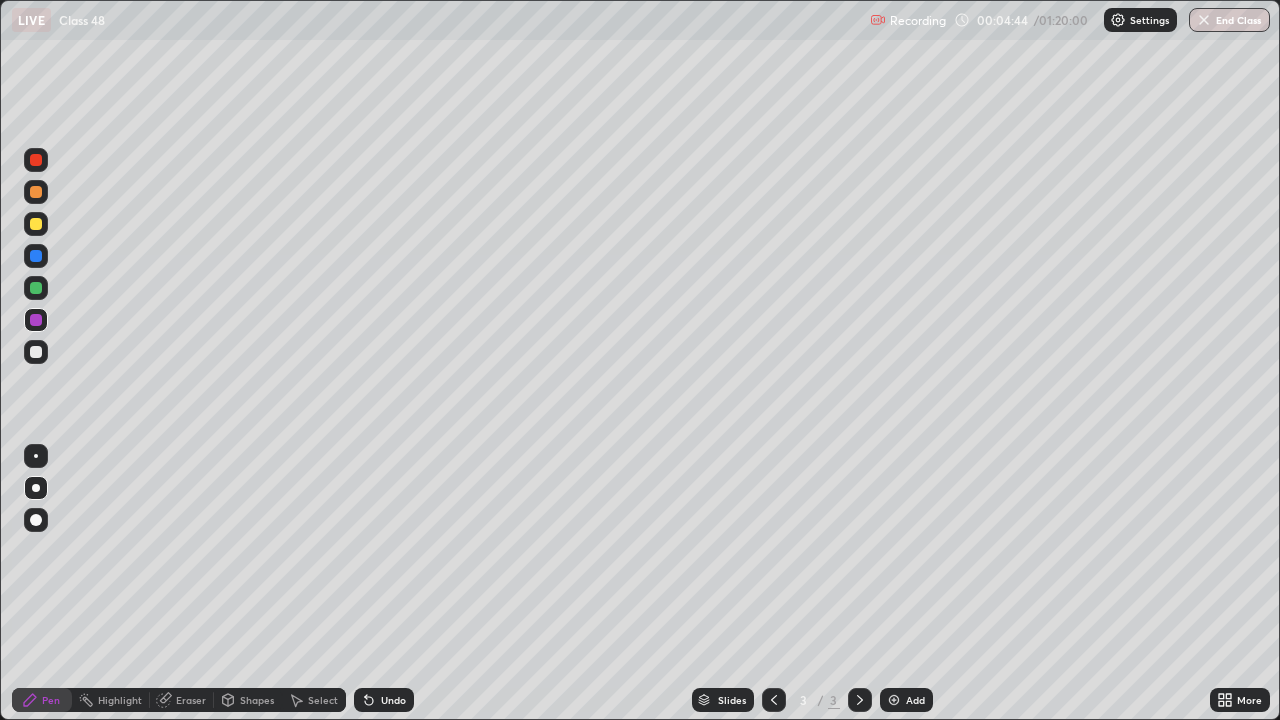 click at bounding box center (36, 320) 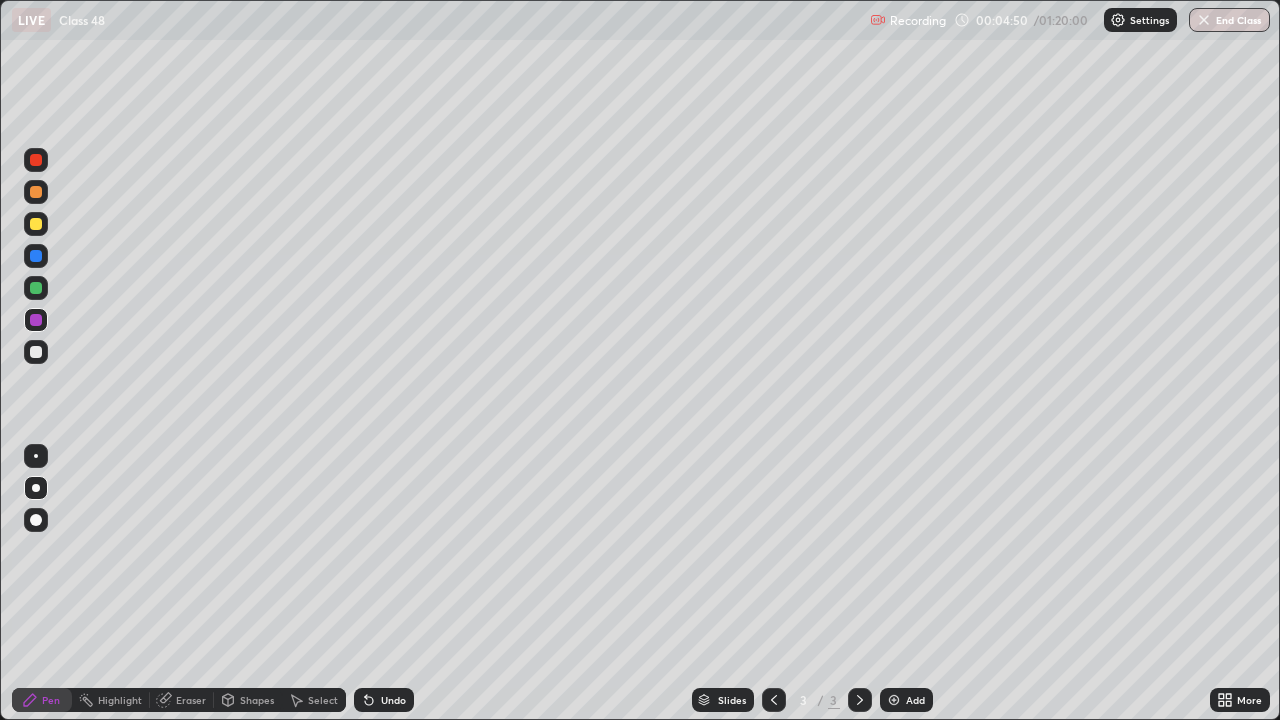 click at bounding box center [36, 224] 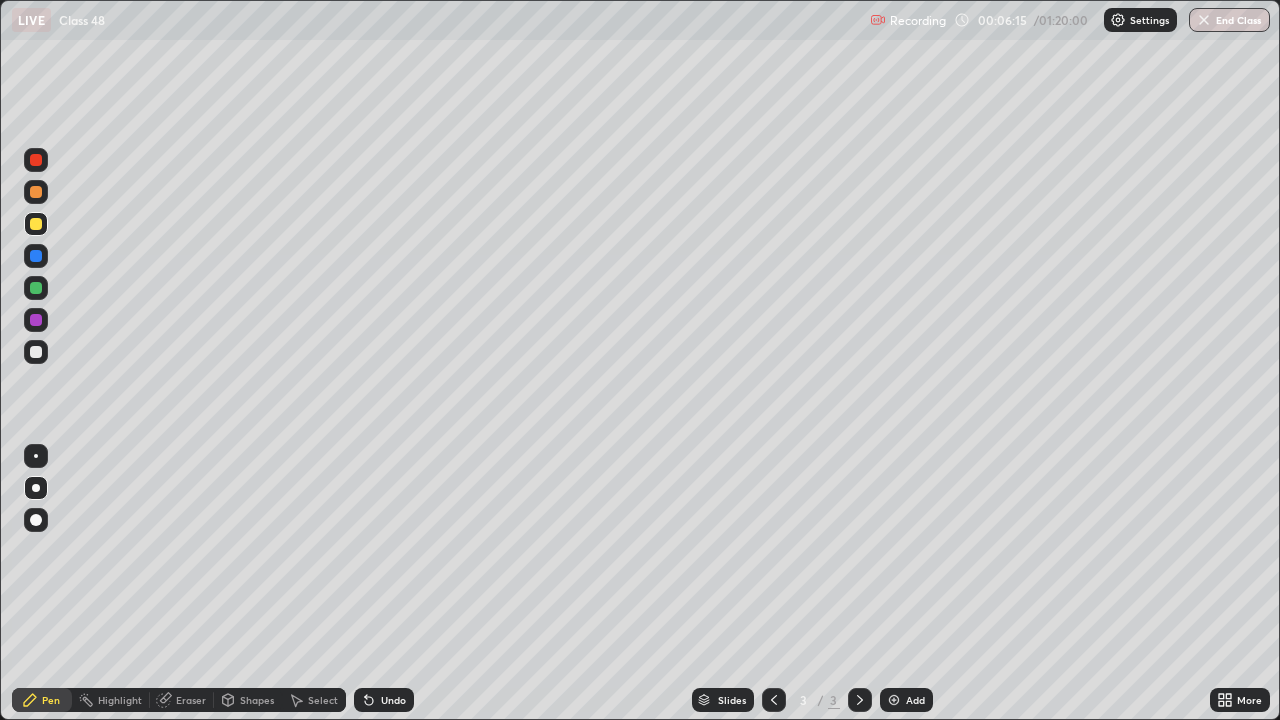 click at bounding box center (36, 288) 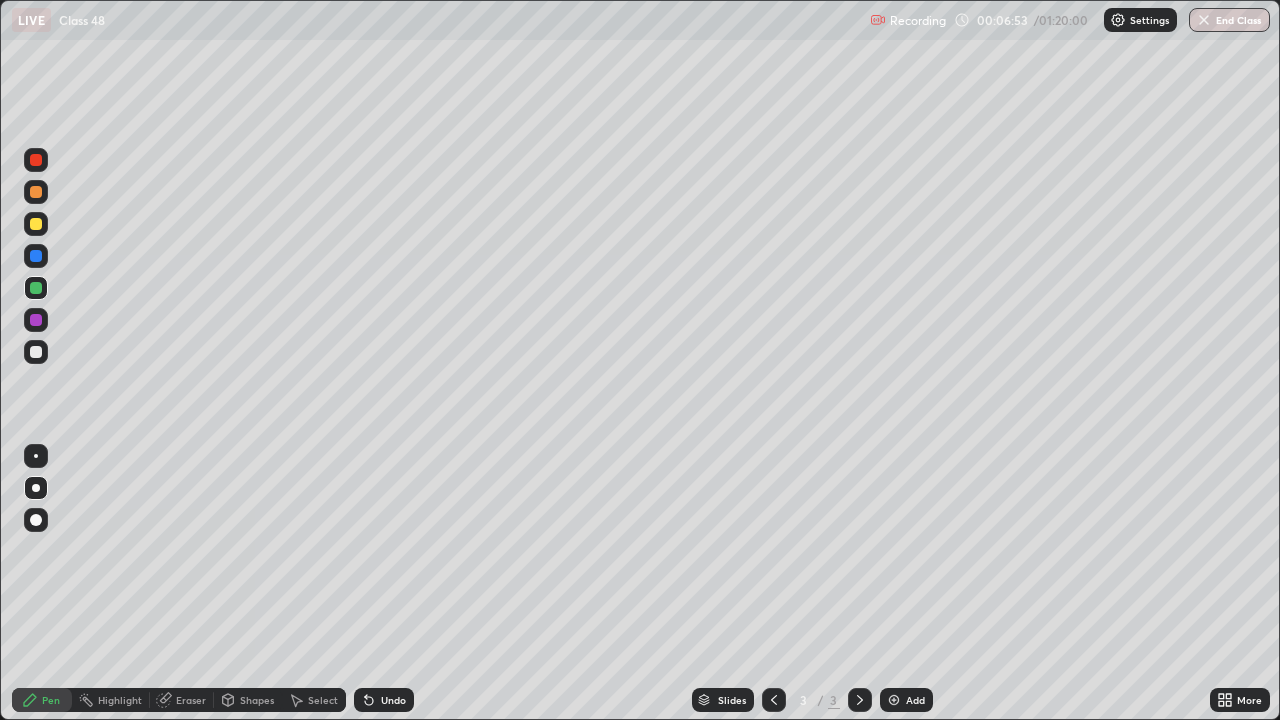 click at bounding box center (36, 320) 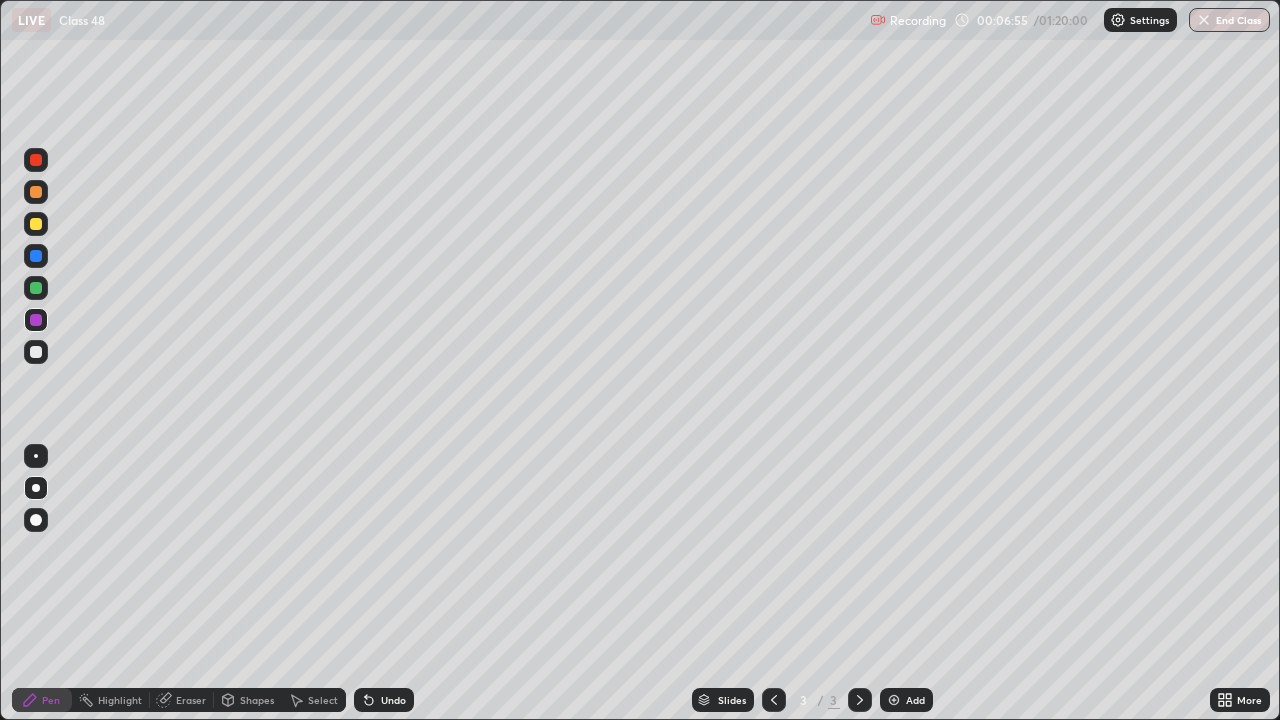 click at bounding box center (36, 352) 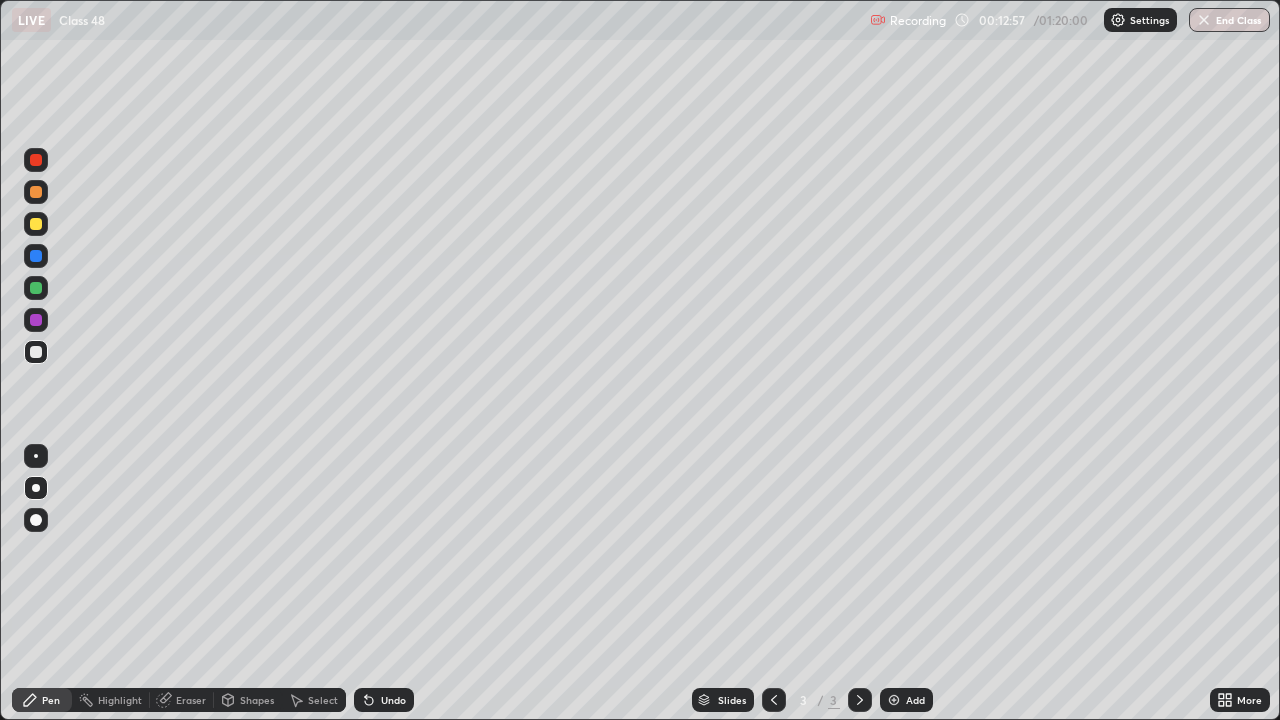 click at bounding box center [36, 224] 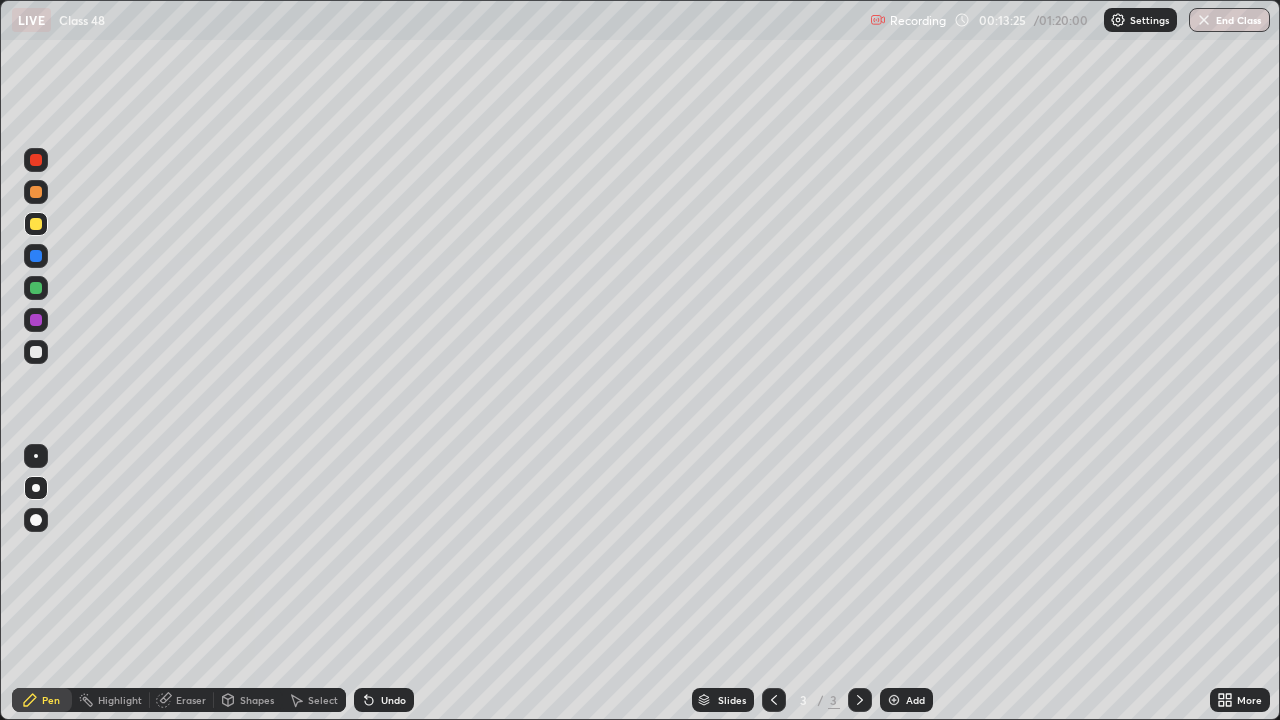 click on "Add" at bounding box center (915, 700) 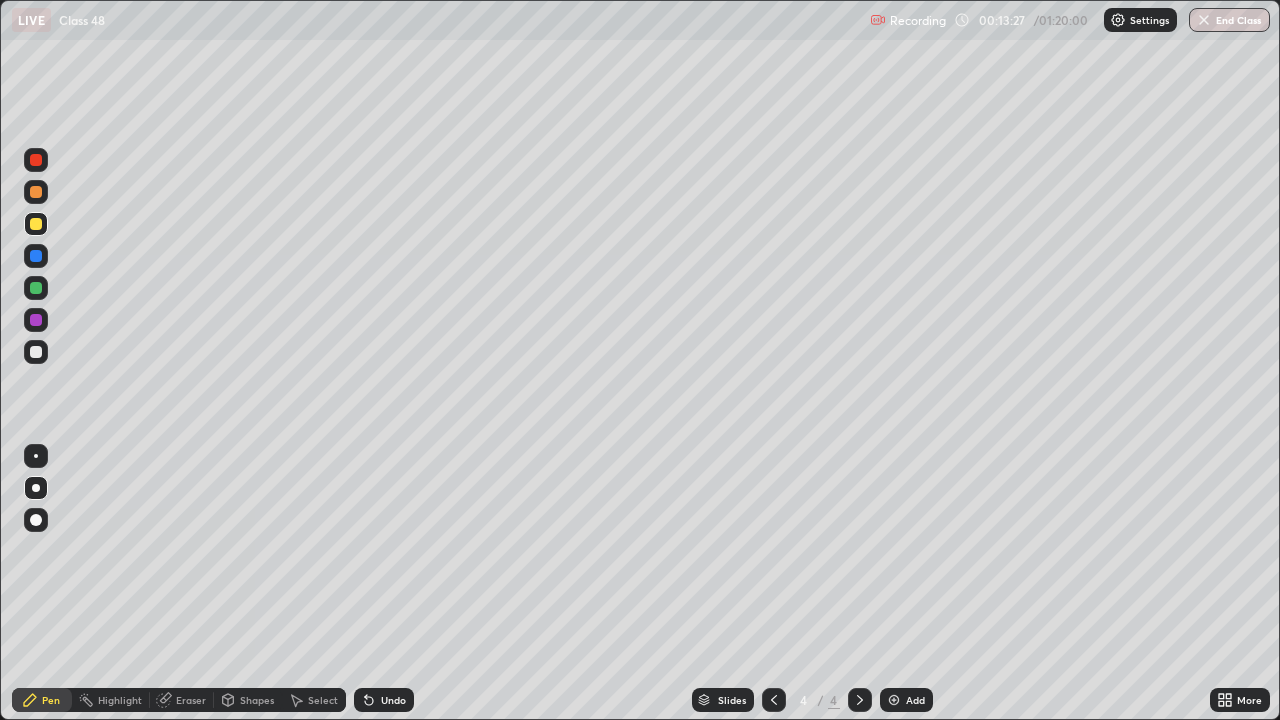 click at bounding box center [36, 224] 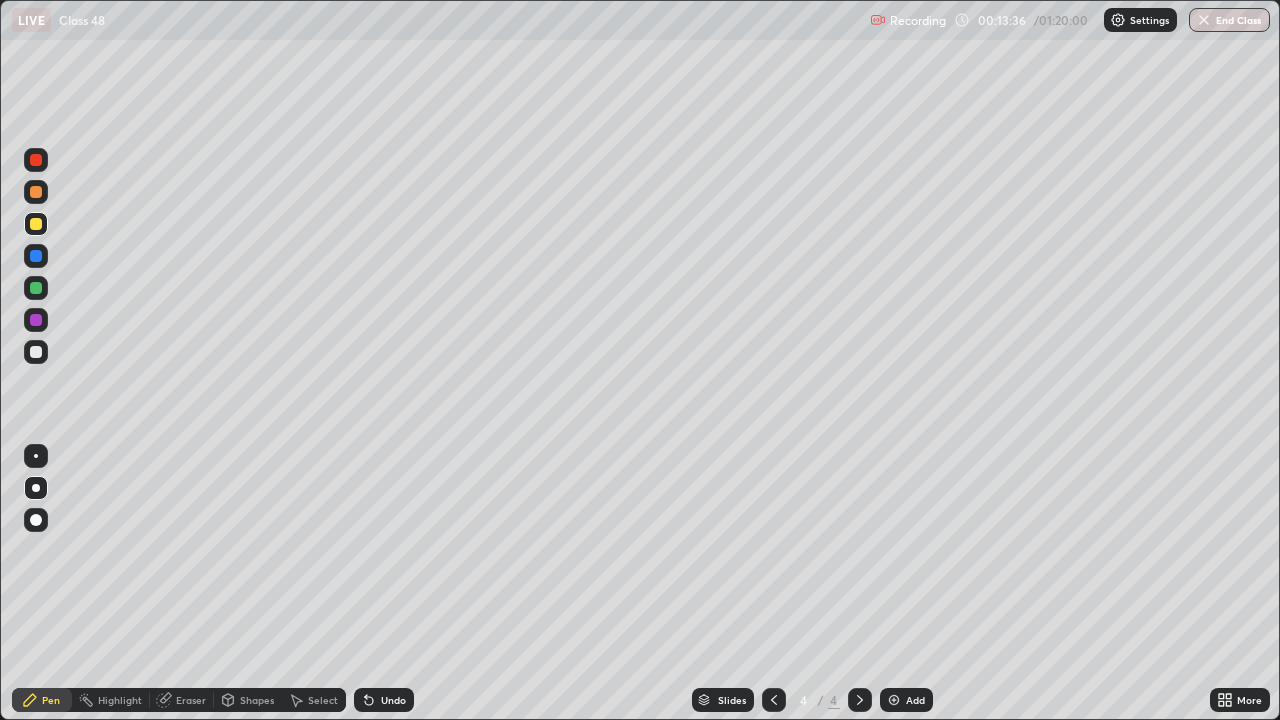 click on "Shapes" at bounding box center (257, 700) 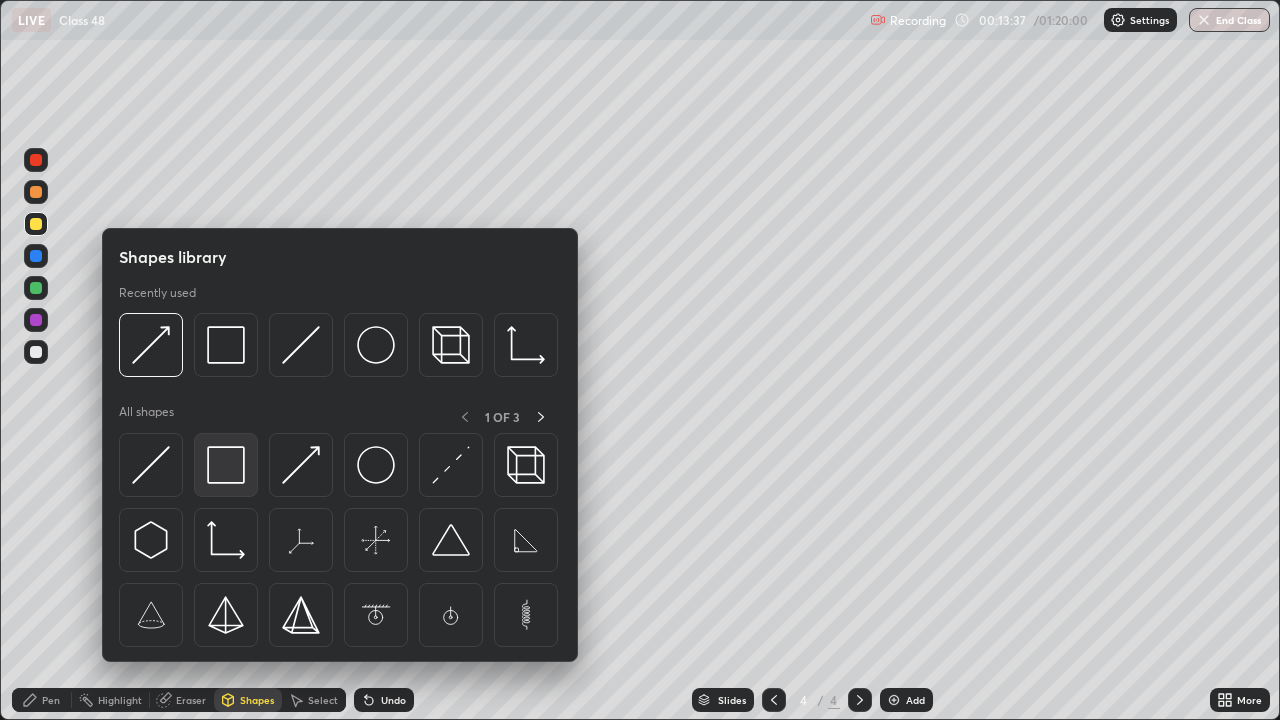 click at bounding box center (226, 465) 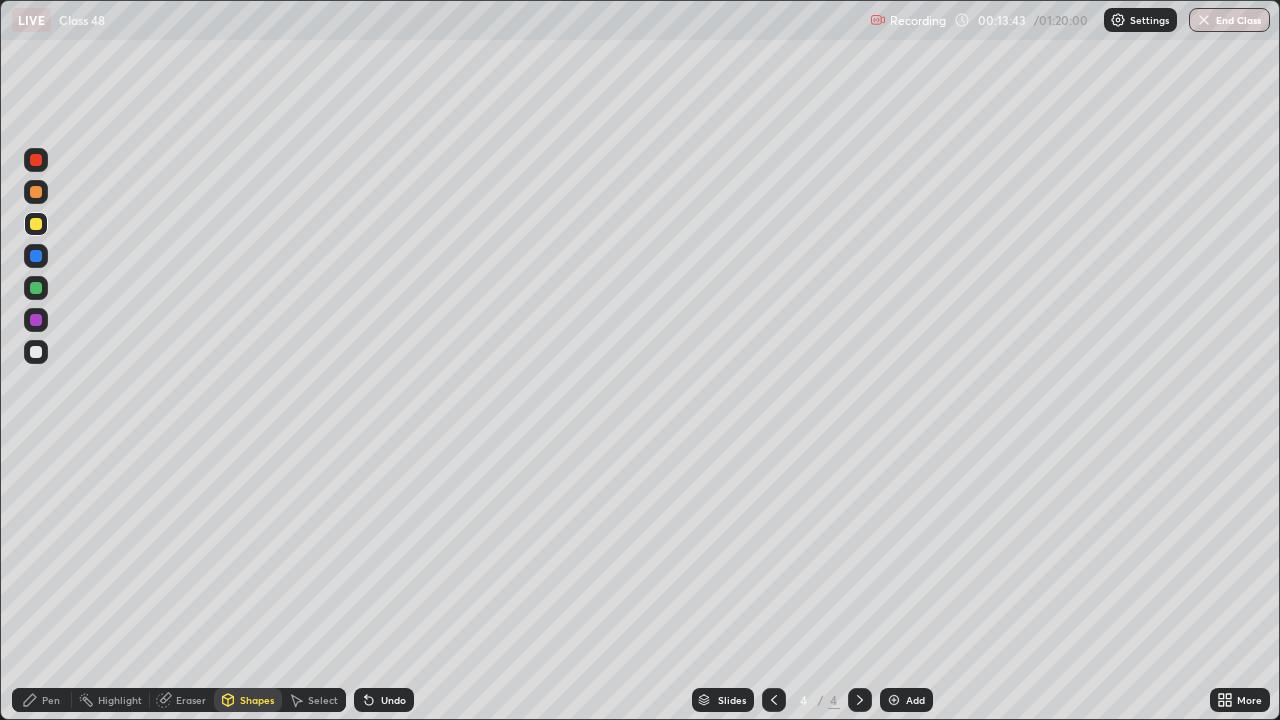 click at bounding box center [36, 352] 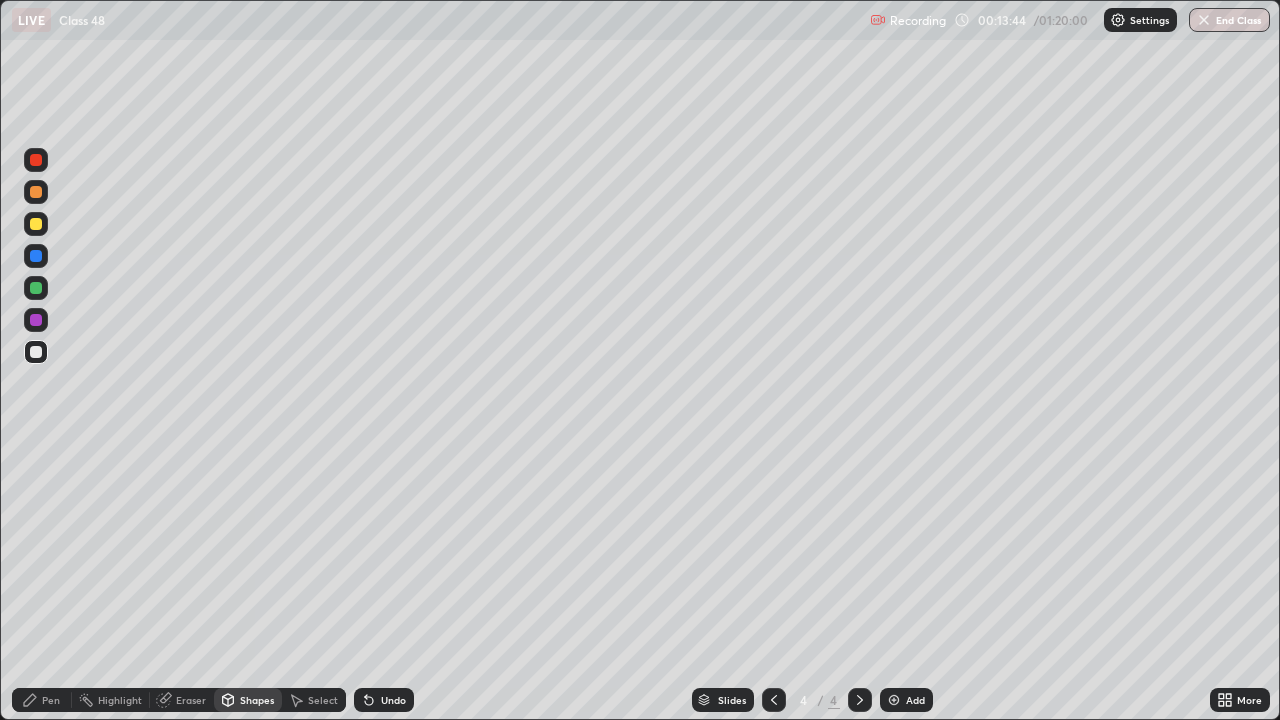 click at bounding box center (36, 352) 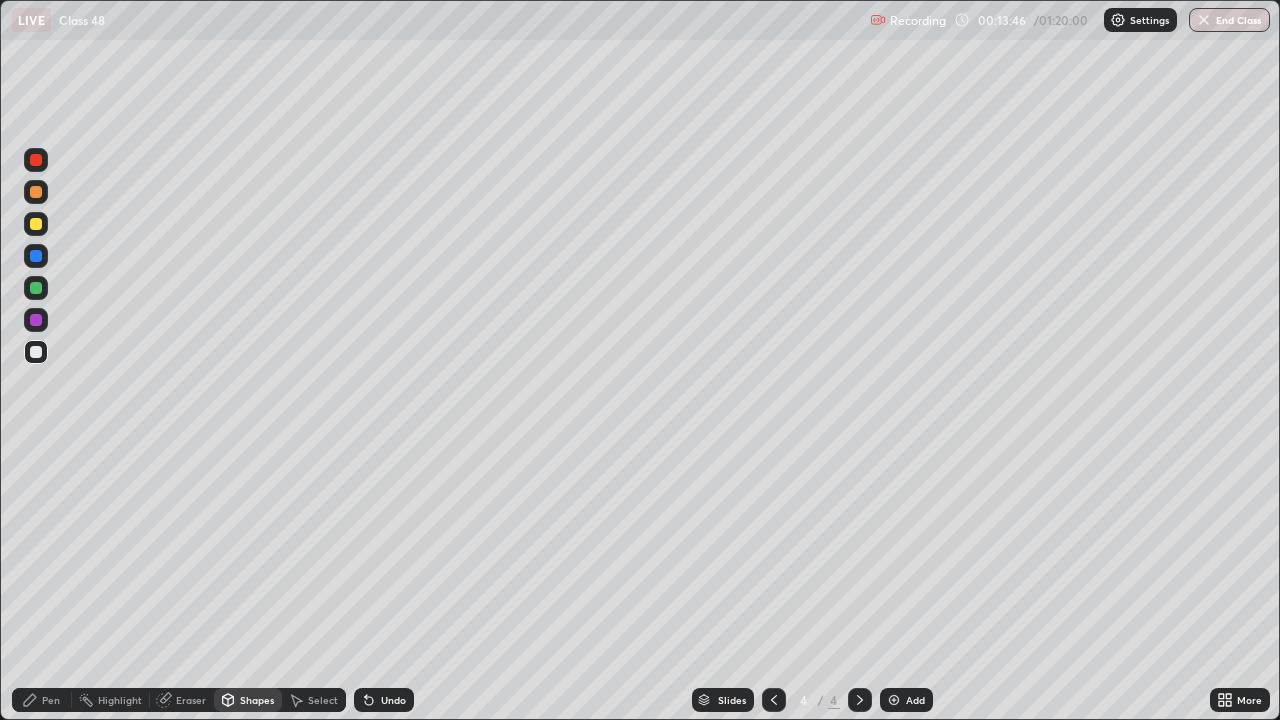 click 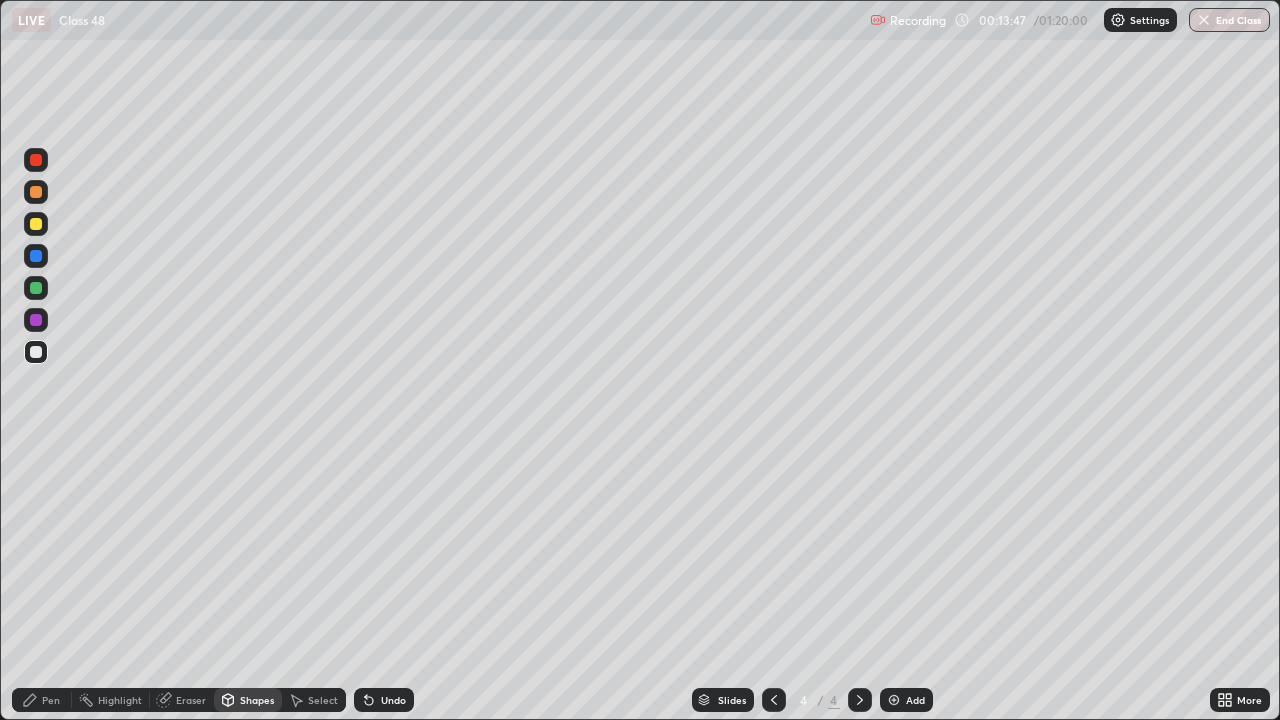click on "Shapes" at bounding box center (257, 700) 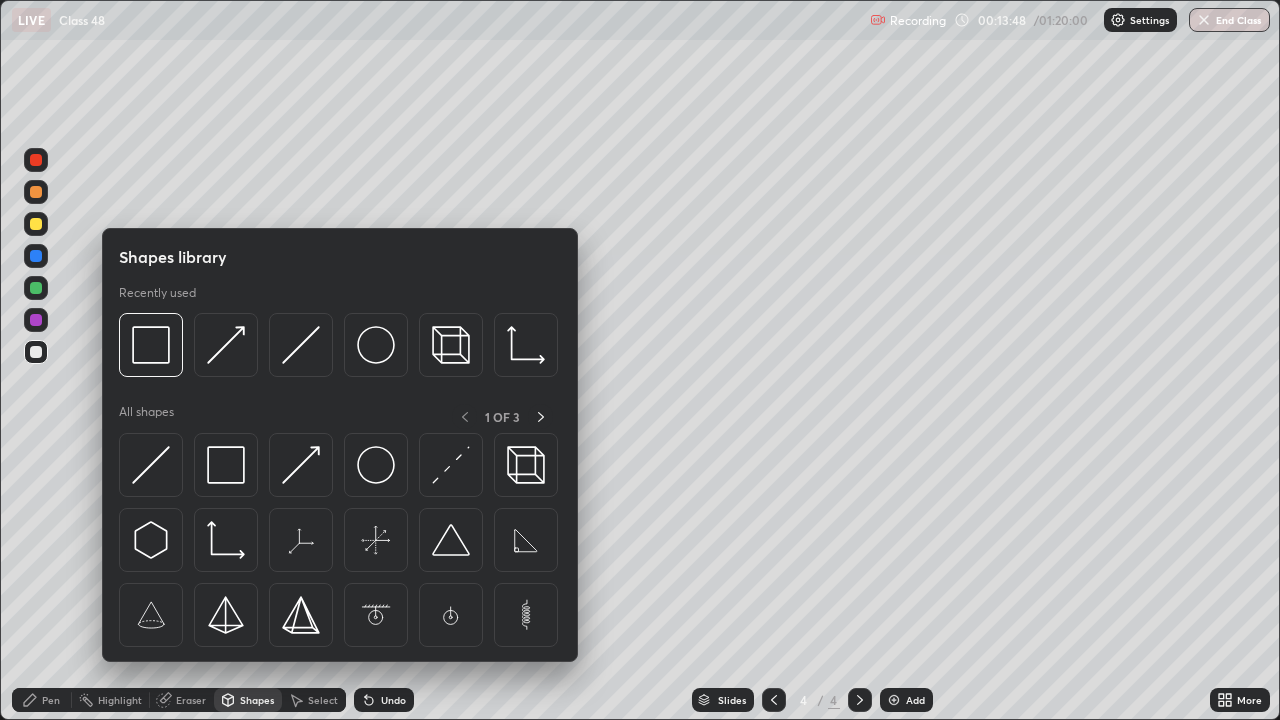 click at bounding box center (226, 465) 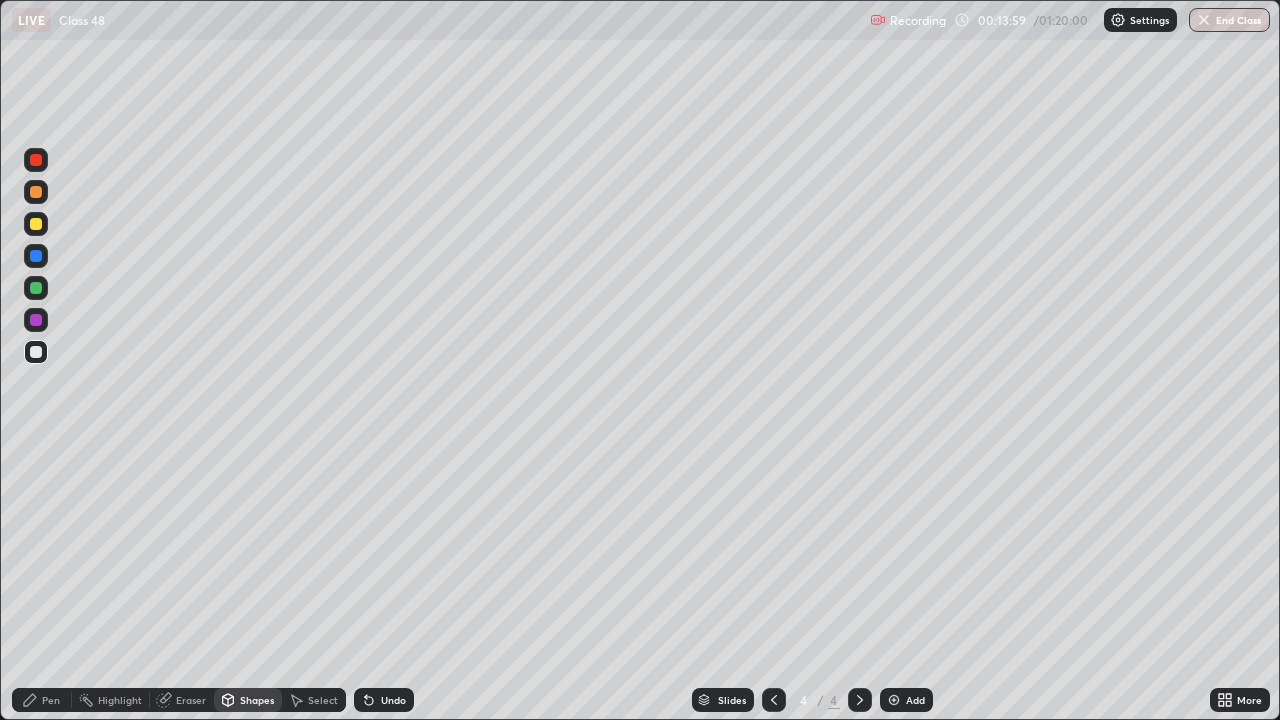 click at bounding box center (36, 192) 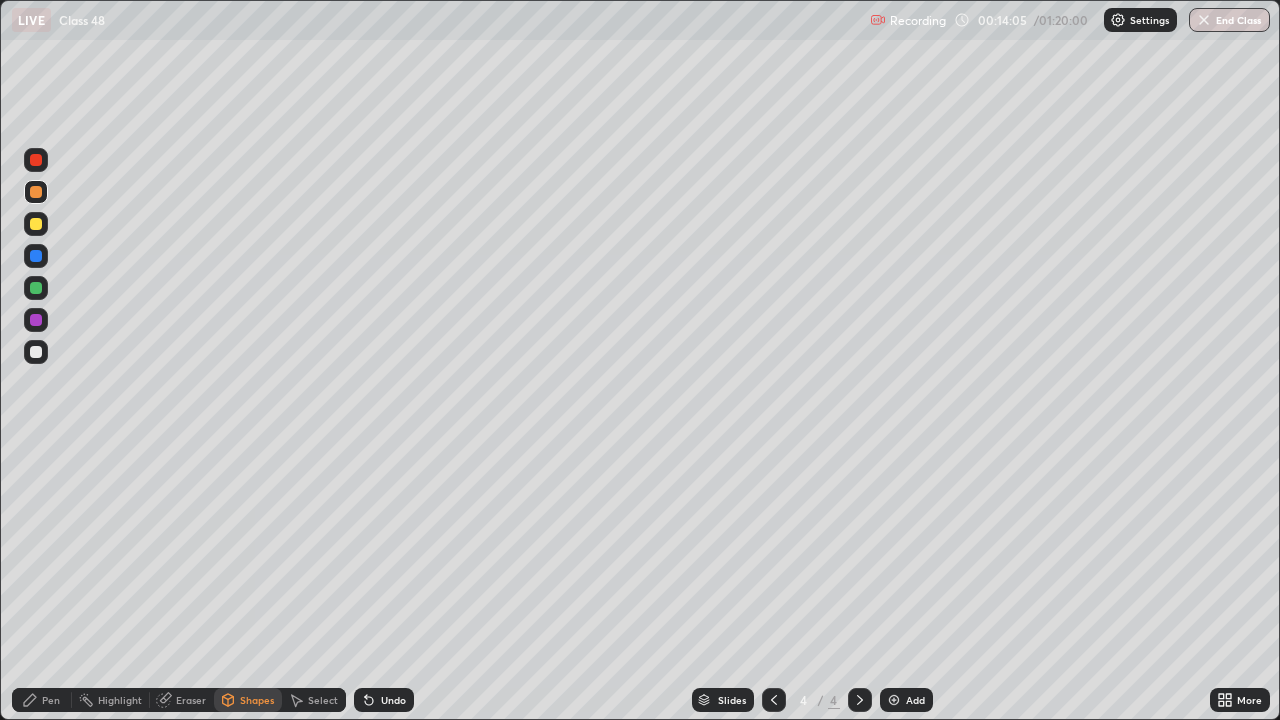 click on "Undo" at bounding box center (393, 700) 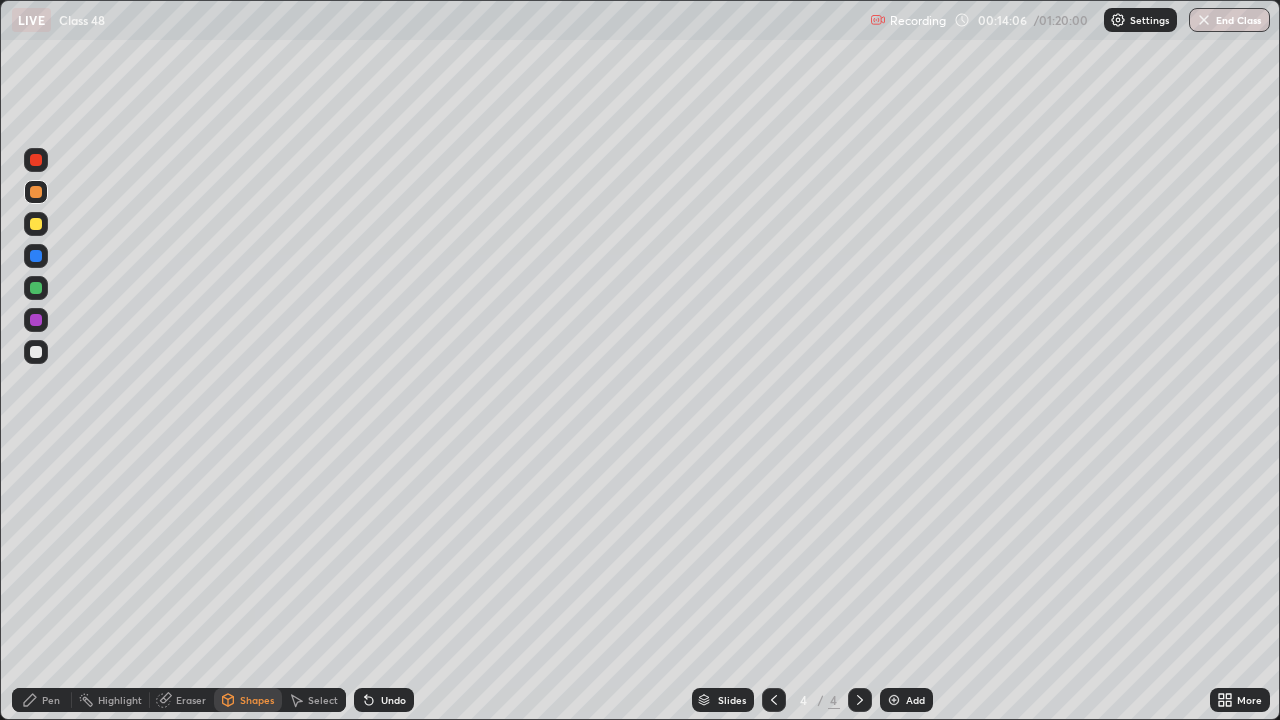 click on "Pen" at bounding box center (51, 700) 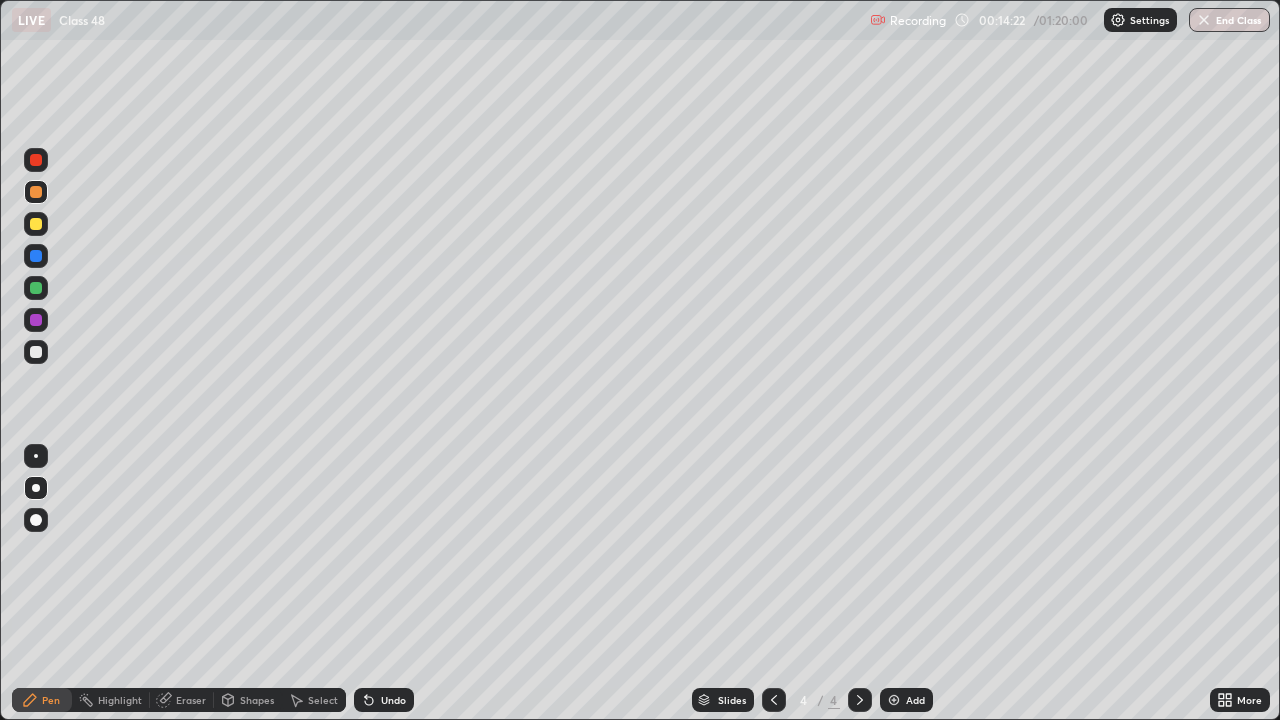 click at bounding box center [36, 160] 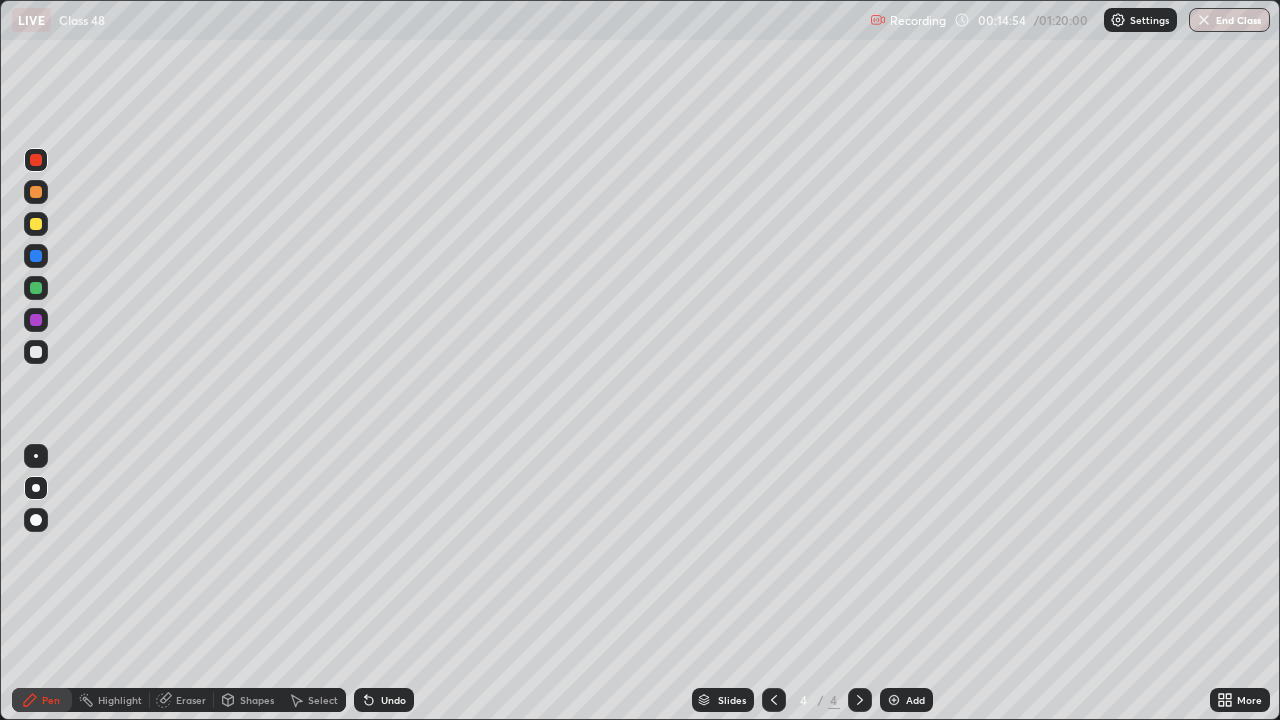 click at bounding box center [36, 352] 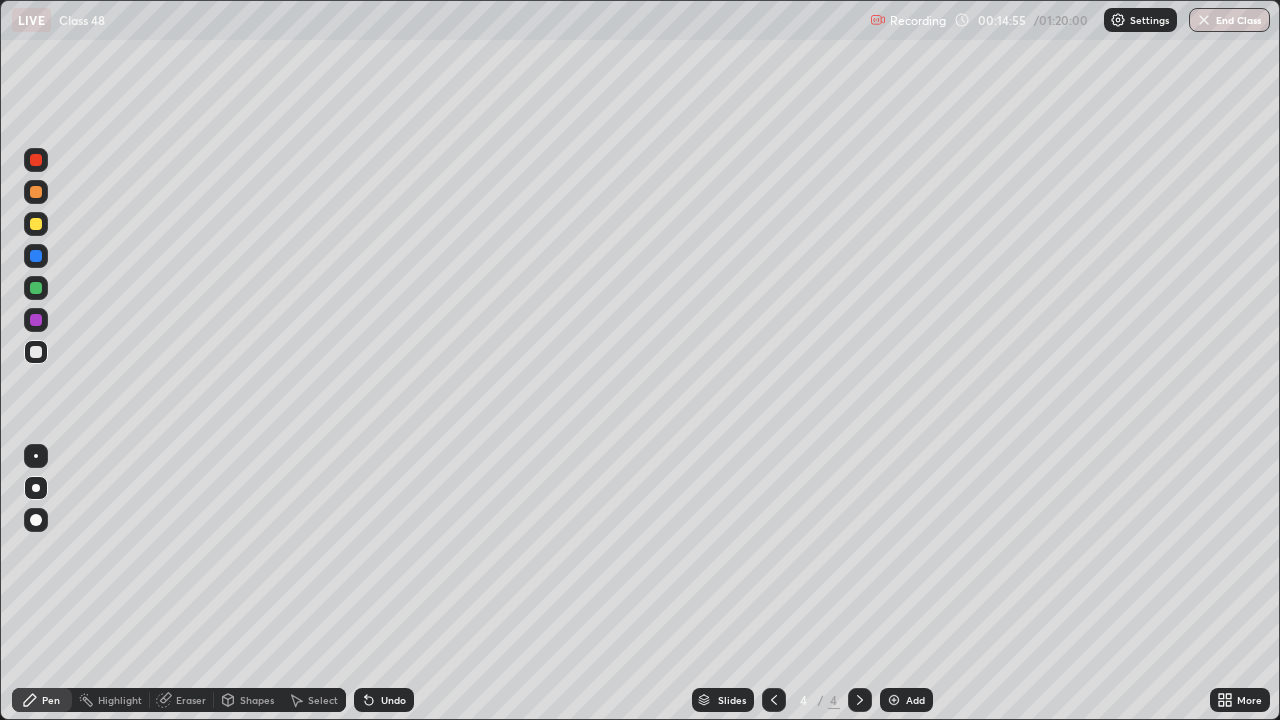 click at bounding box center (36, 320) 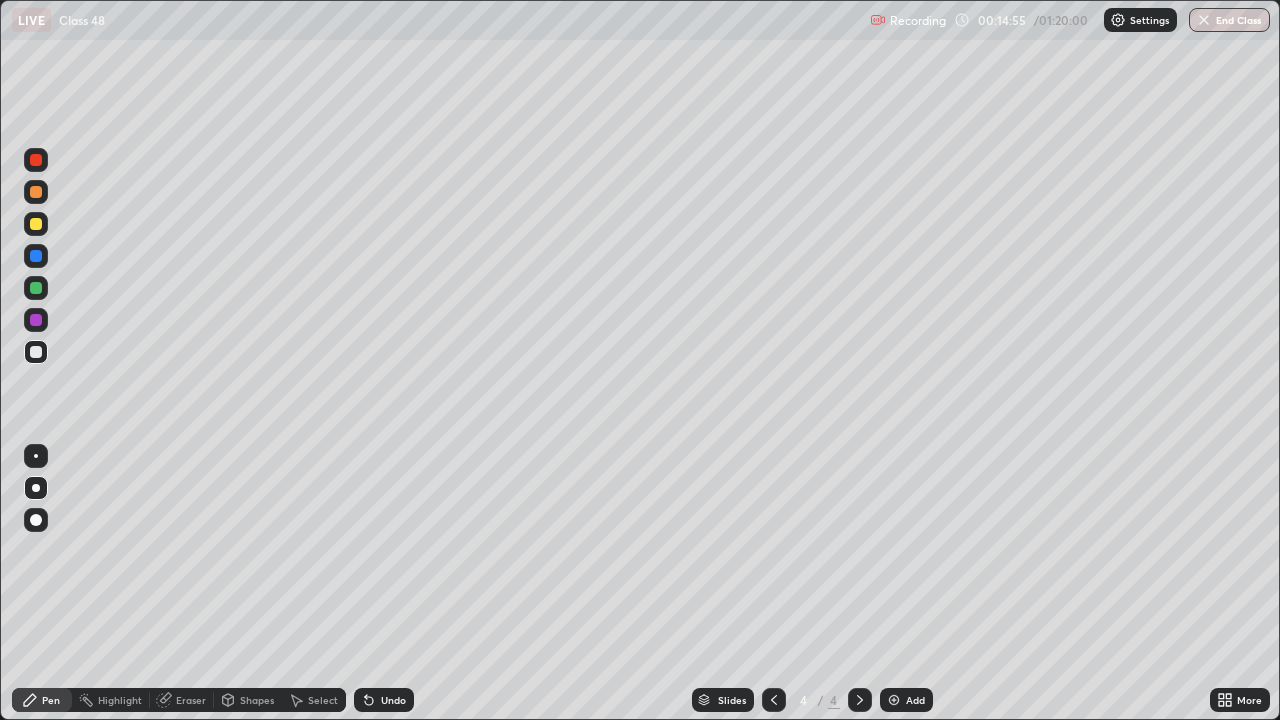 click at bounding box center [36, 320] 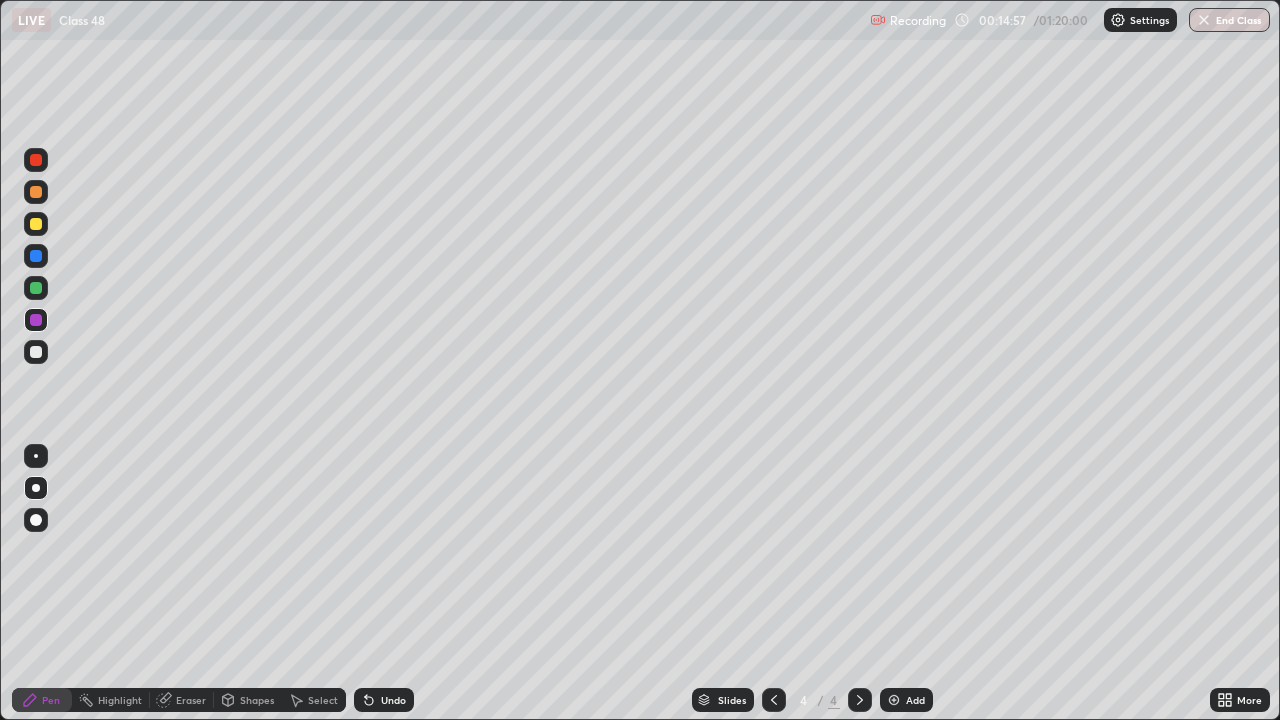 click on "Shapes" at bounding box center [257, 700] 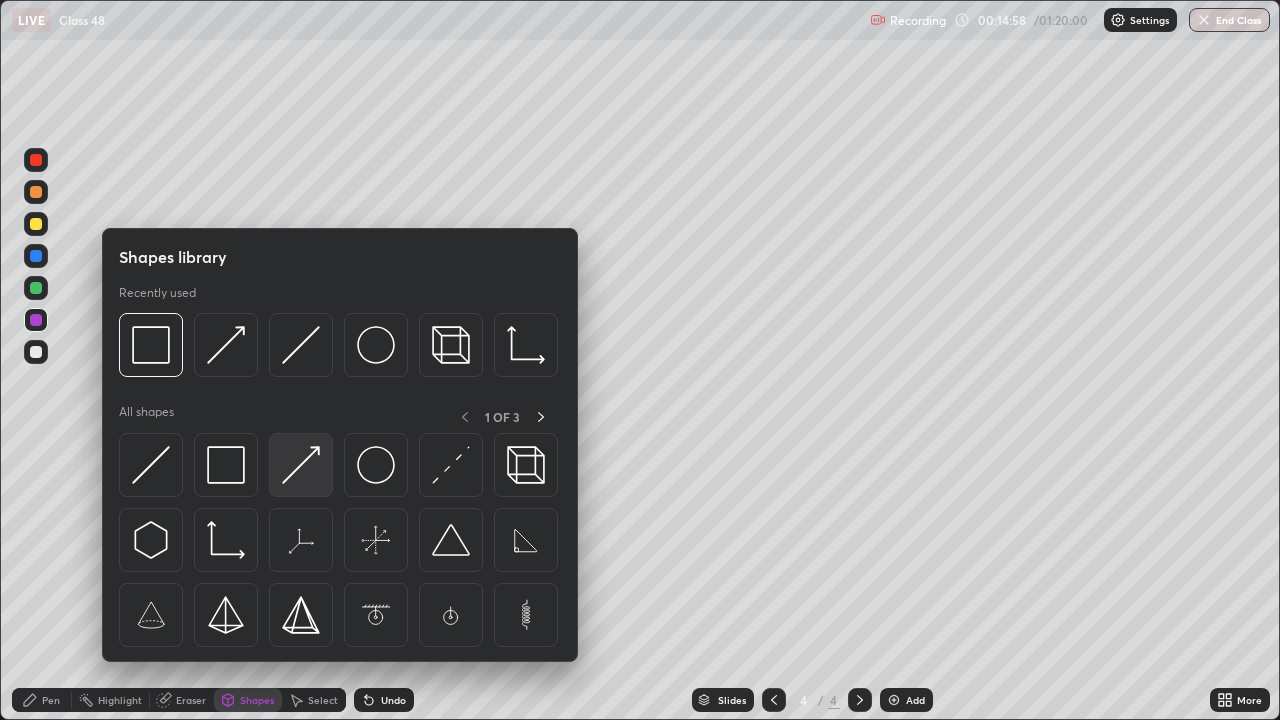 click at bounding box center (301, 465) 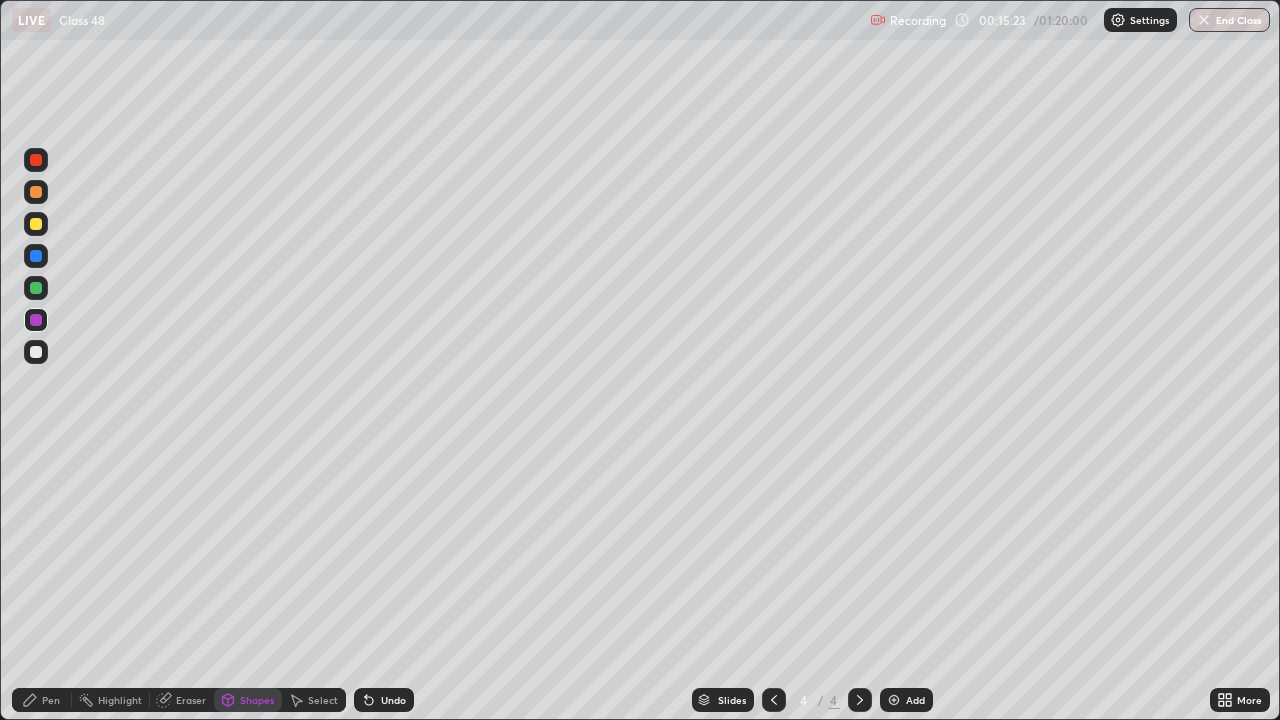 click at bounding box center [36, 224] 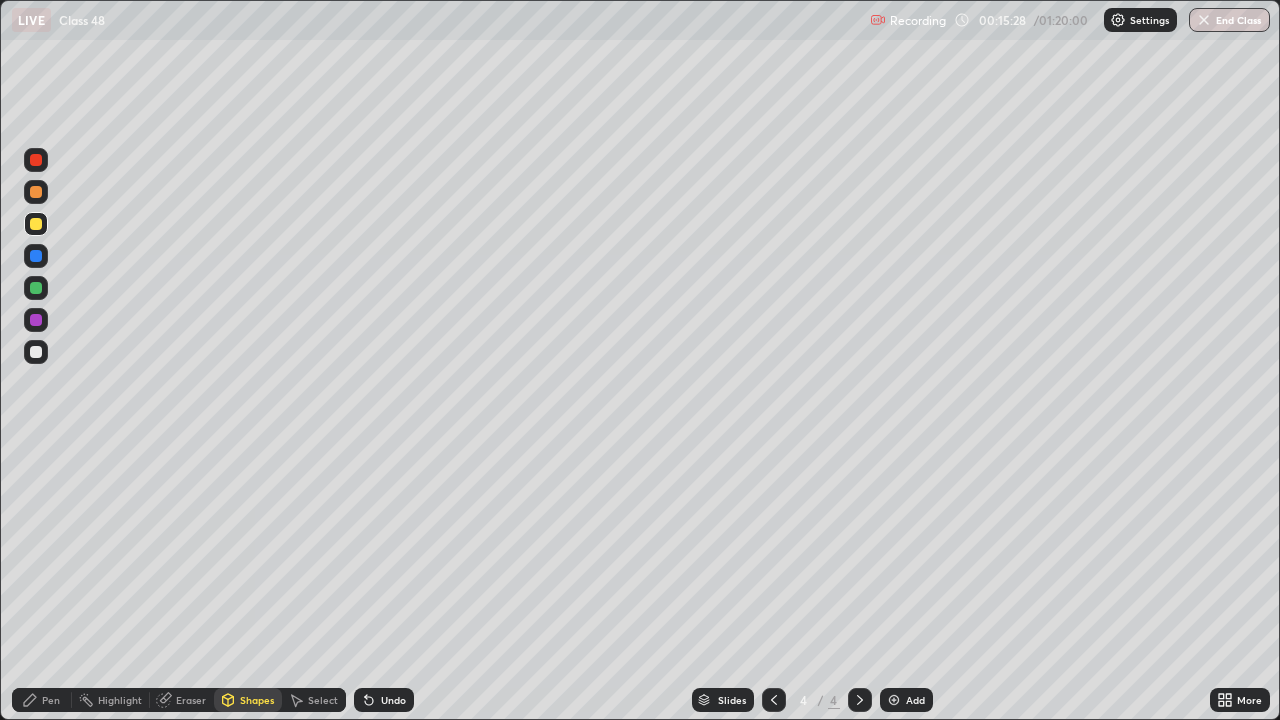 click on "Undo" at bounding box center [384, 700] 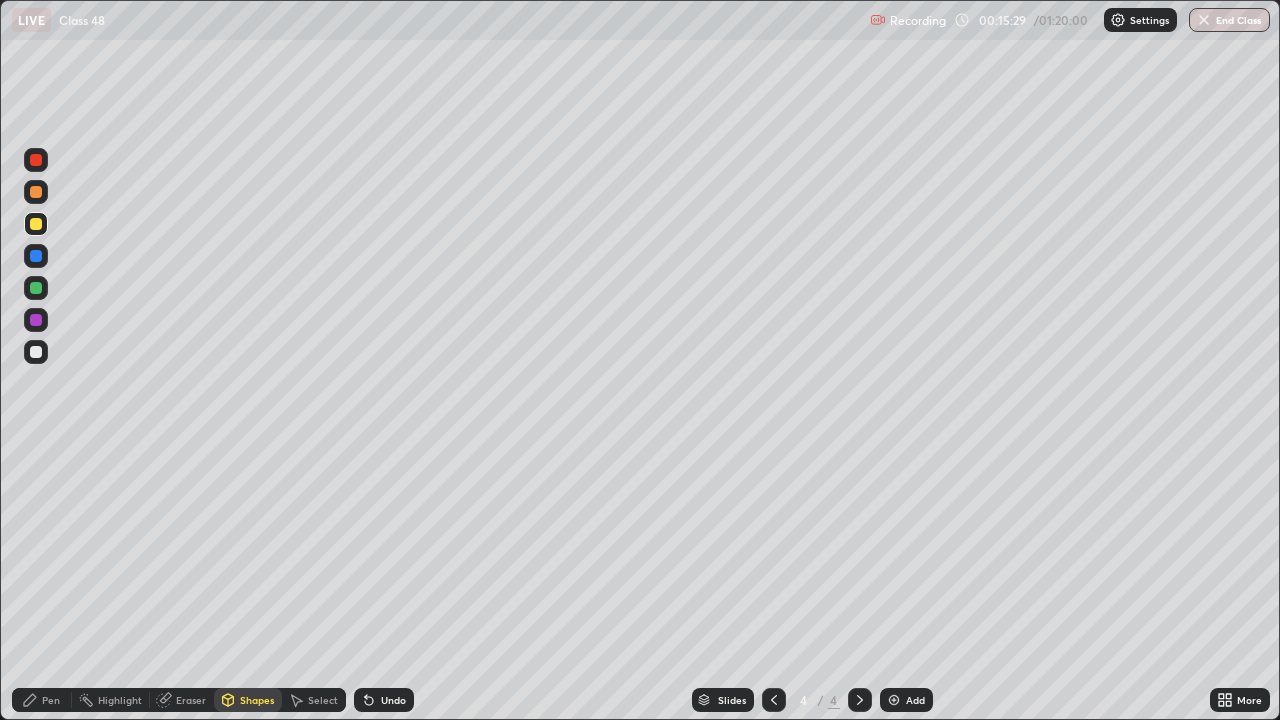 click 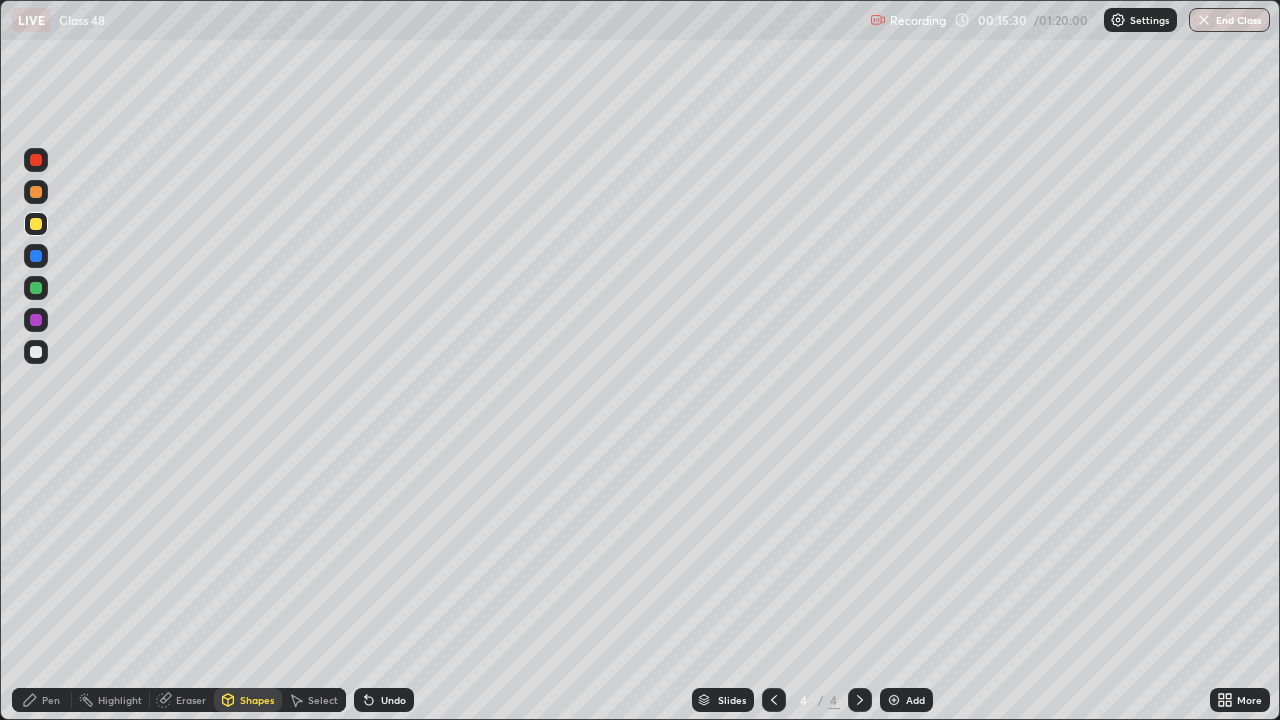 click 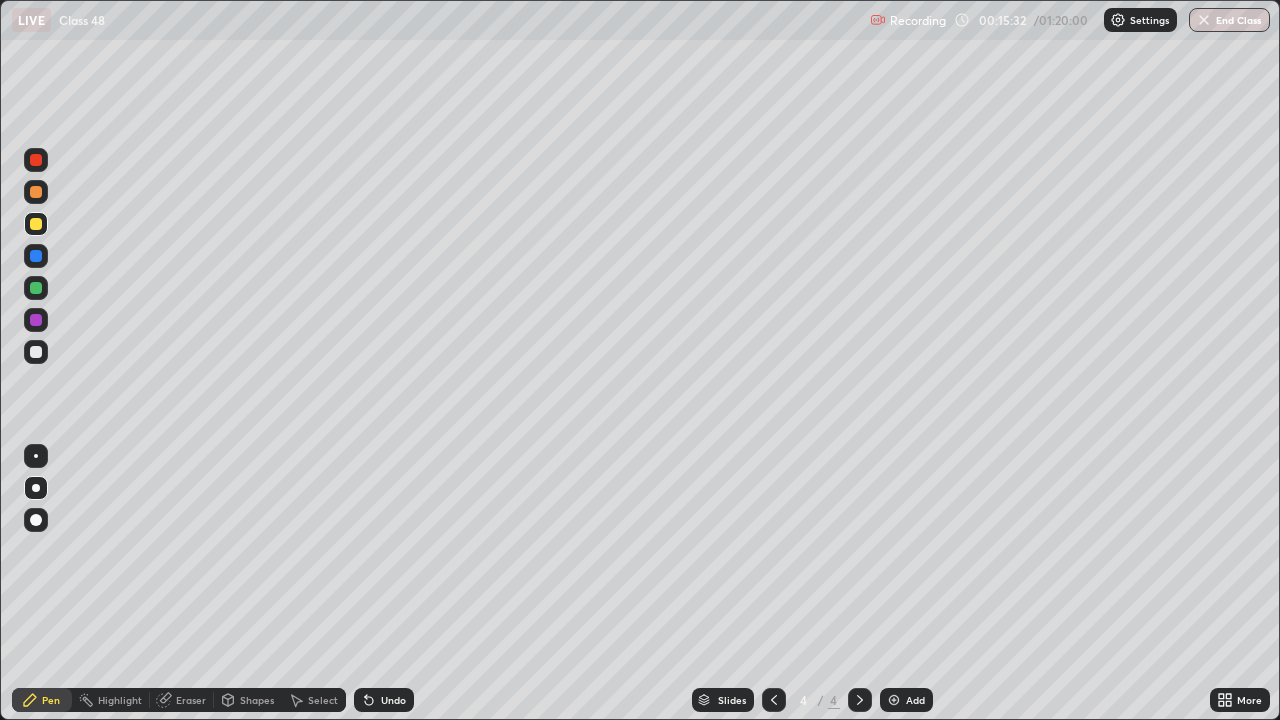 click at bounding box center (36, 456) 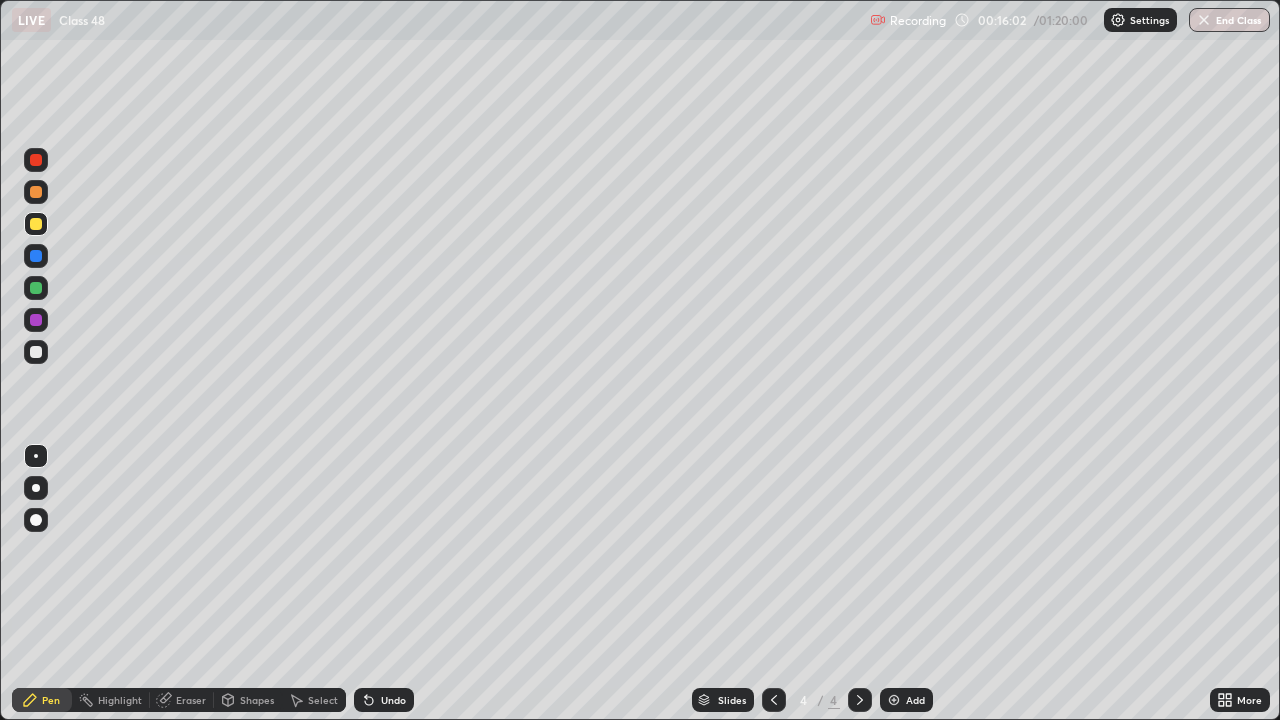 click at bounding box center (36, 288) 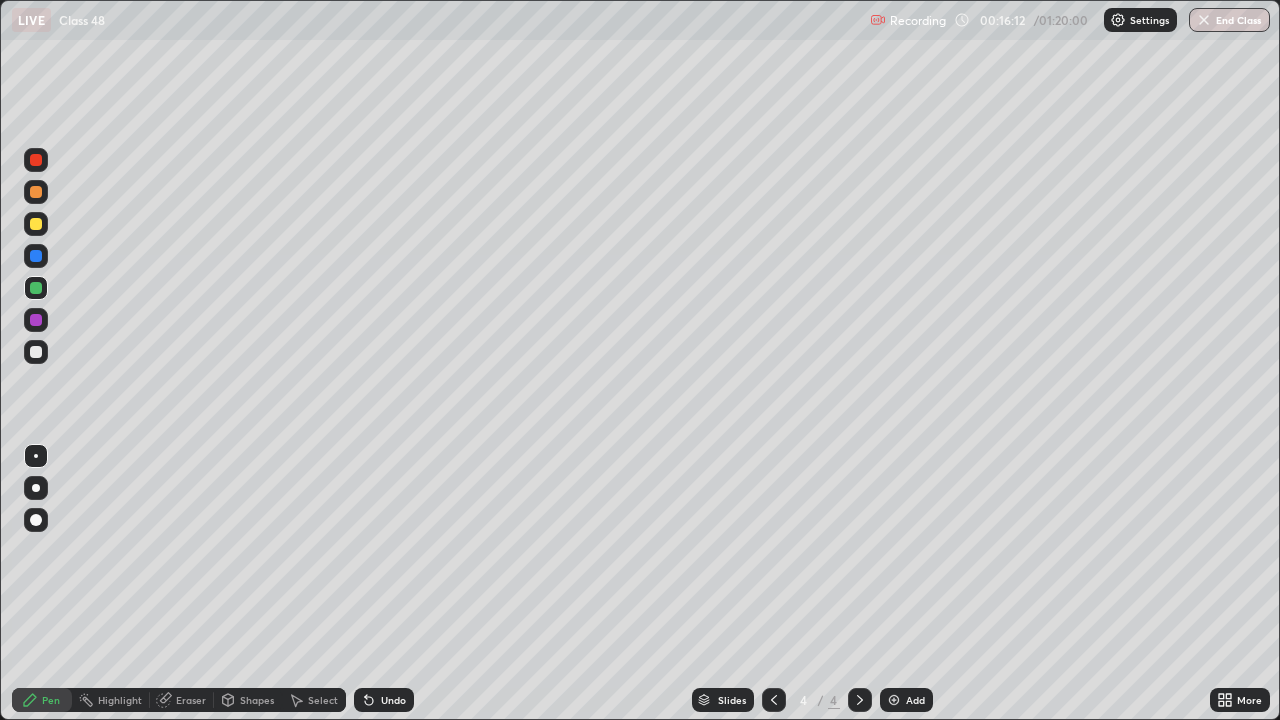 click on "Undo" at bounding box center [393, 700] 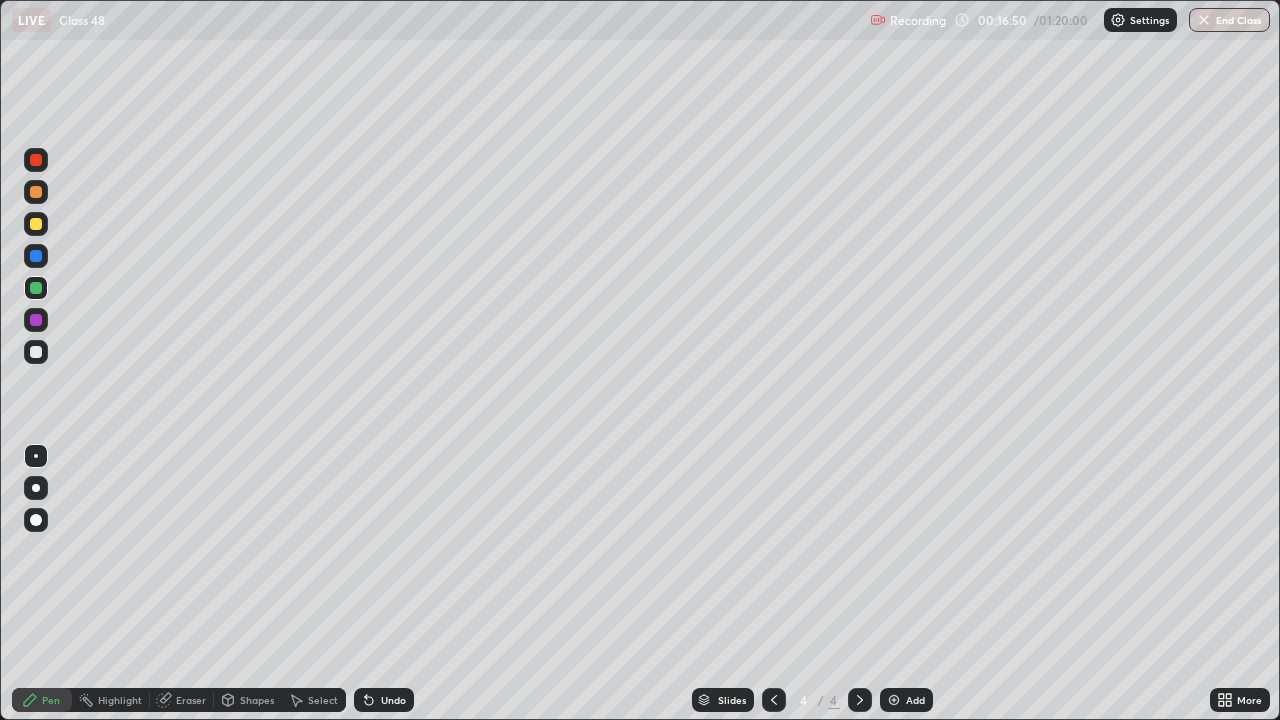 click at bounding box center [36, 224] 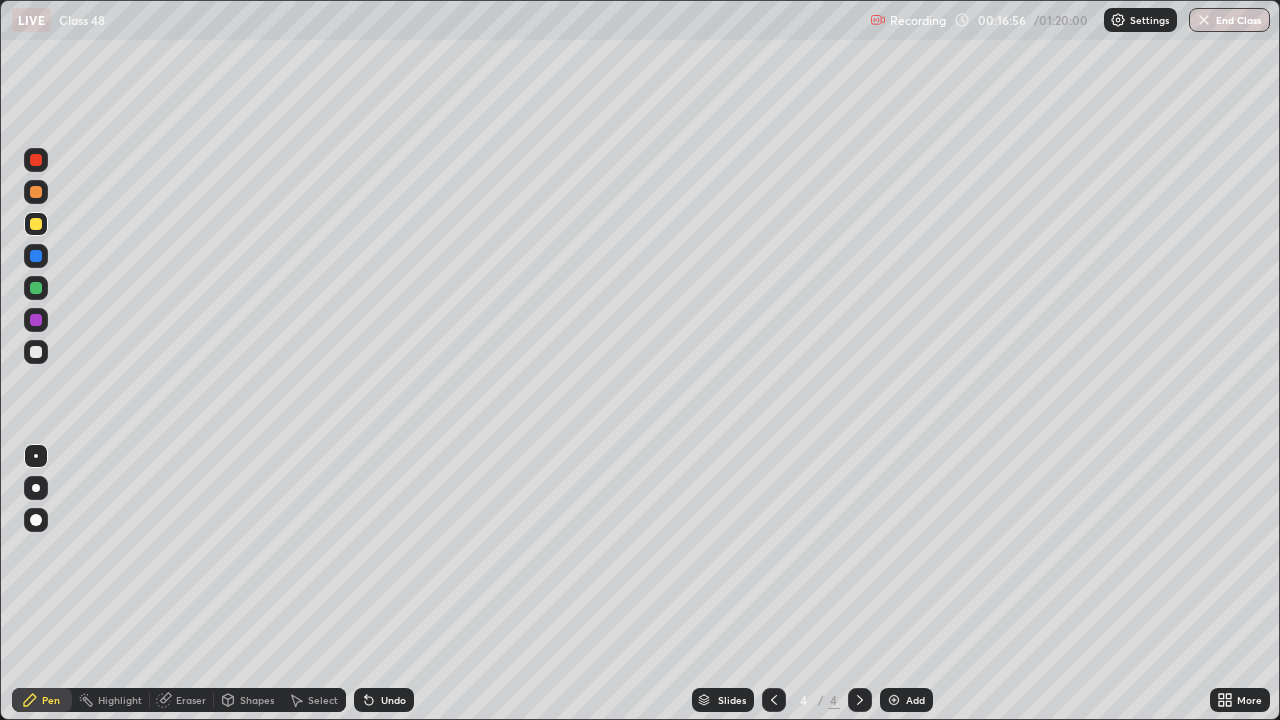 click on "Eraser" at bounding box center [191, 700] 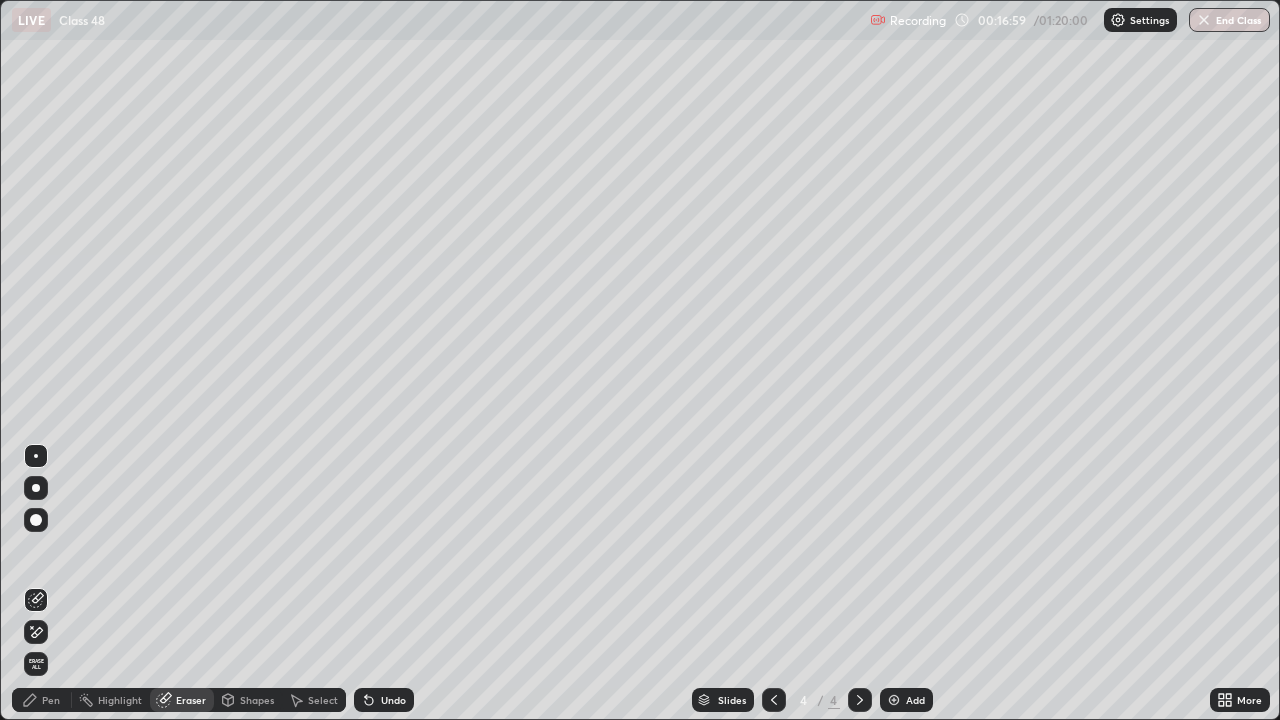 click on "Pen" at bounding box center [51, 700] 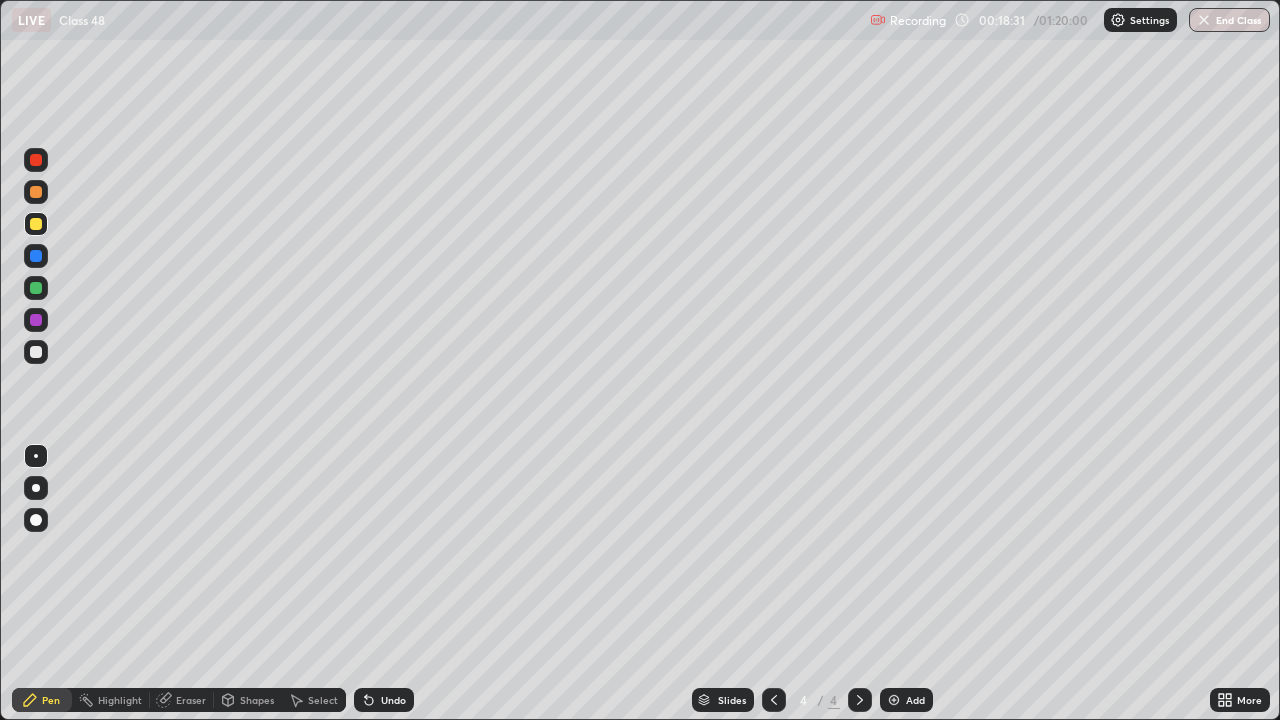 click at bounding box center (36, 160) 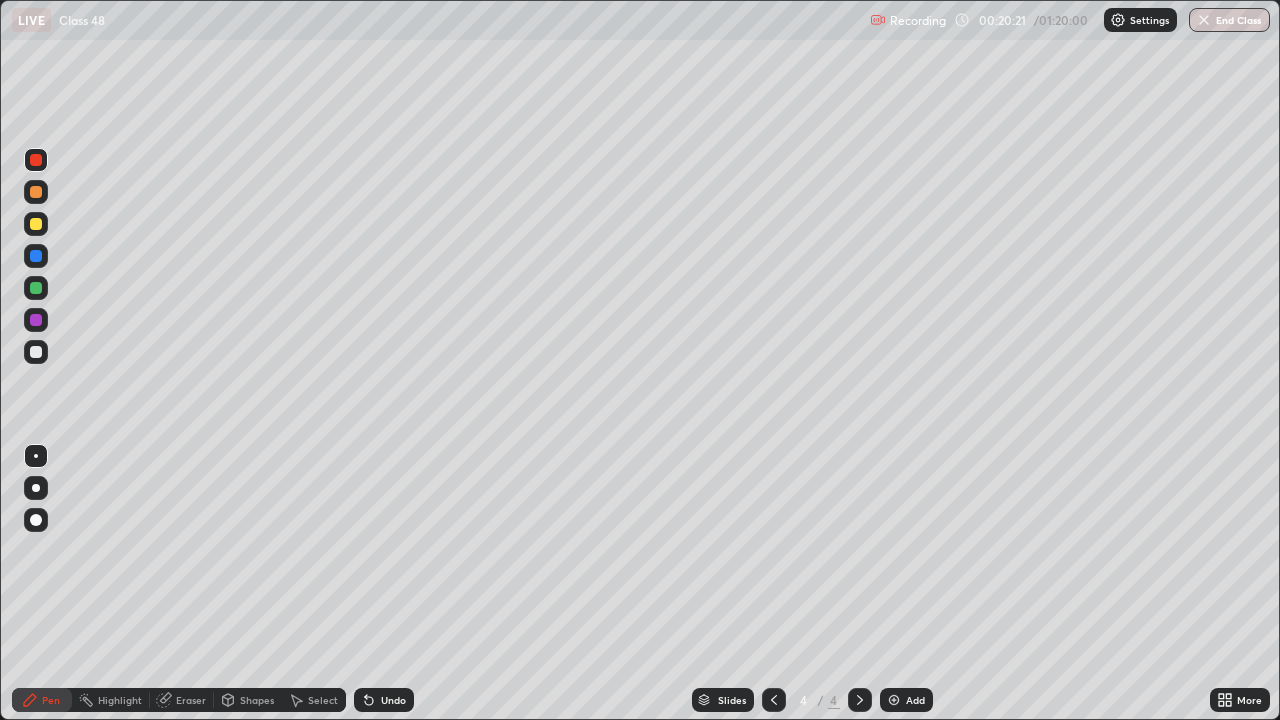 click at bounding box center (36, 224) 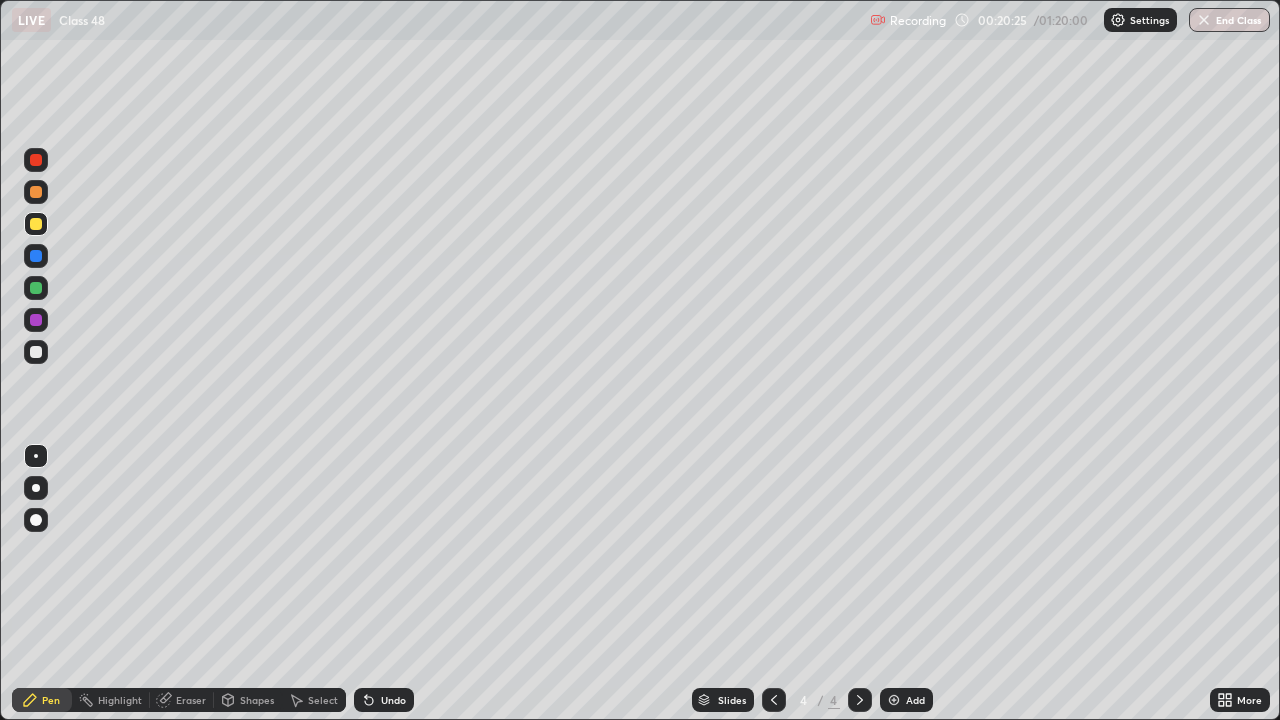 click on "Shapes" at bounding box center [257, 700] 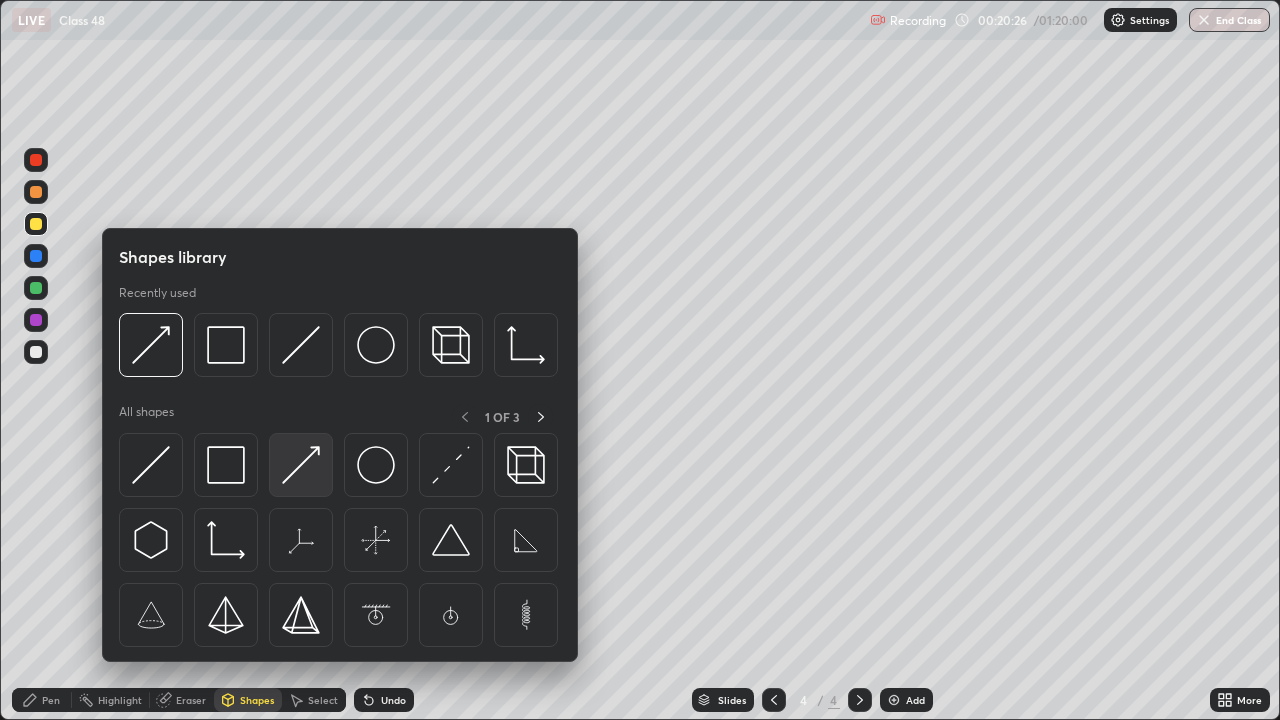 click at bounding box center [301, 465] 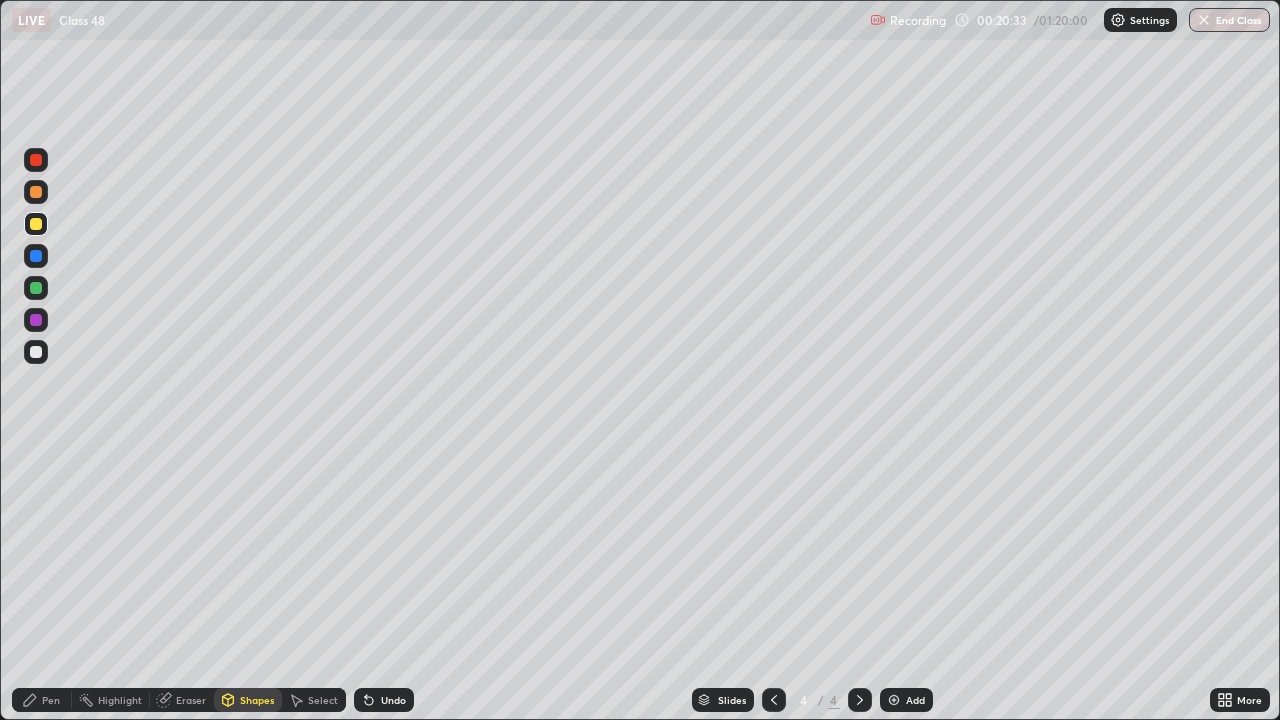 click on "Pen" at bounding box center (42, 700) 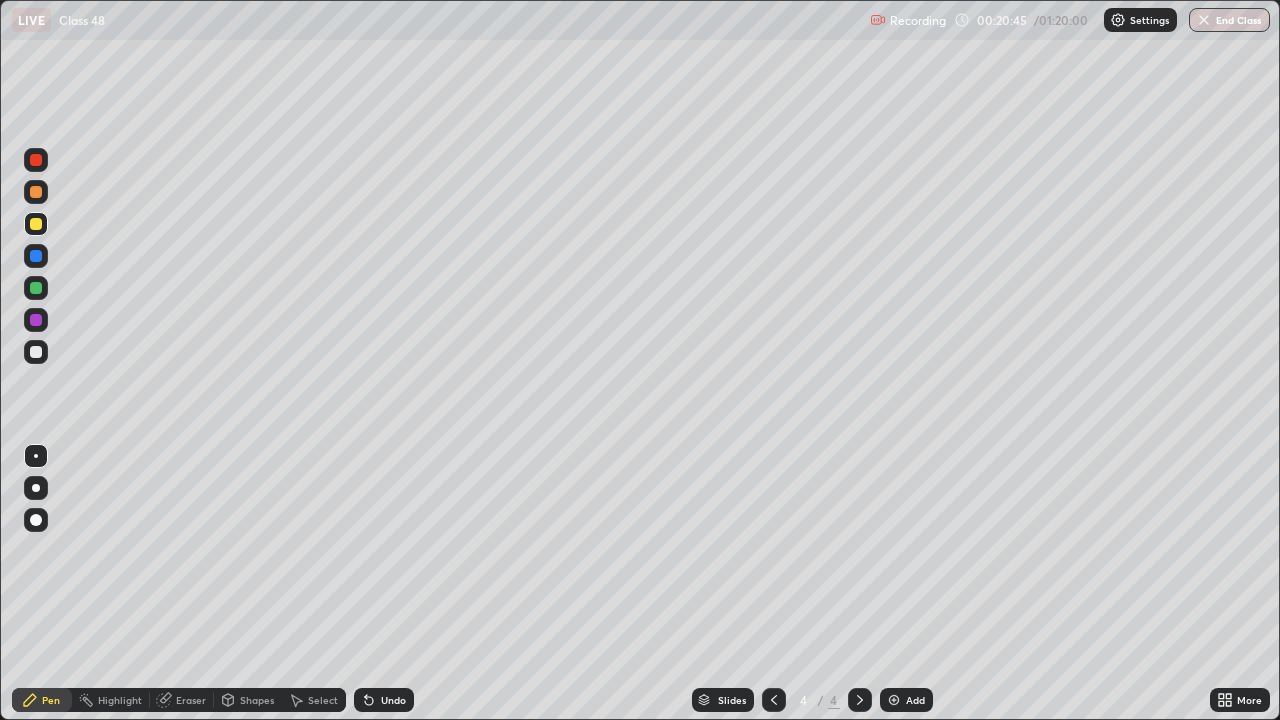 click on "Undo" at bounding box center (384, 700) 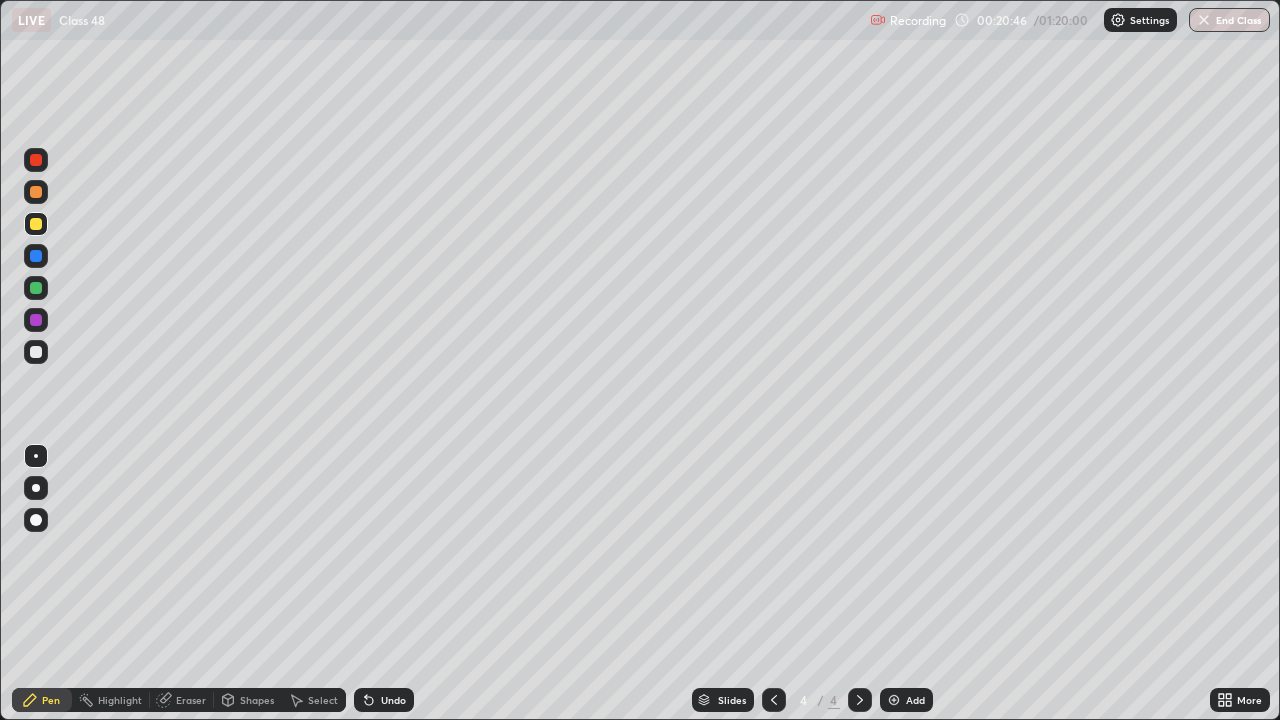 click on "Undo" at bounding box center [384, 700] 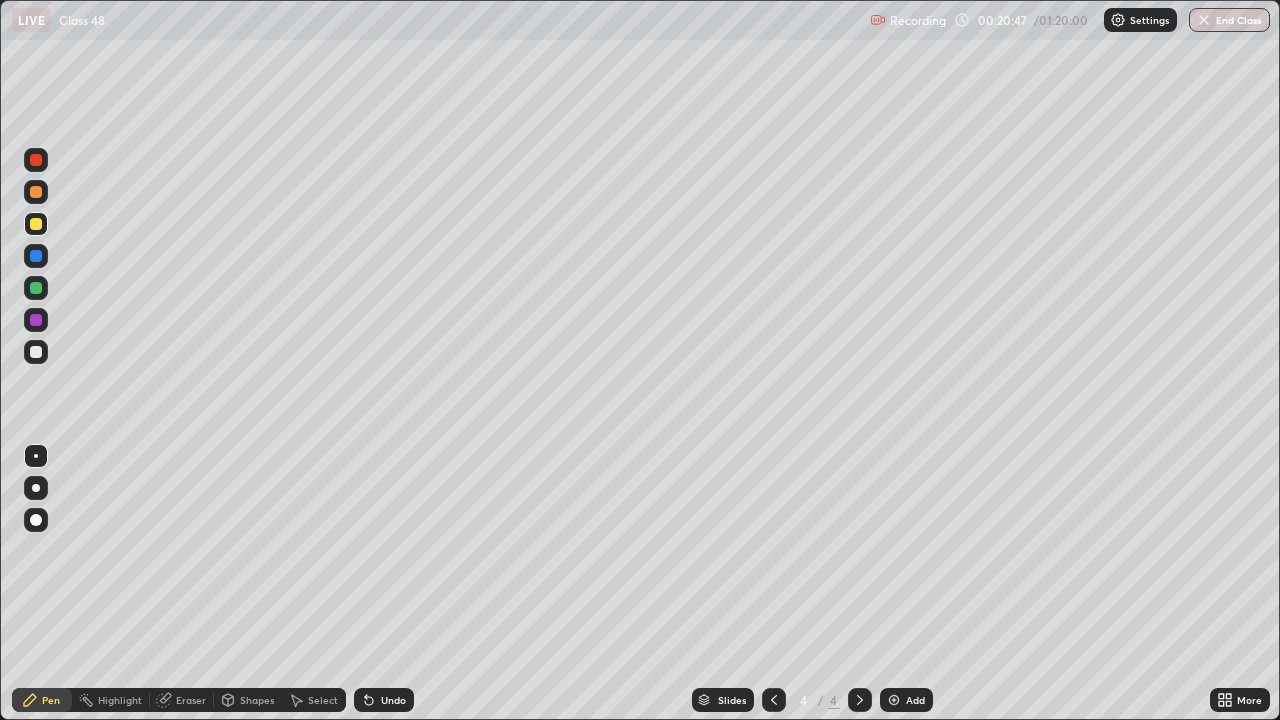 click on "Undo" at bounding box center (393, 700) 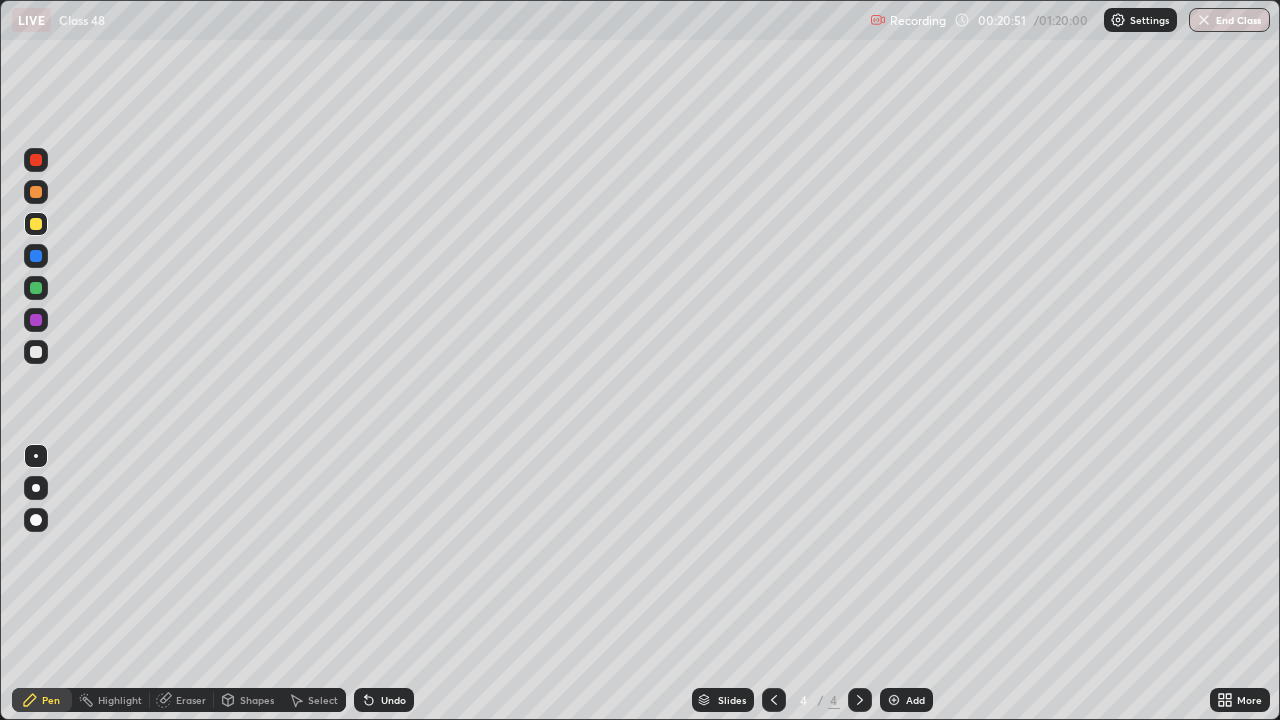 click 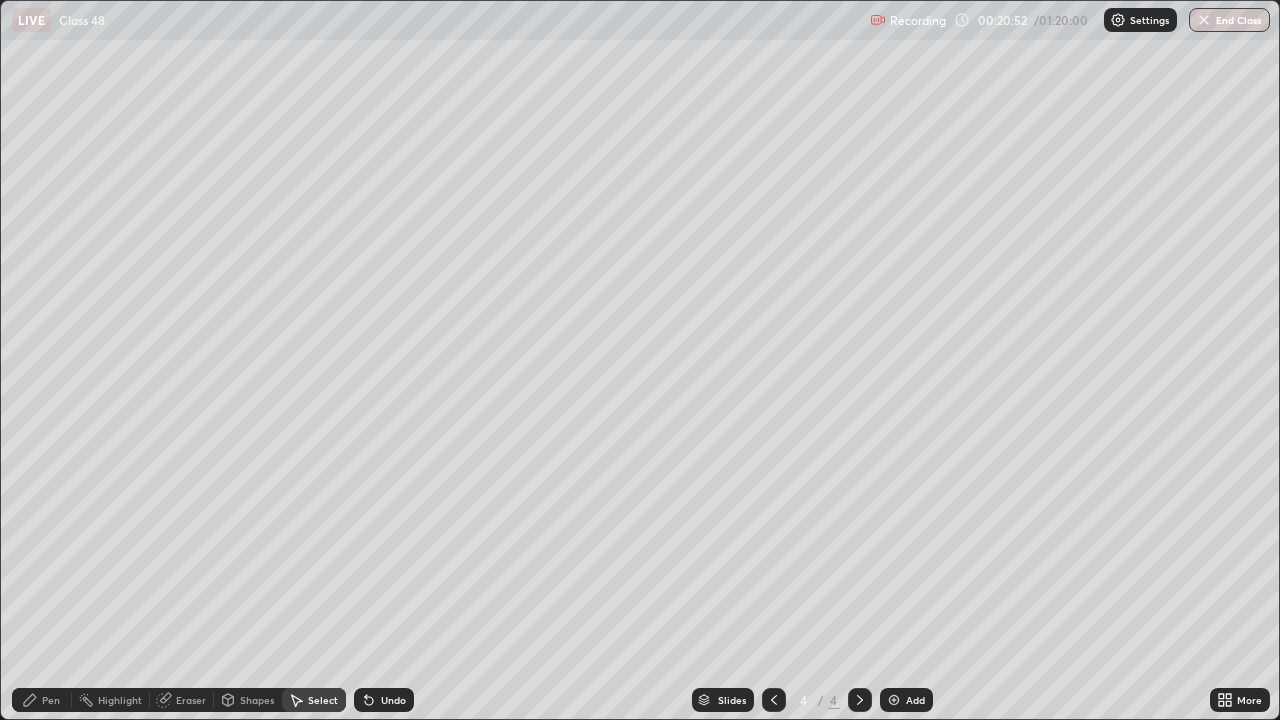 click on "Undo" at bounding box center (393, 700) 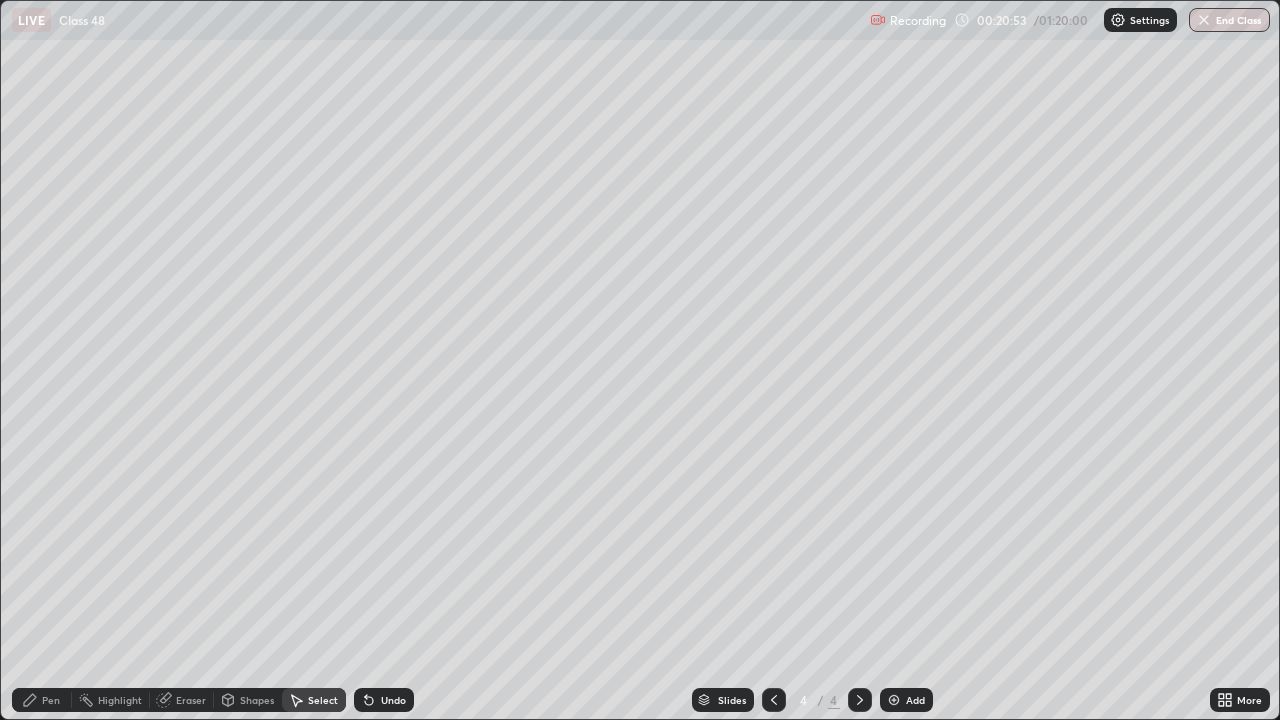click on "Shapes" at bounding box center [257, 700] 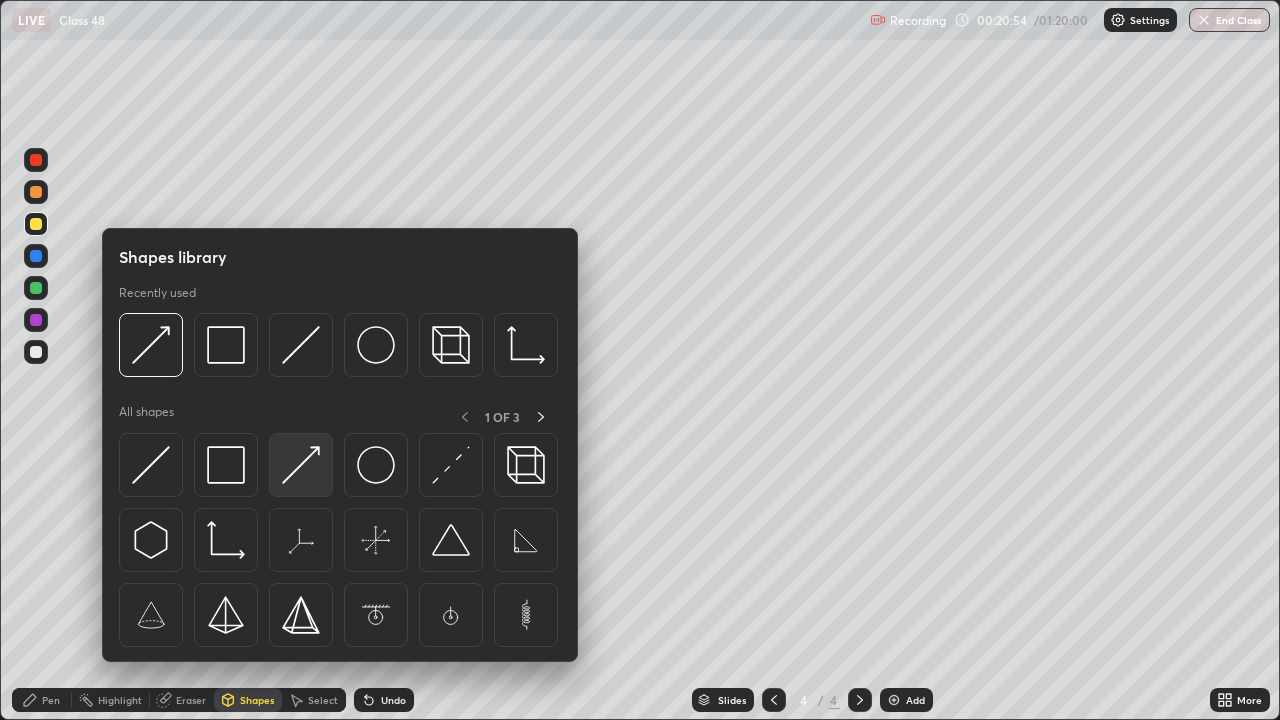 click at bounding box center [301, 465] 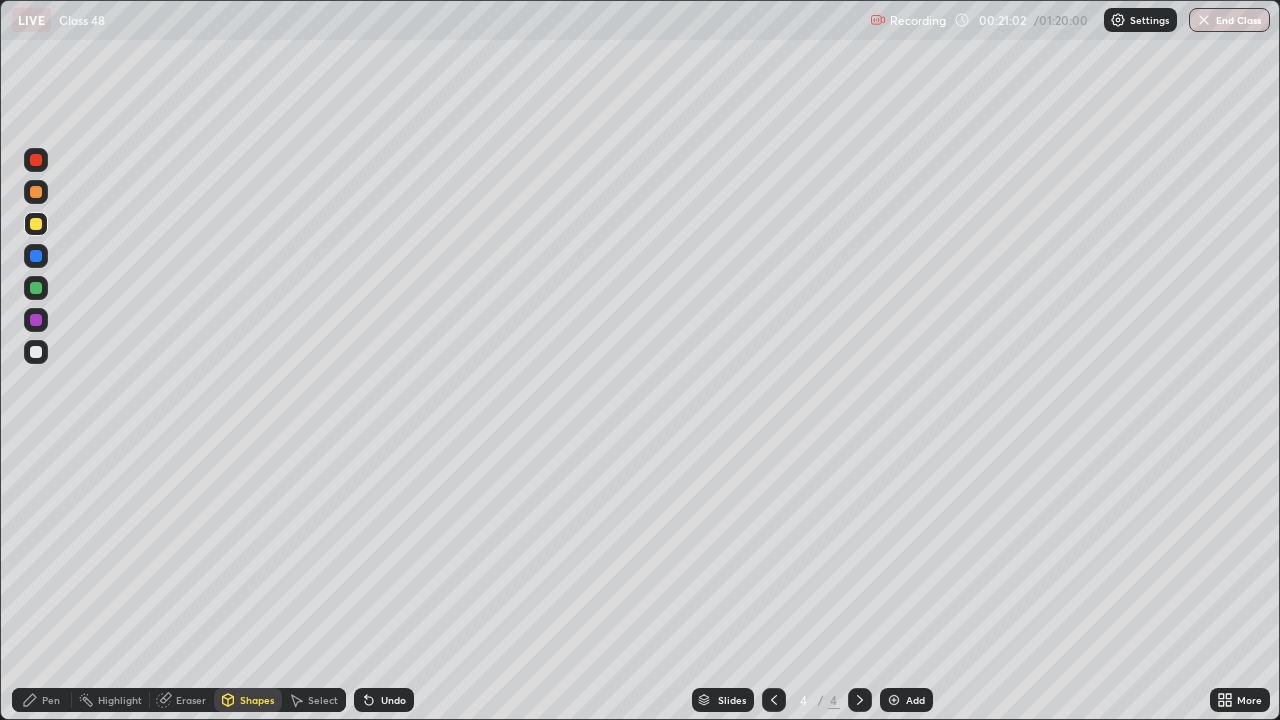 click on "Pen" at bounding box center [51, 700] 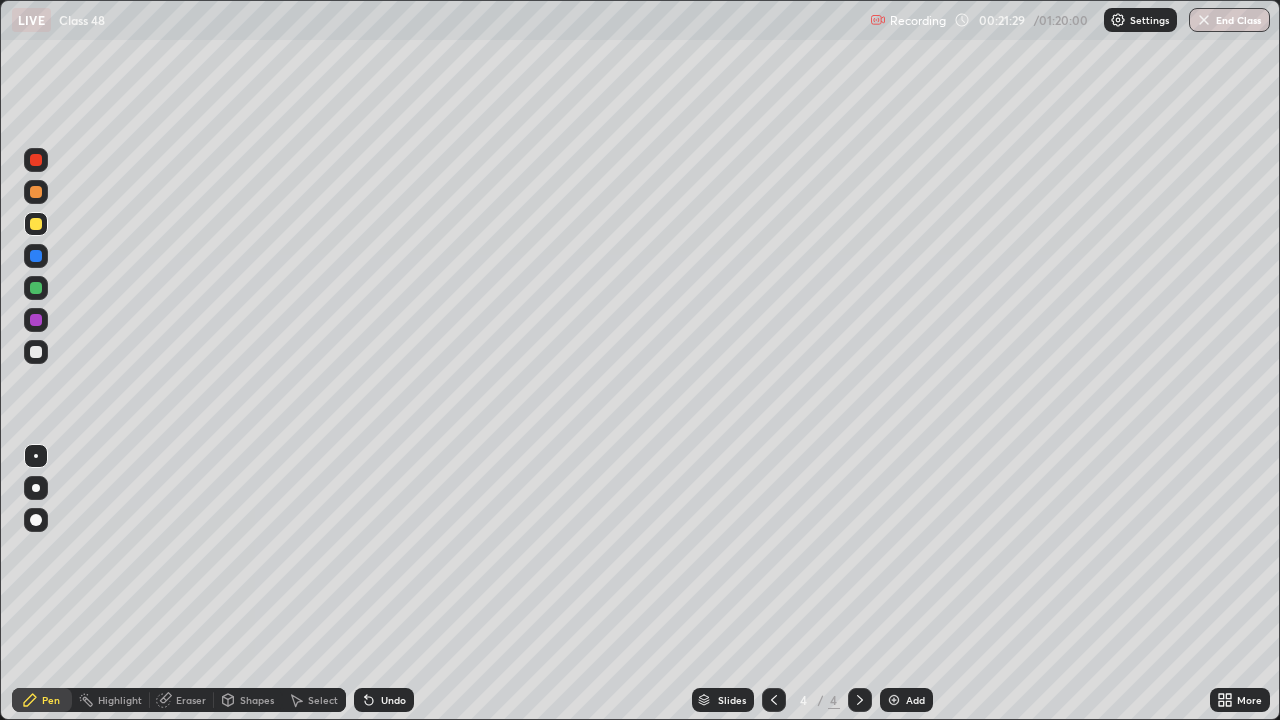 click at bounding box center [36, 224] 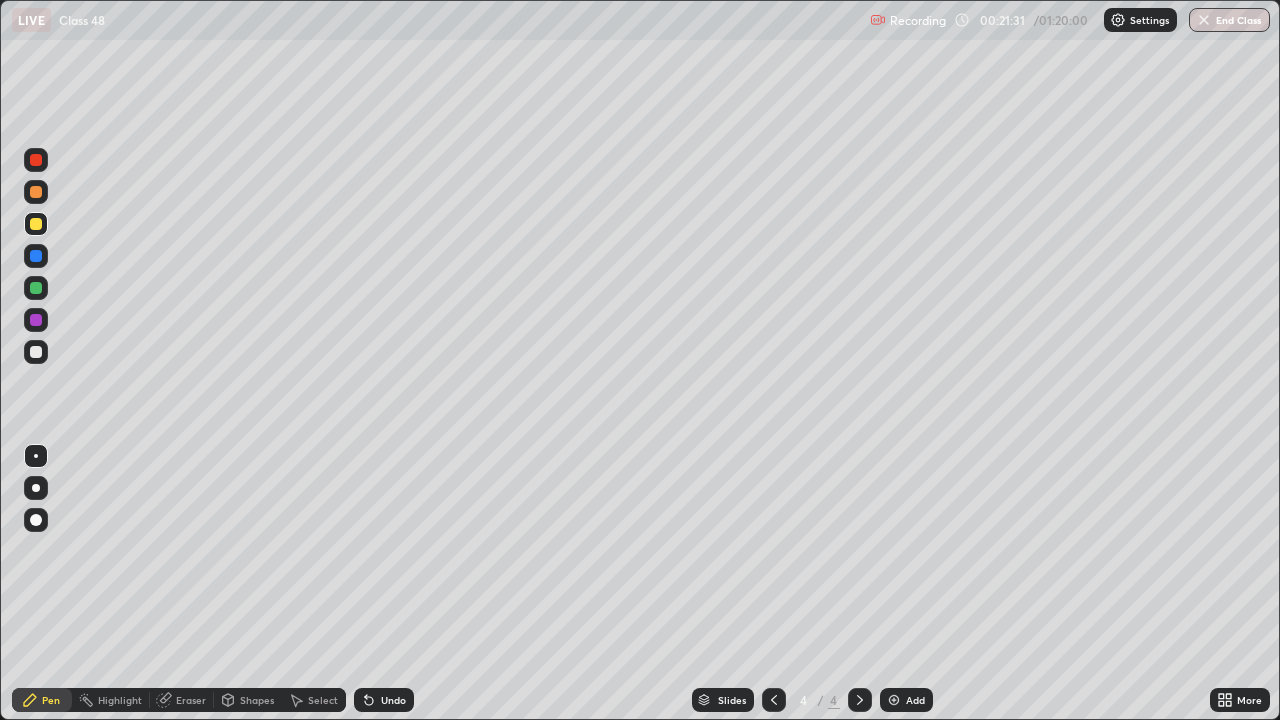 click at bounding box center [36, 288] 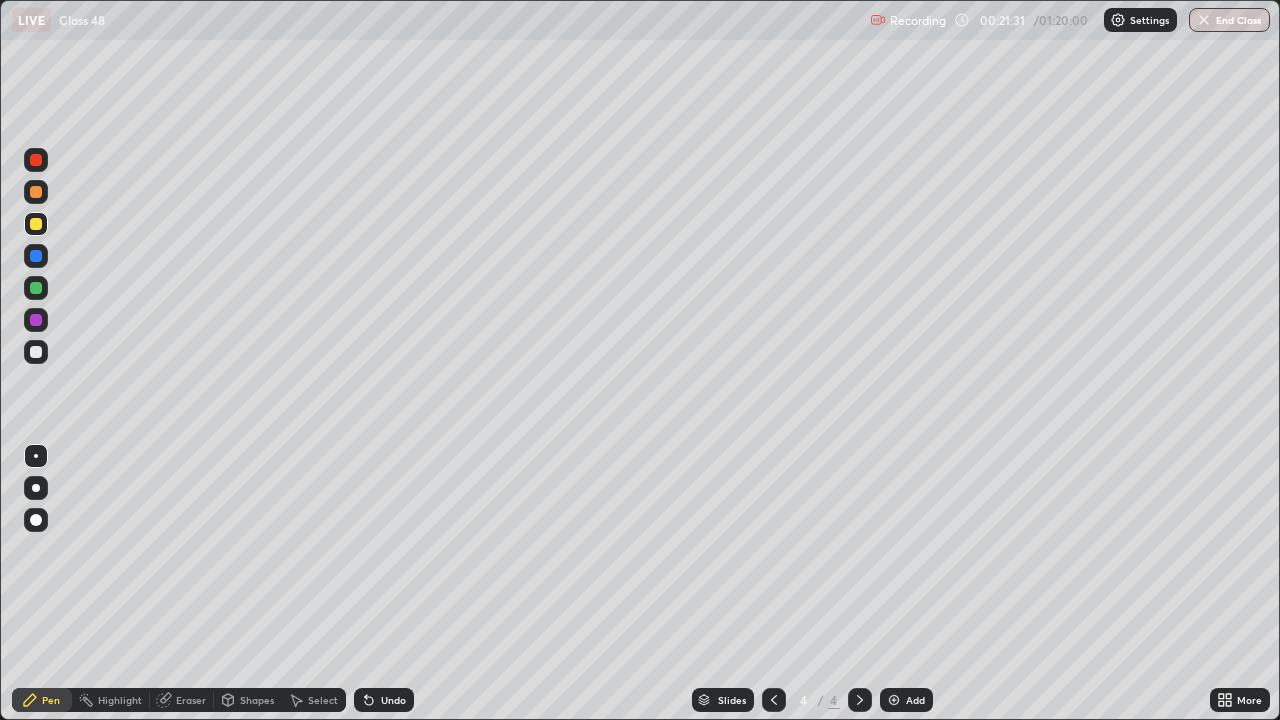 click at bounding box center (36, 288) 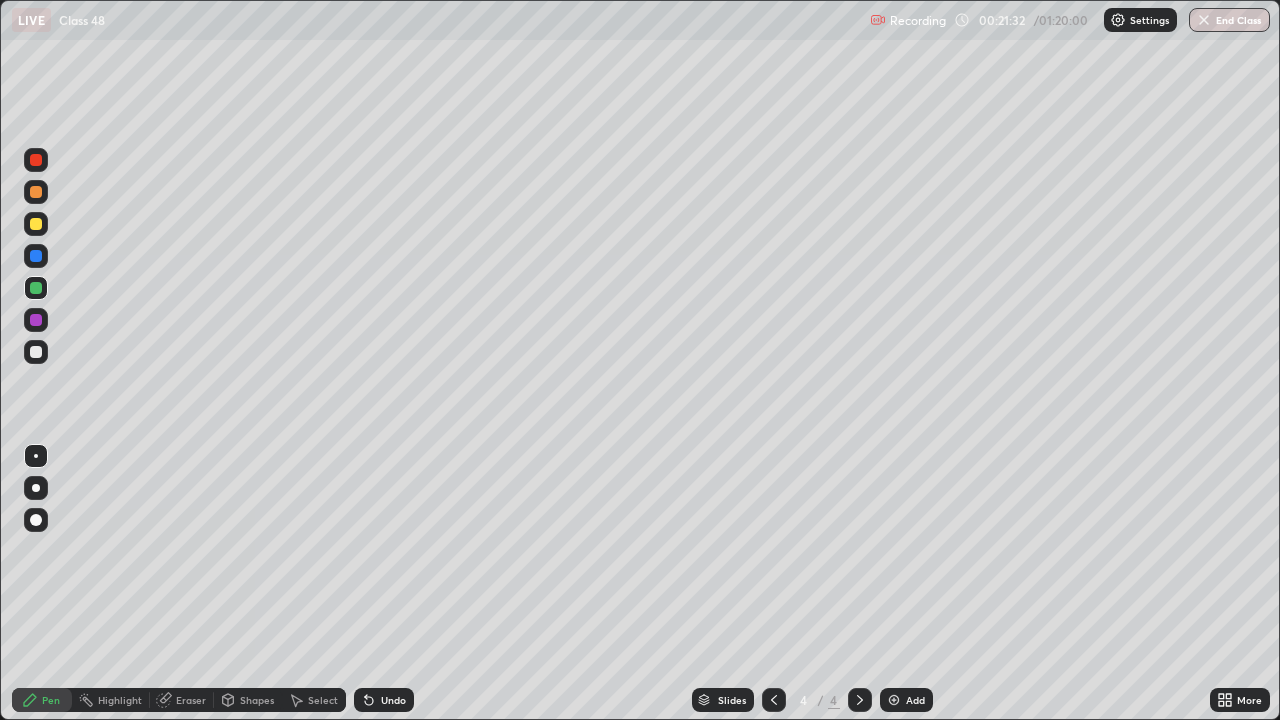 click on "Shapes" at bounding box center [257, 700] 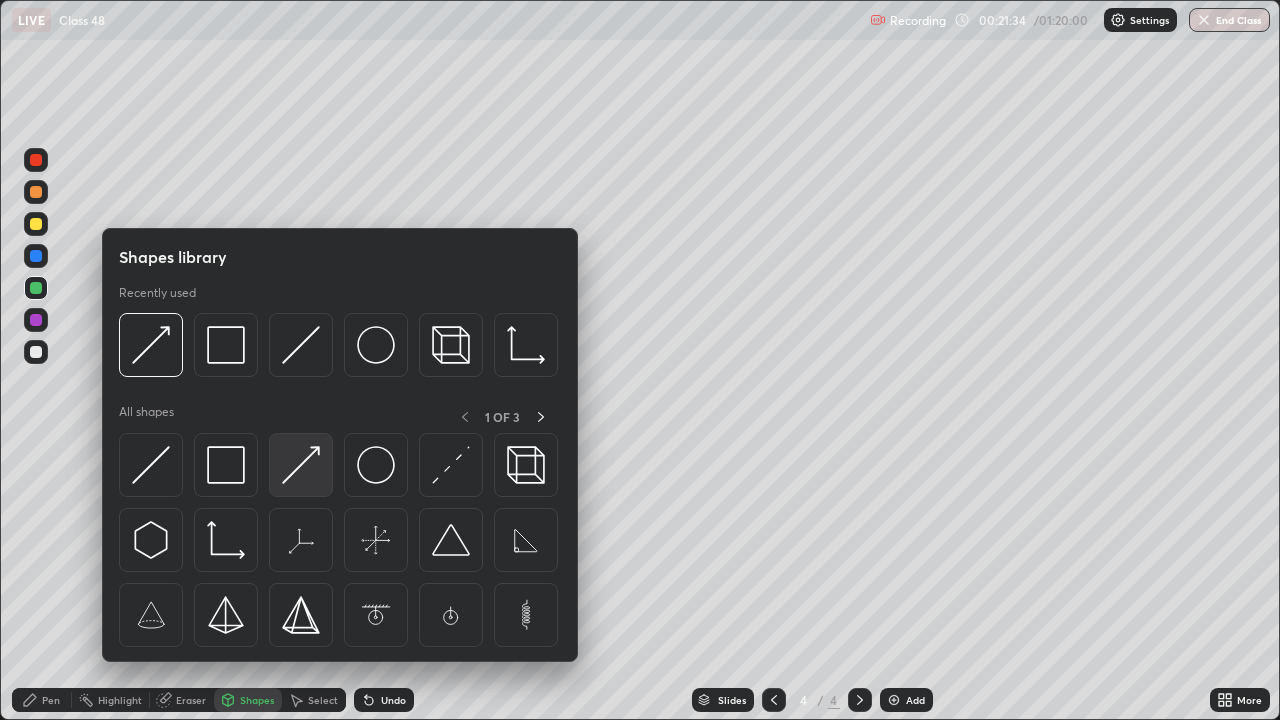 click at bounding box center (301, 465) 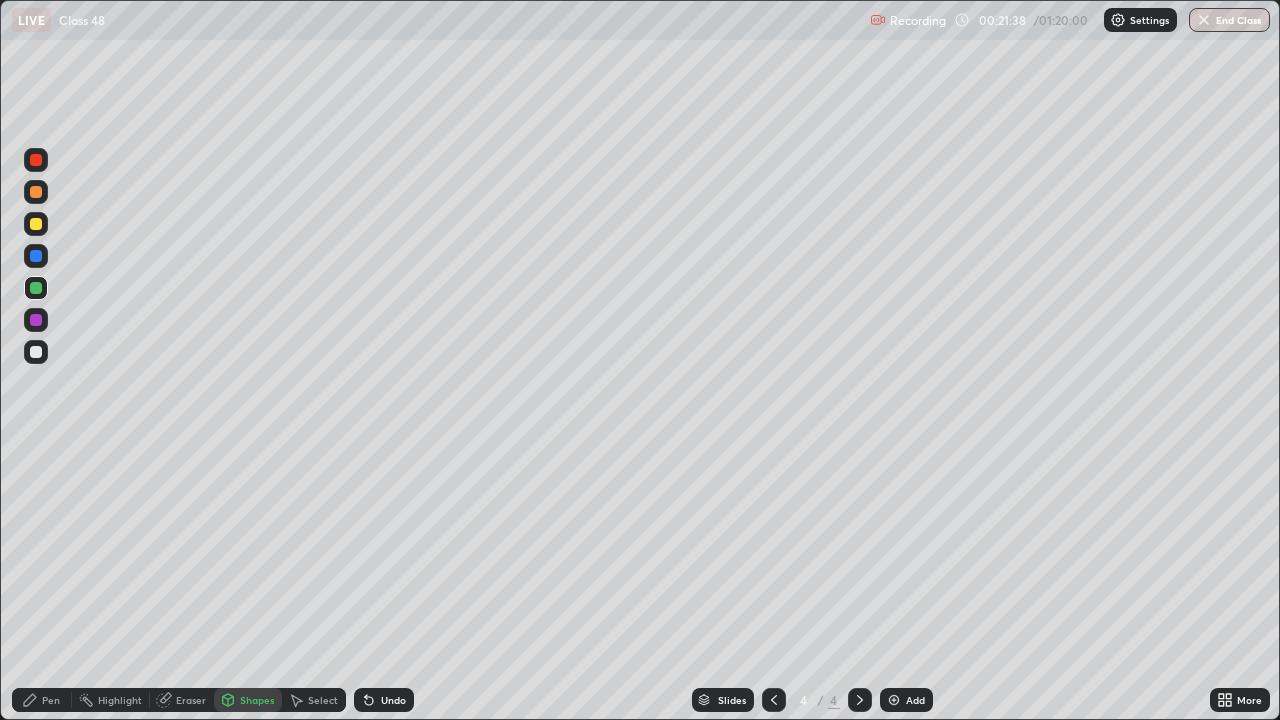 click on "Undo" at bounding box center [393, 700] 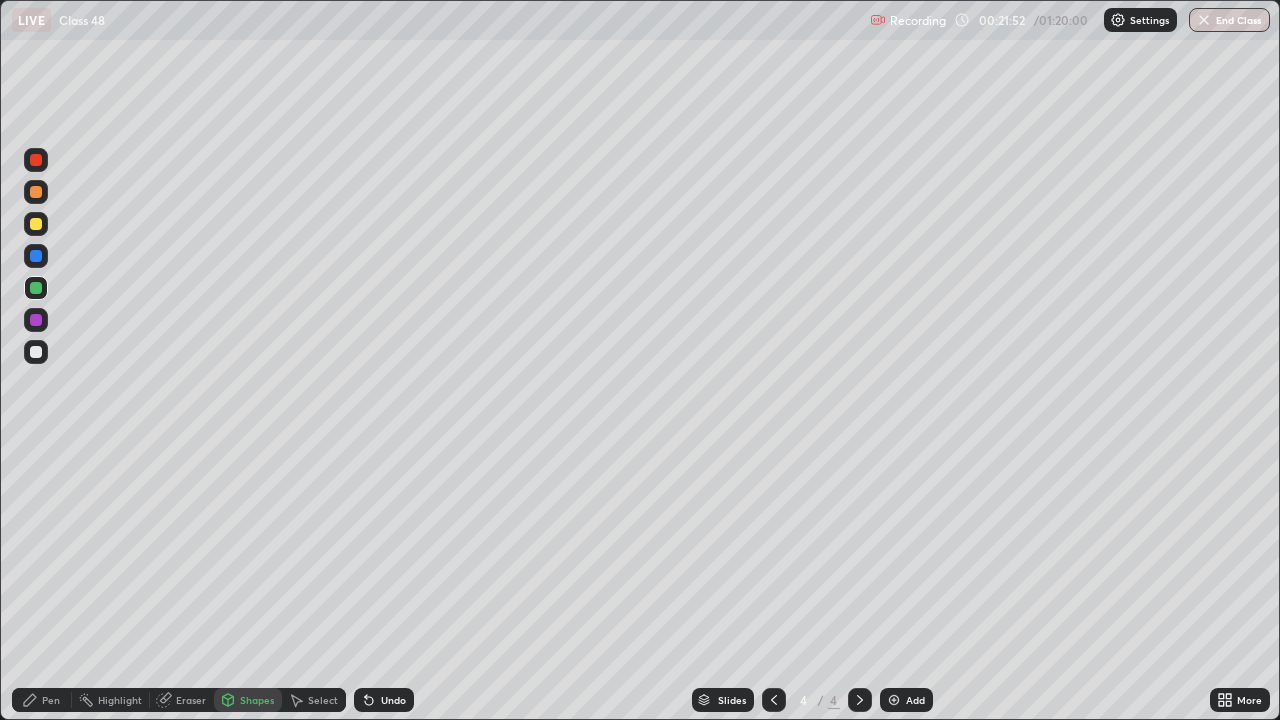 click on "Undo" at bounding box center (393, 700) 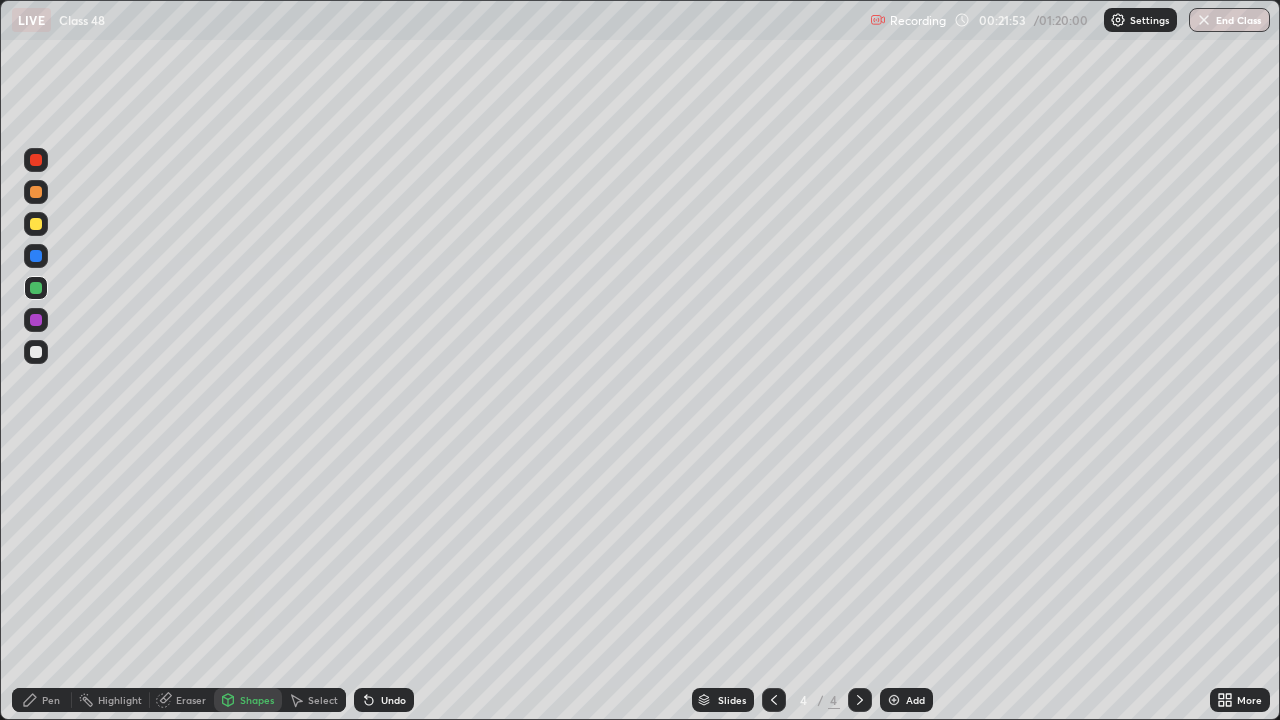 click on "Undo" at bounding box center (393, 700) 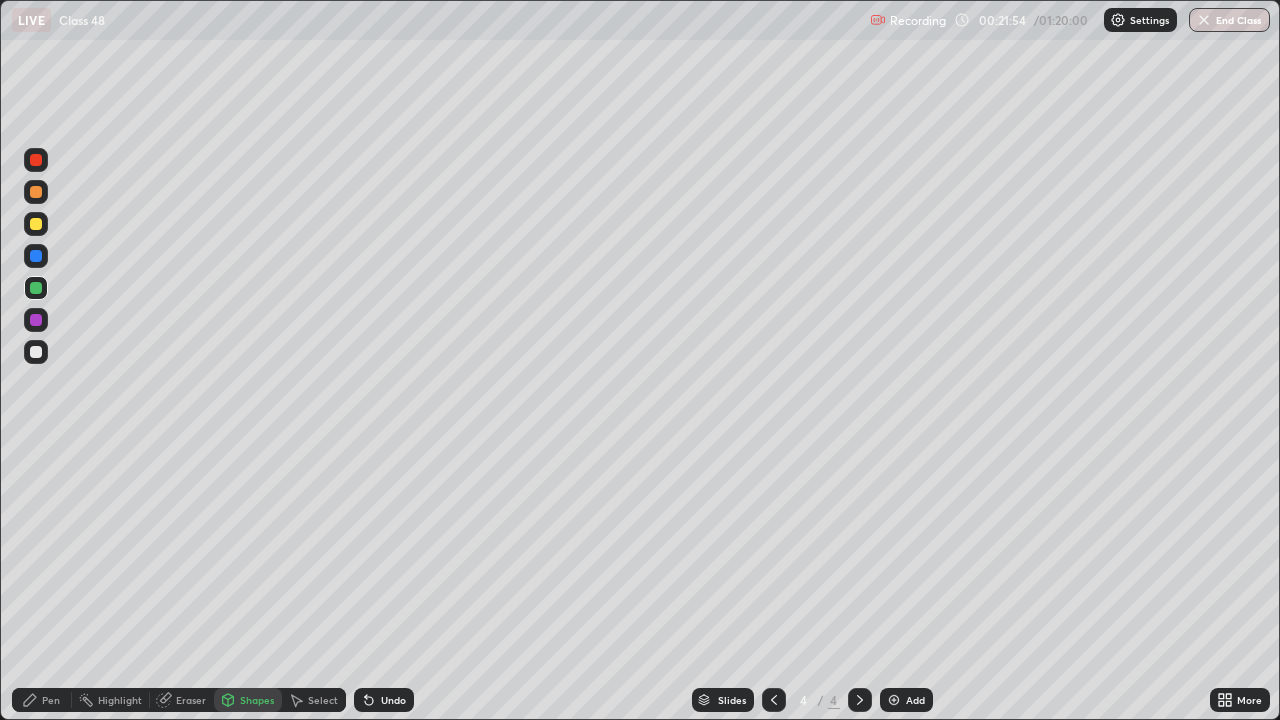 click on "Undo" at bounding box center [393, 700] 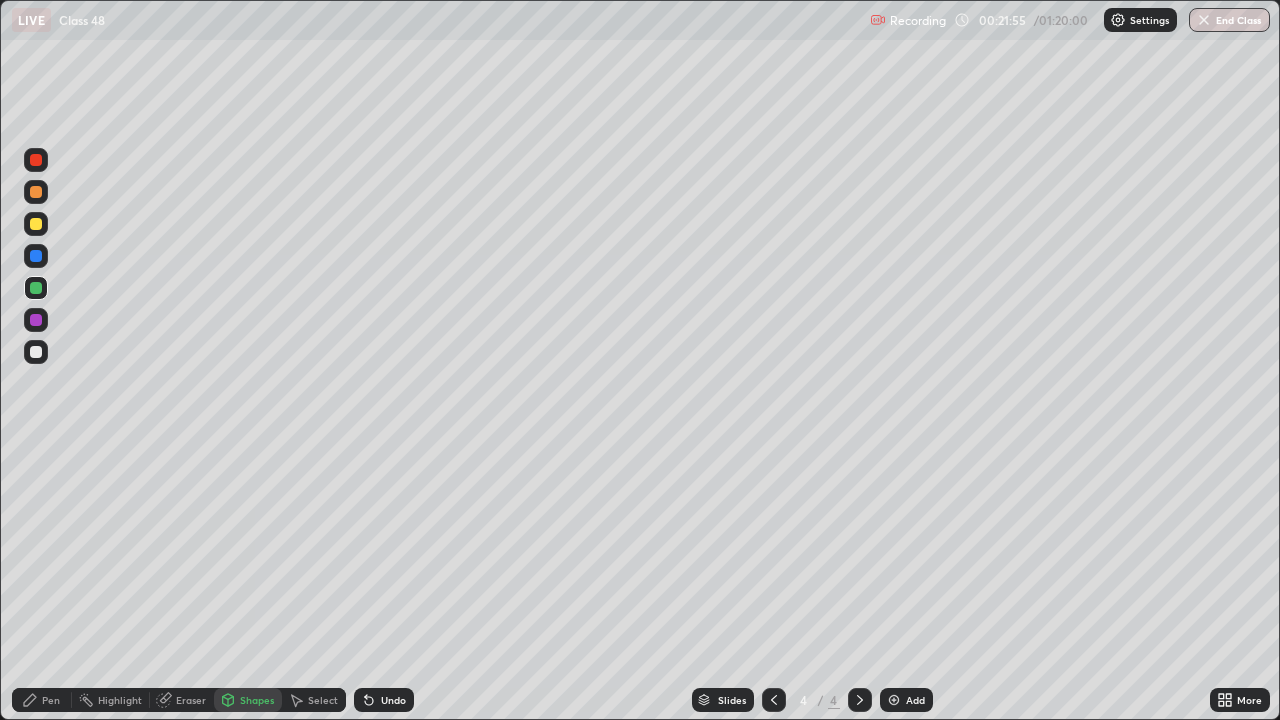click on "Undo" at bounding box center (393, 700) 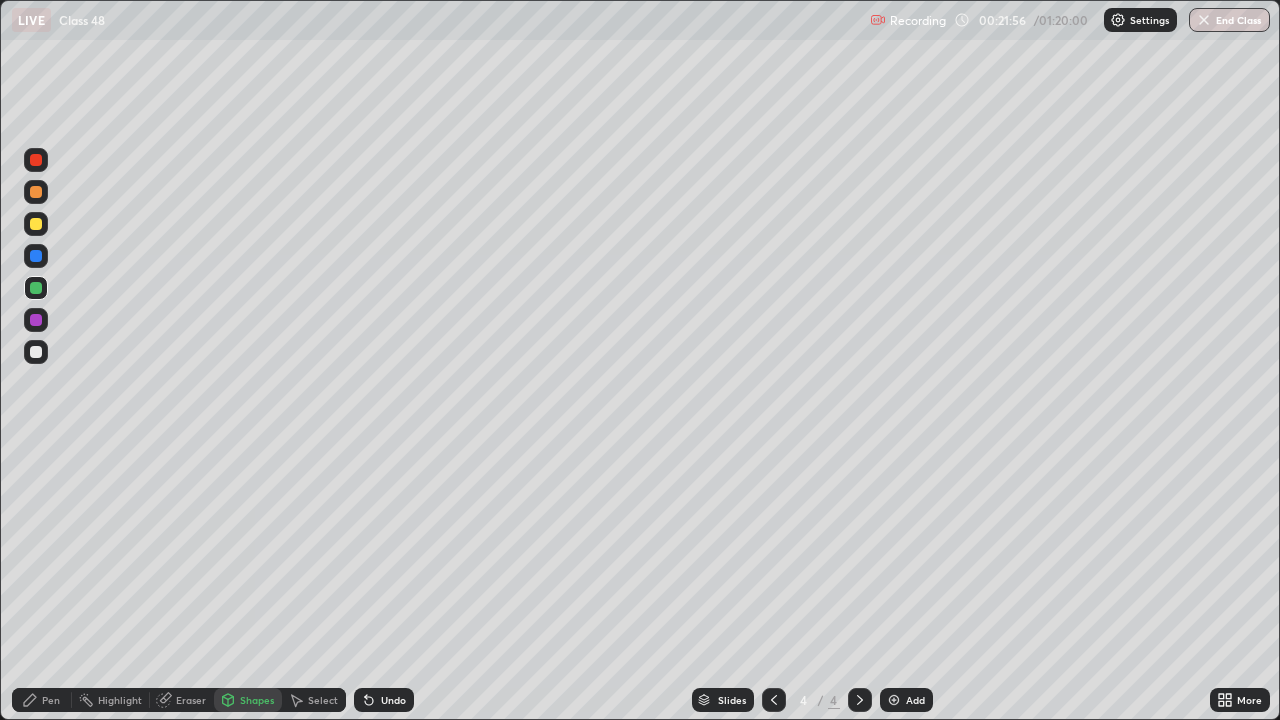 click on "Undo" at bounding box center [393, 700] 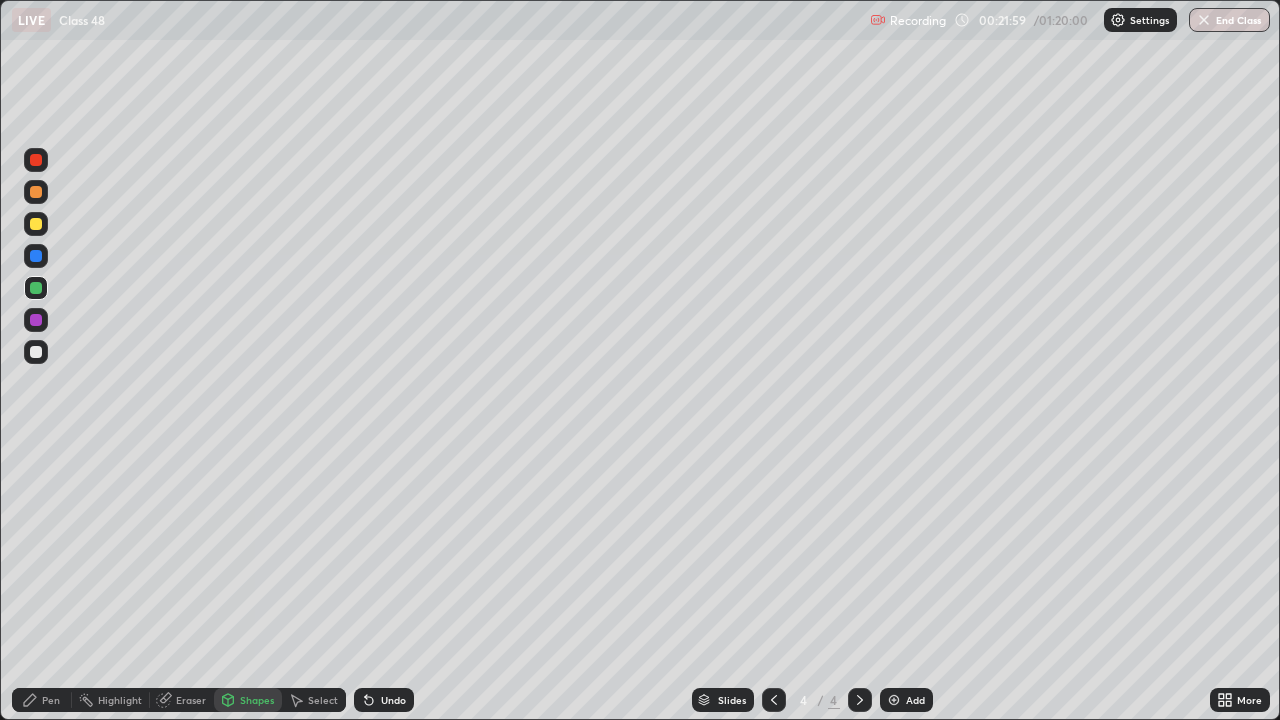 click on "Shapes" at bounding box center (248, 700) 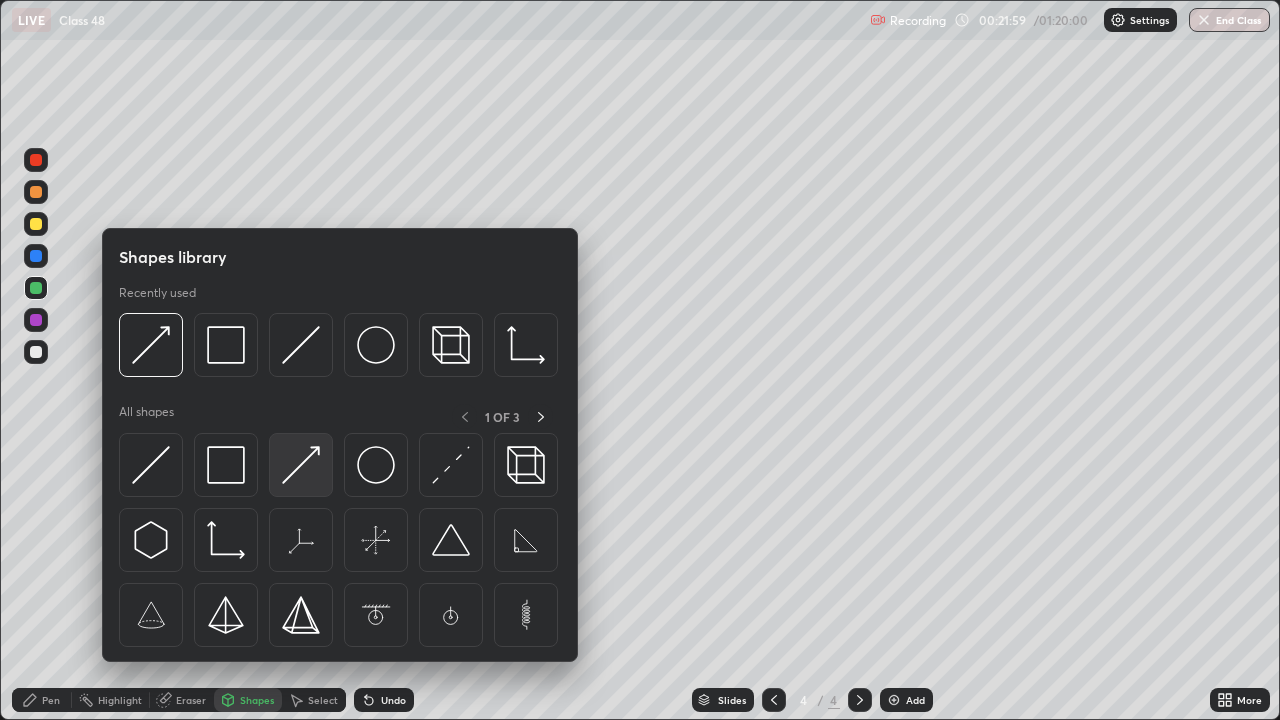 click at bounding box center (301, 465) 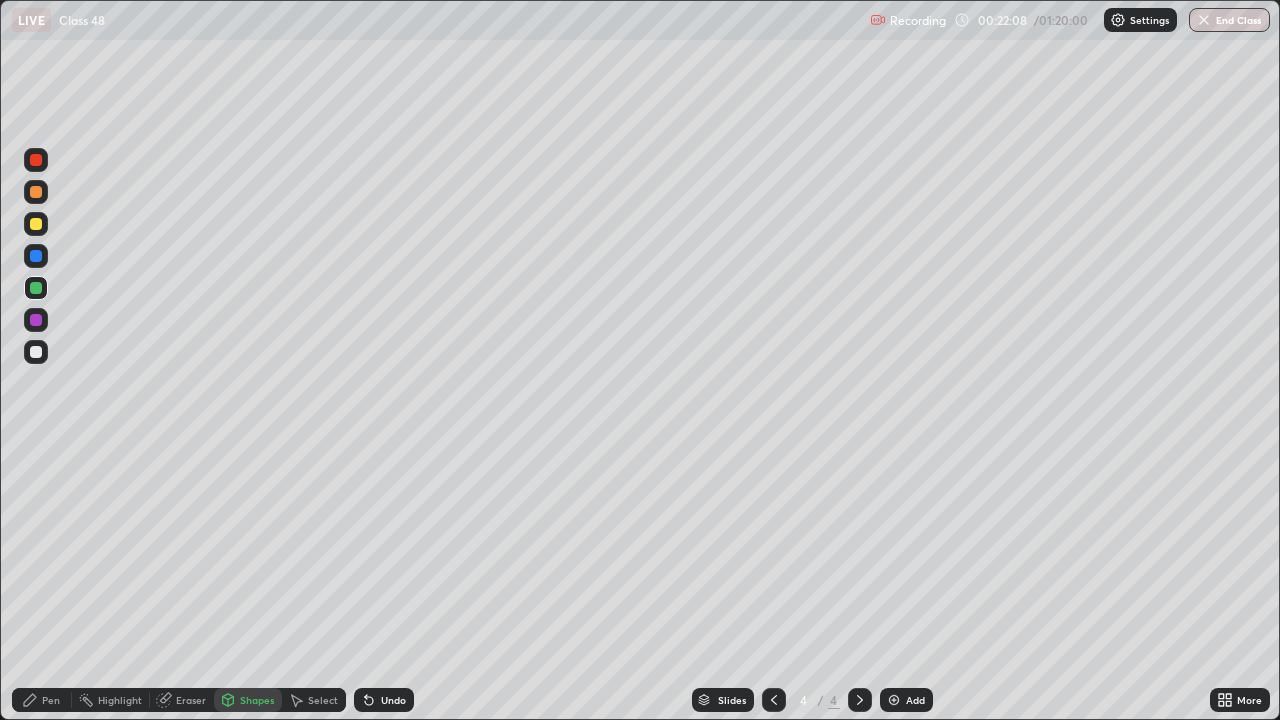 click on "Pen" at bounding box center (51, 700) 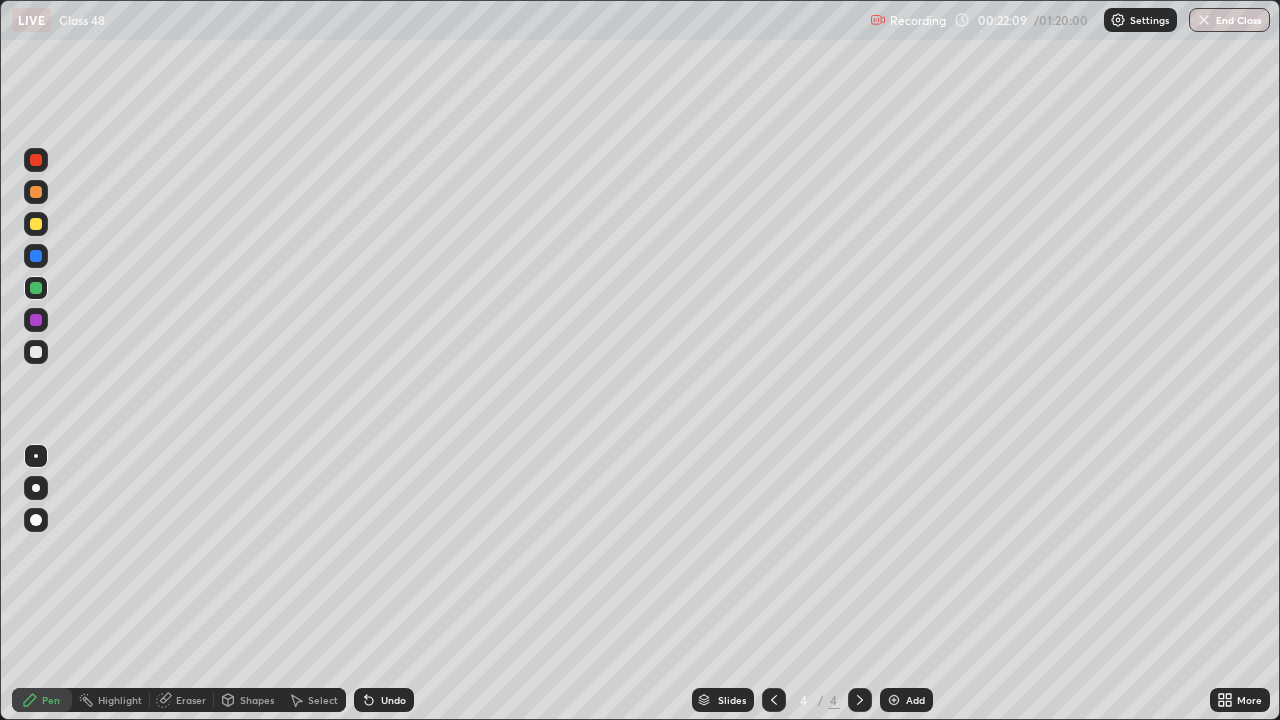 click on "Undo" at bounding box center [393, 700] 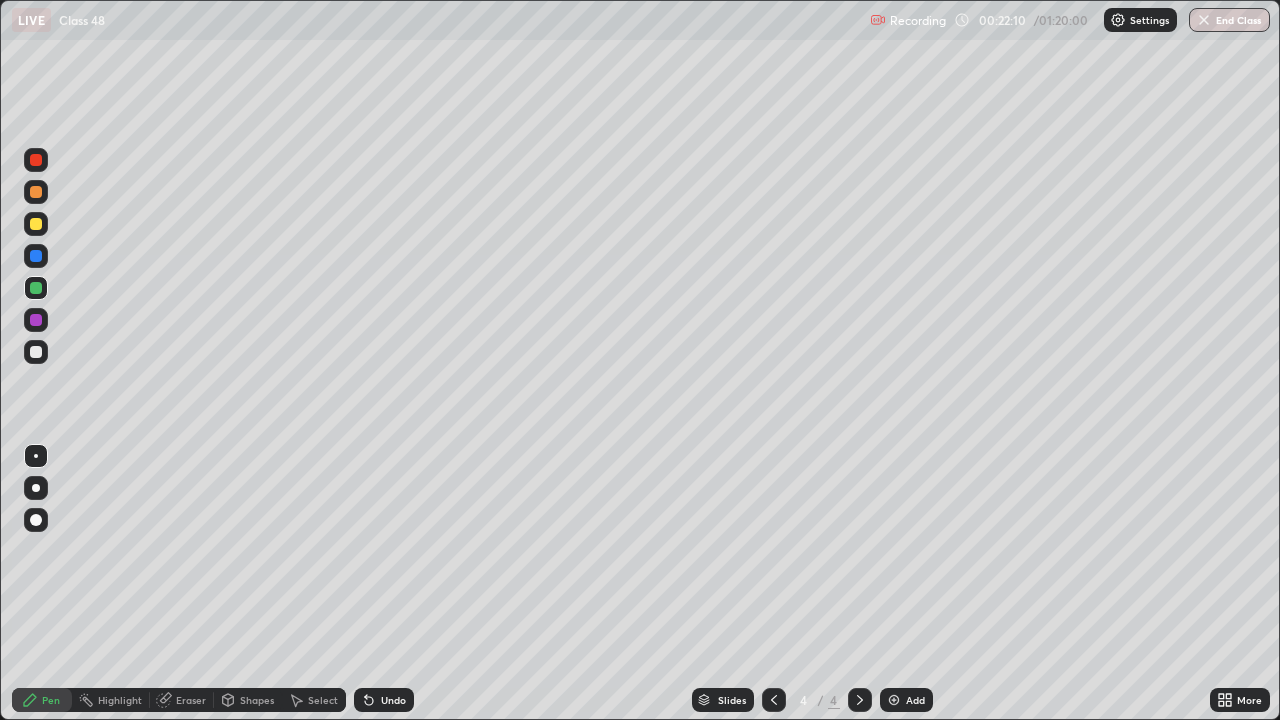 click on "Shapes" at bounding box center [257, 700] 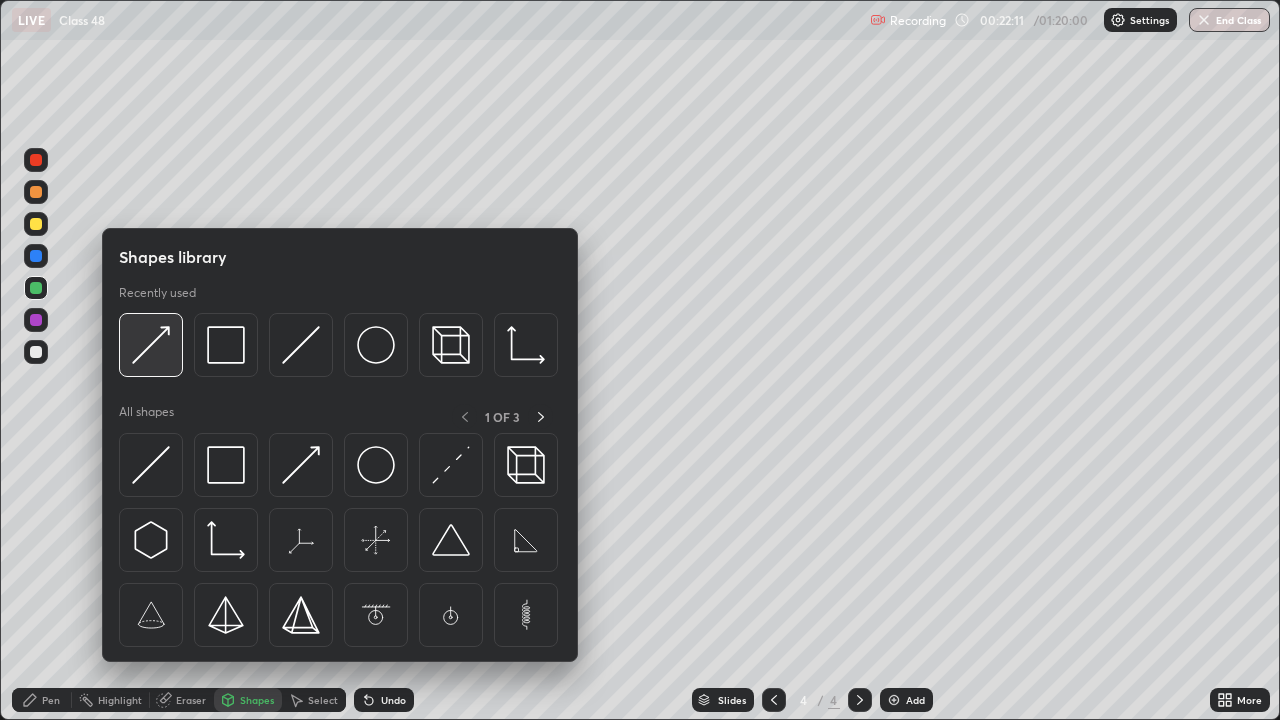 click at bounding box center [151, 345] 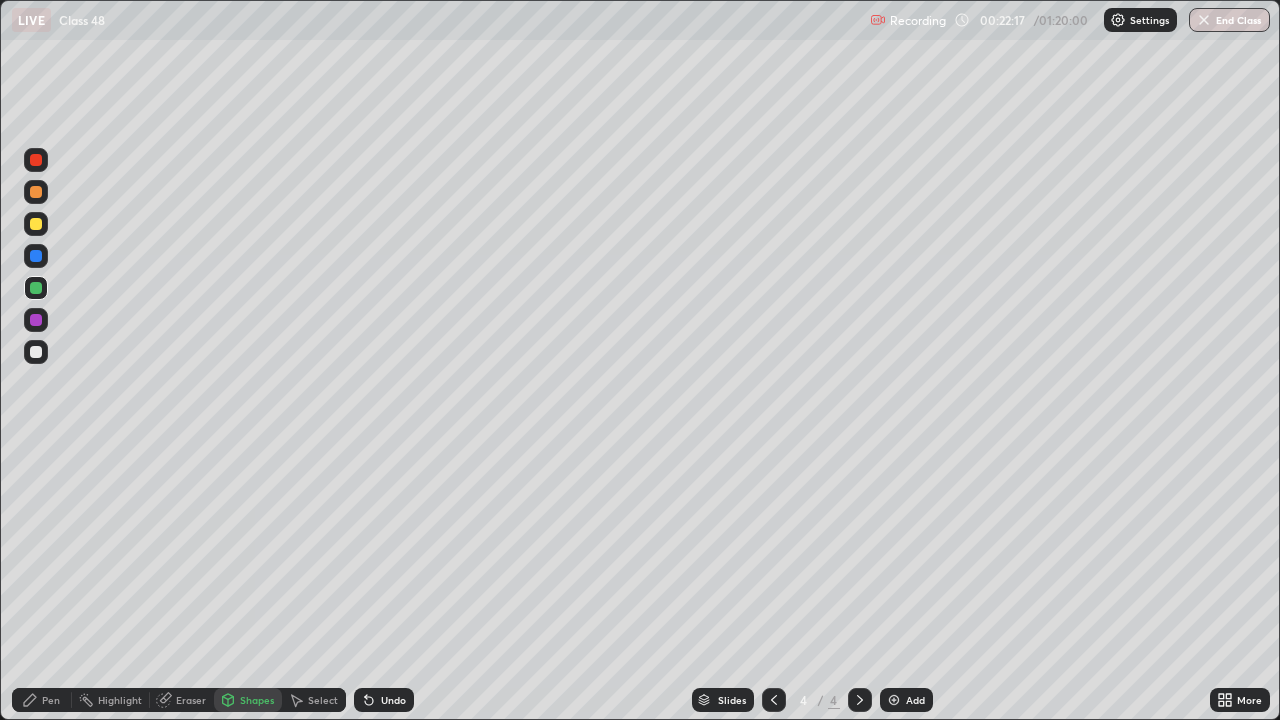 click on "Undo" at bounding box center (393, 700) 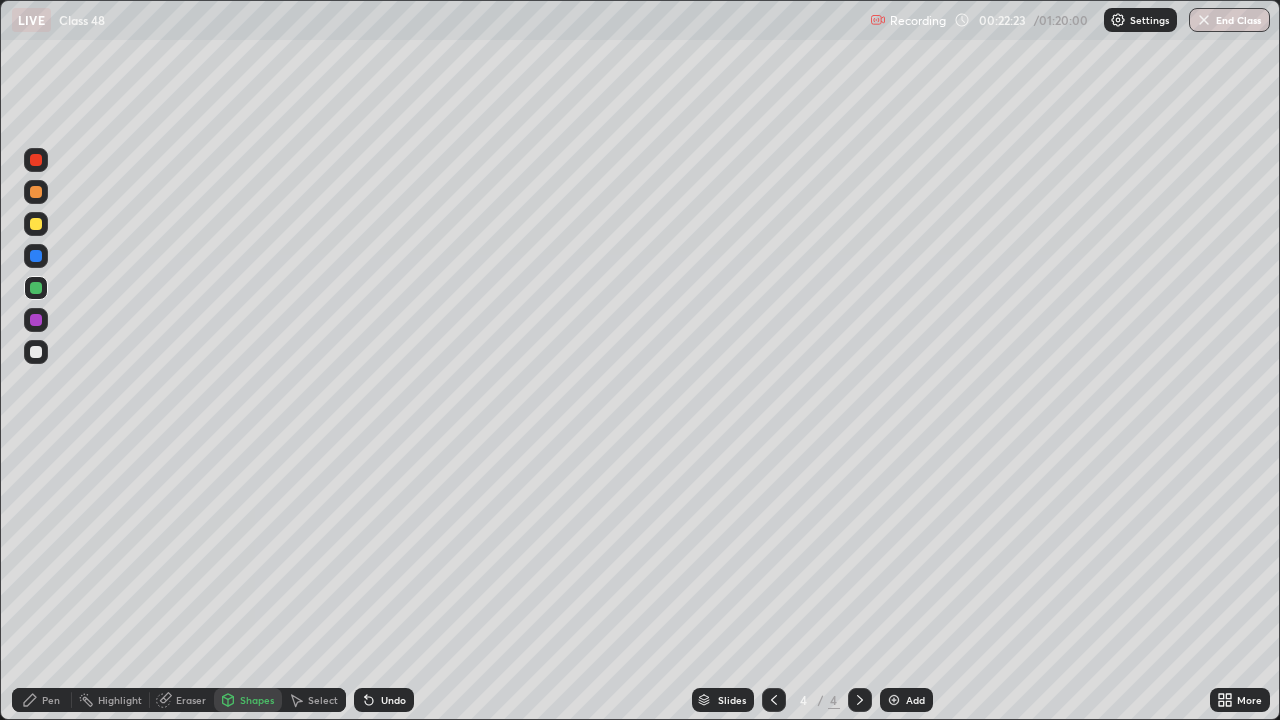 click on "Pen" at bounding box center (51, 700) 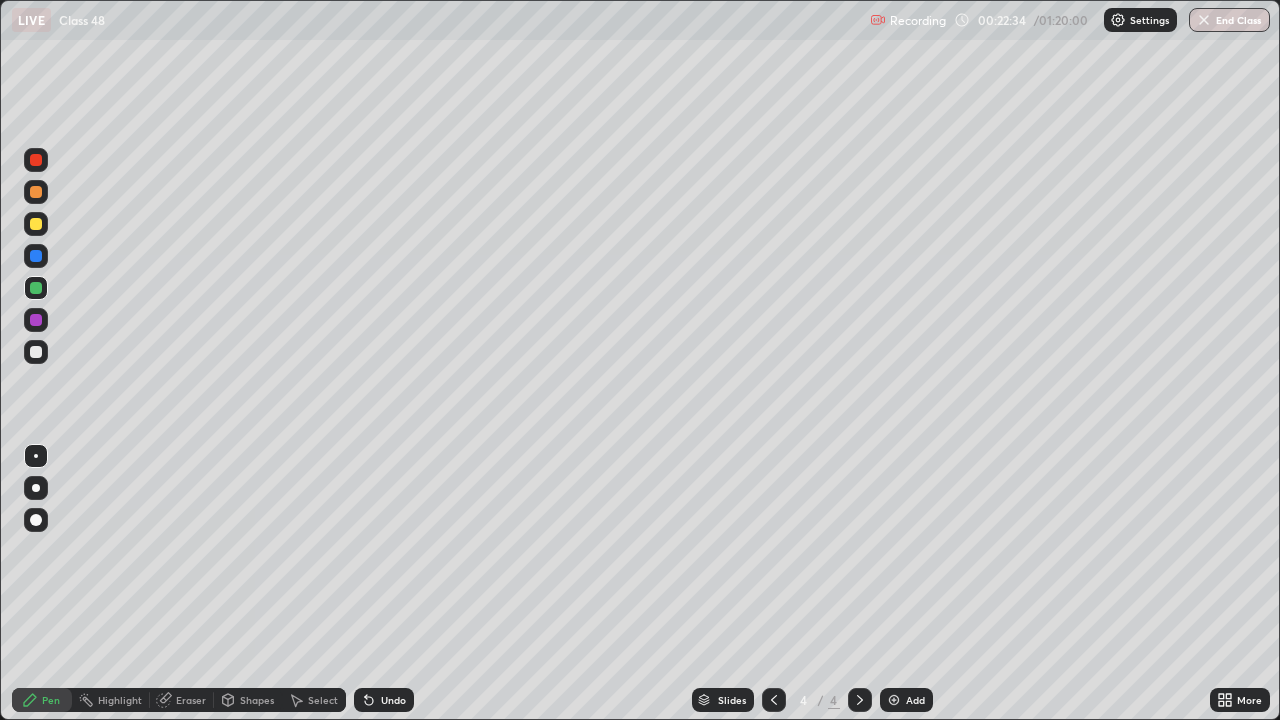 click at bounding box center (36, 224) 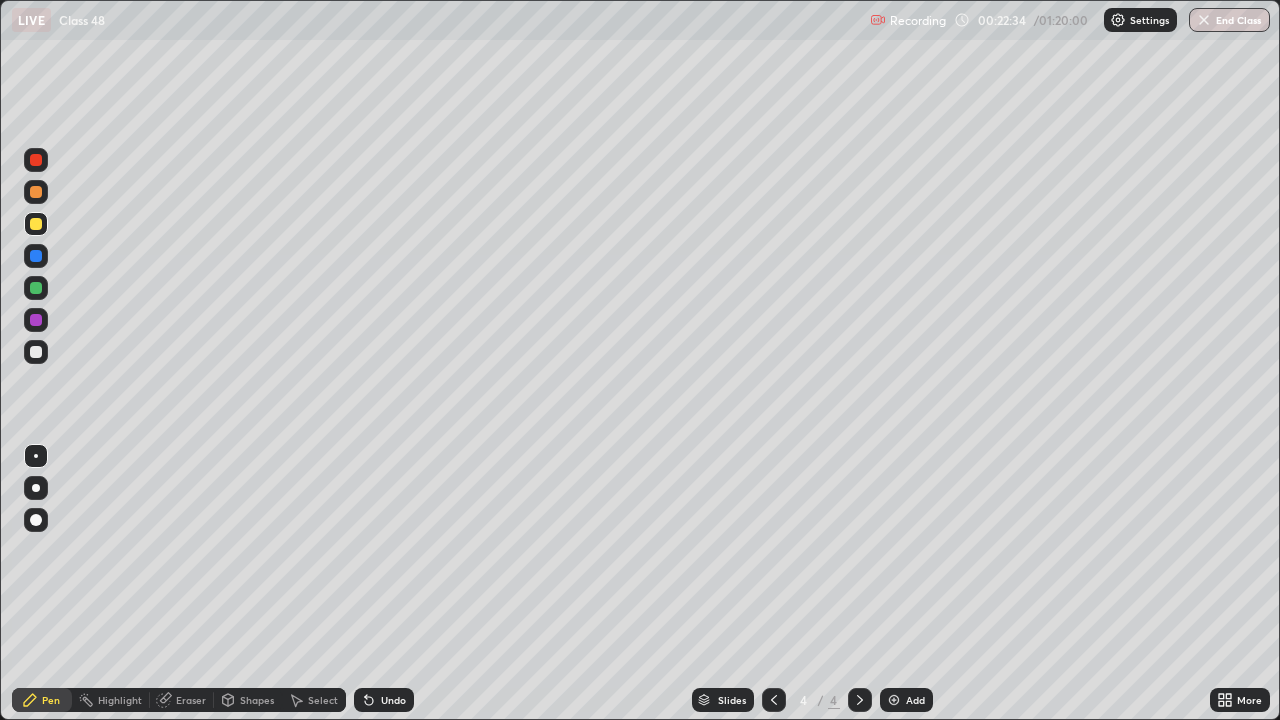 click at bounding box center (36, 224) 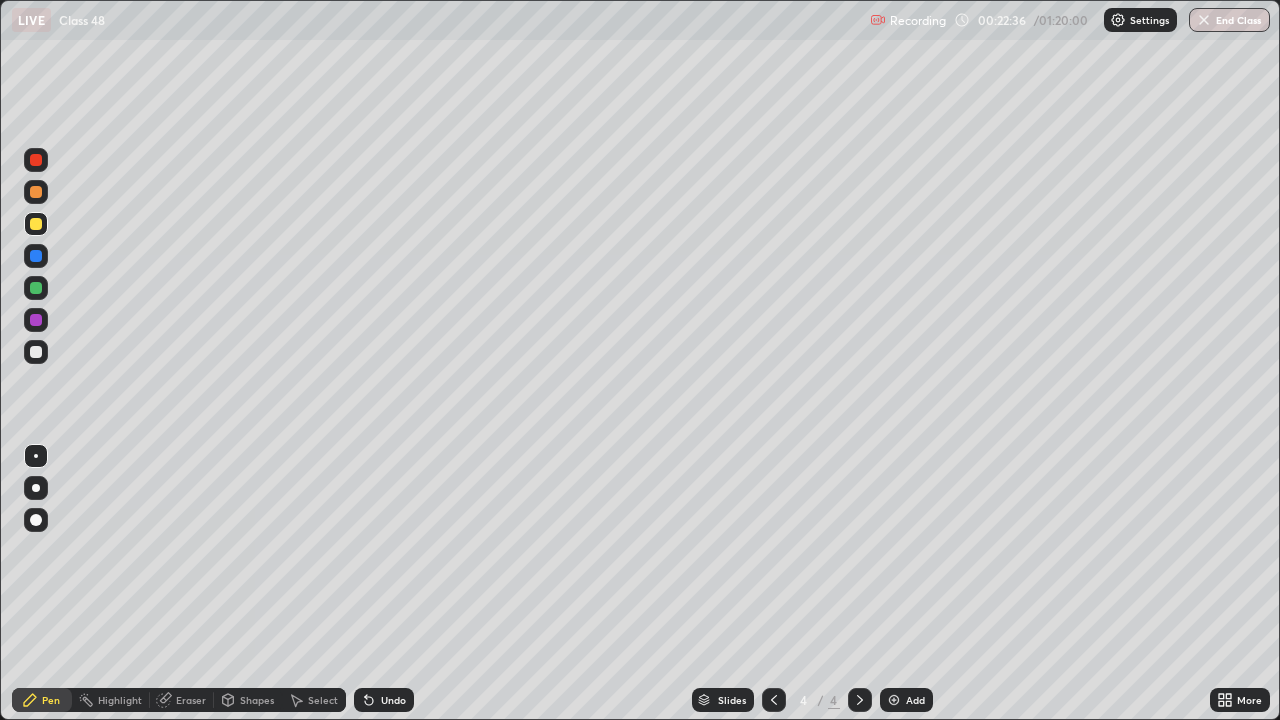 click on "Shapes" at bounding box center [257, 700] 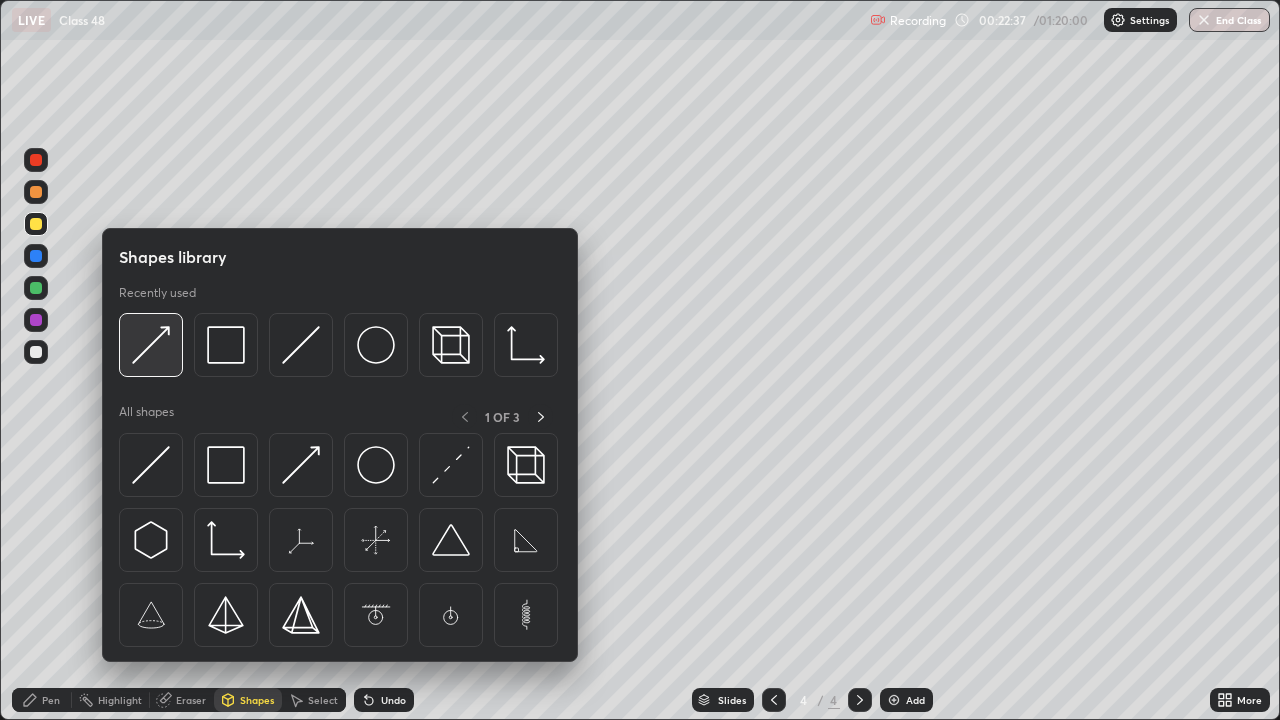 click at bounding box center (151, 345) 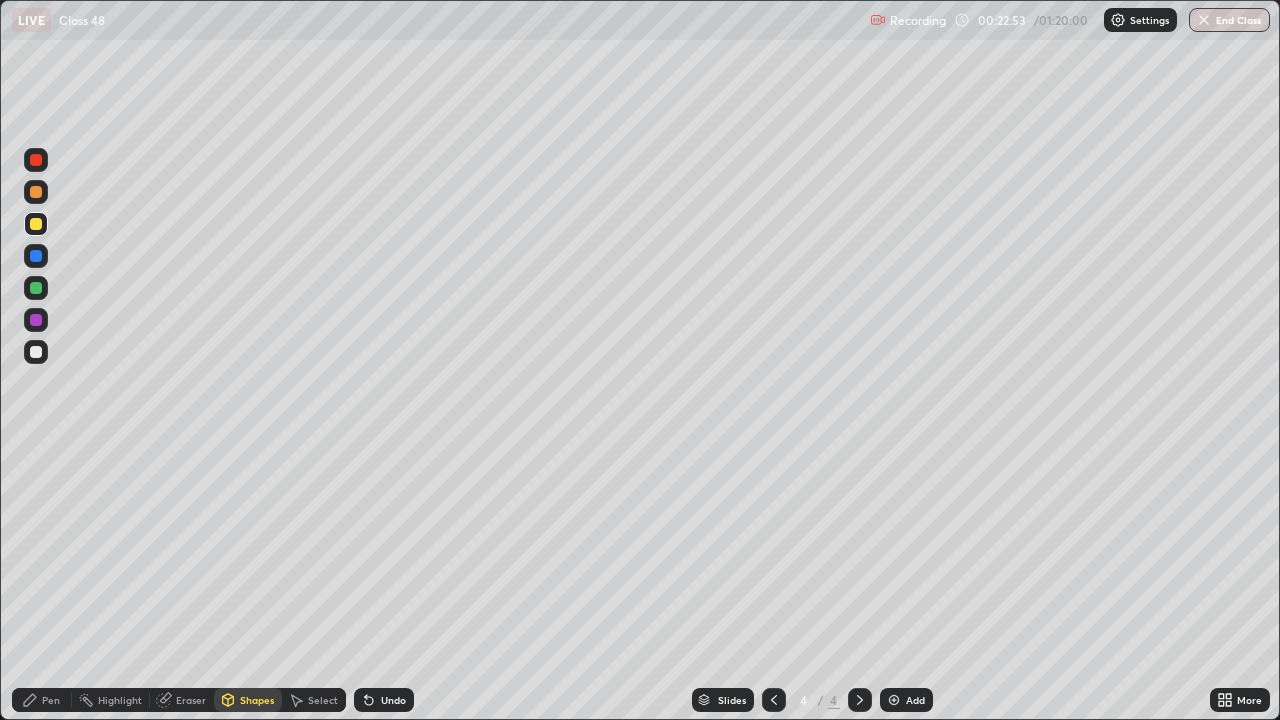 click on "Undo" at bounding box center (393, 700) 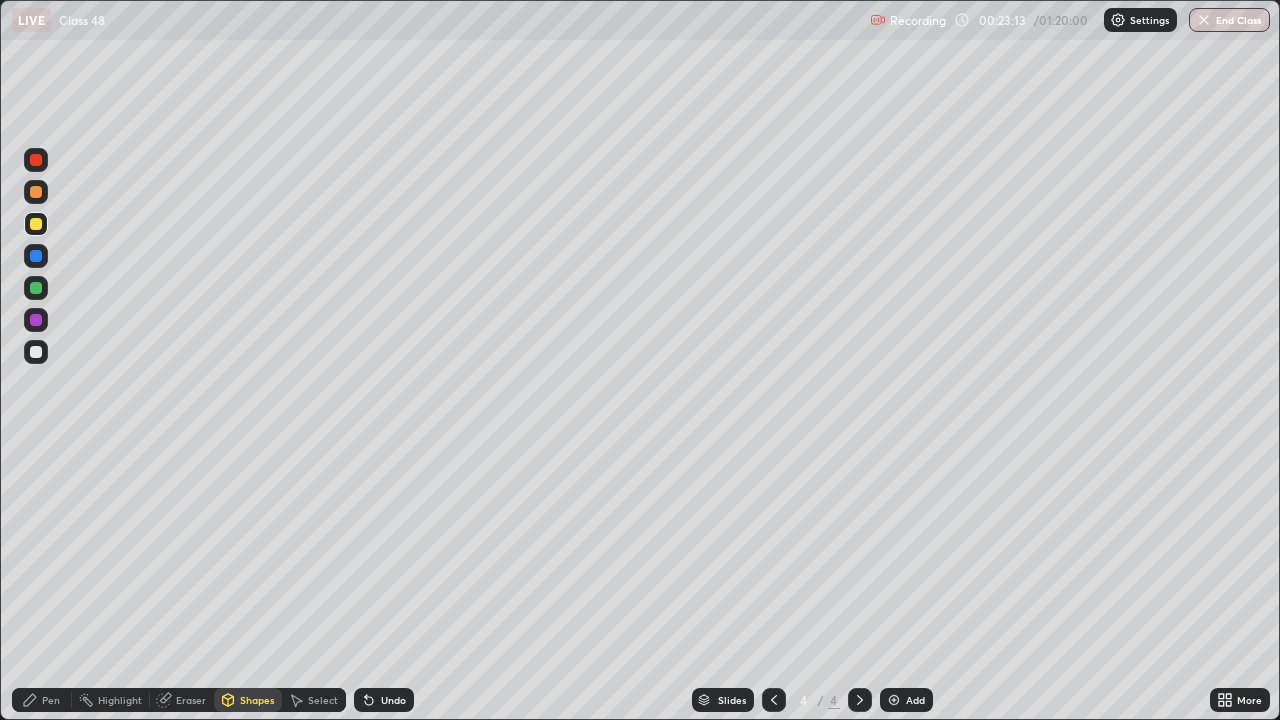 click on "Pen" at bounding box center [51, 700] 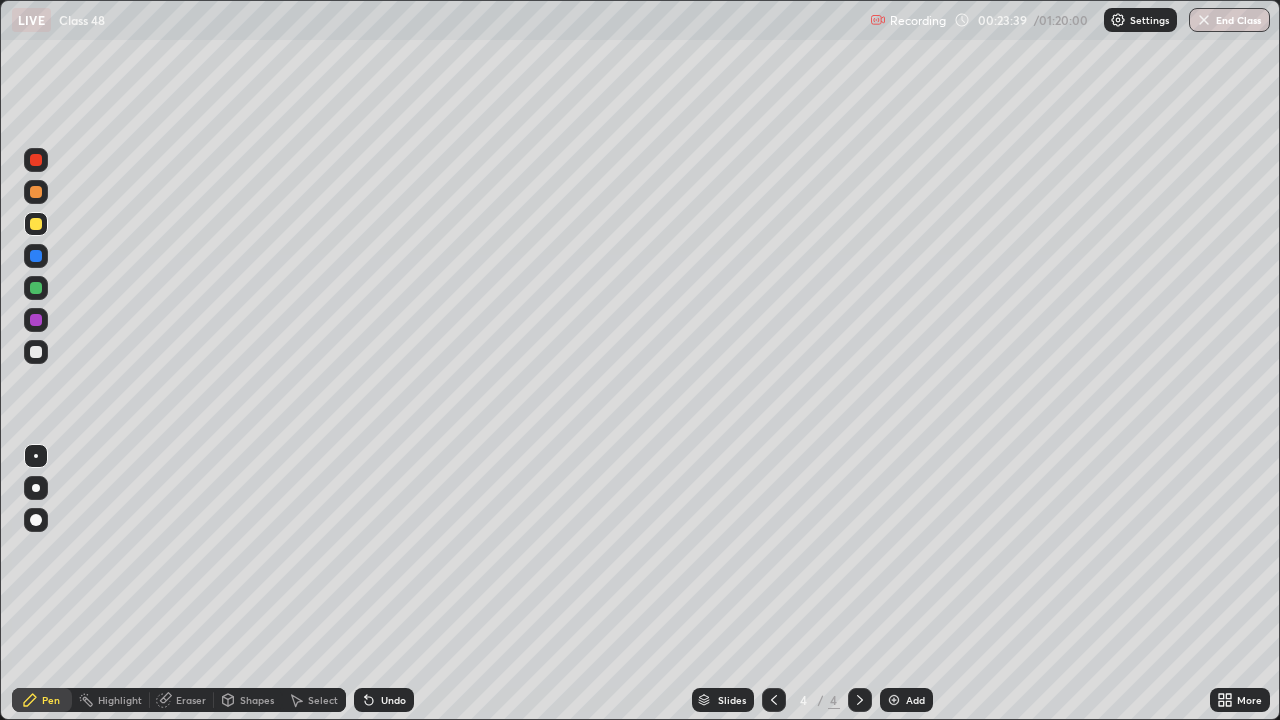 click at bounding box center (36, 160) 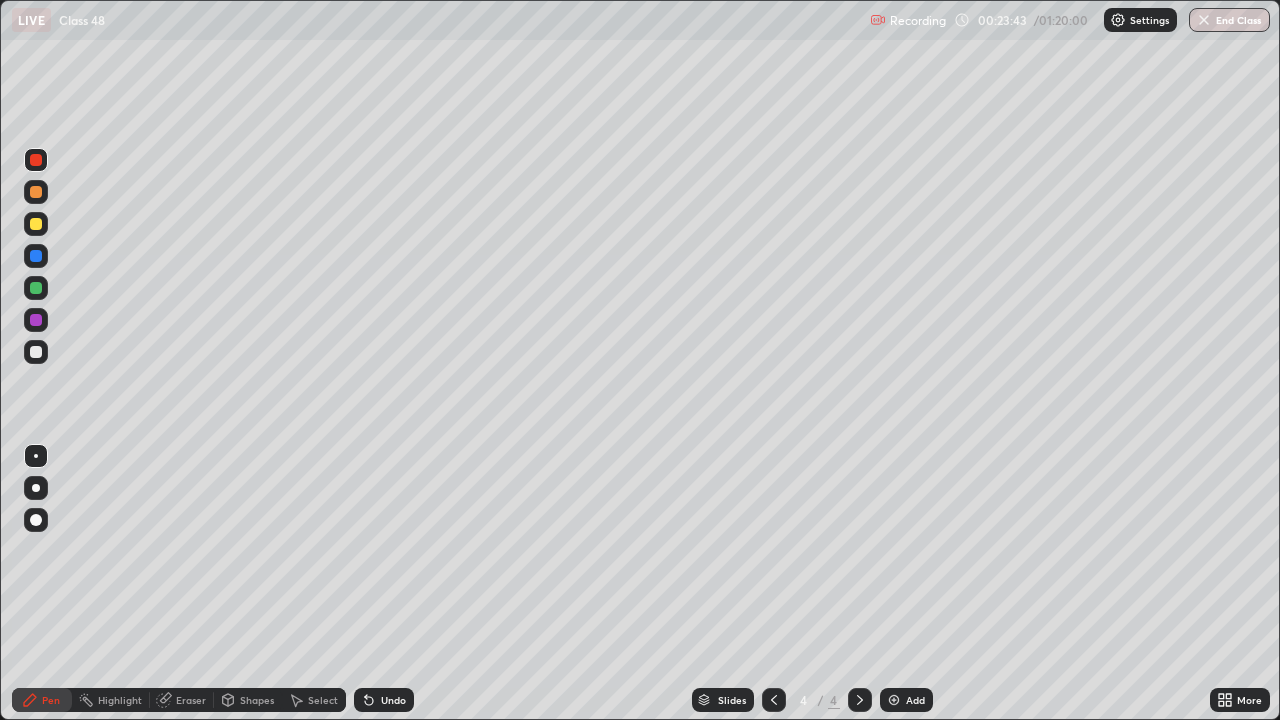 click at bounding box center [36, 224] 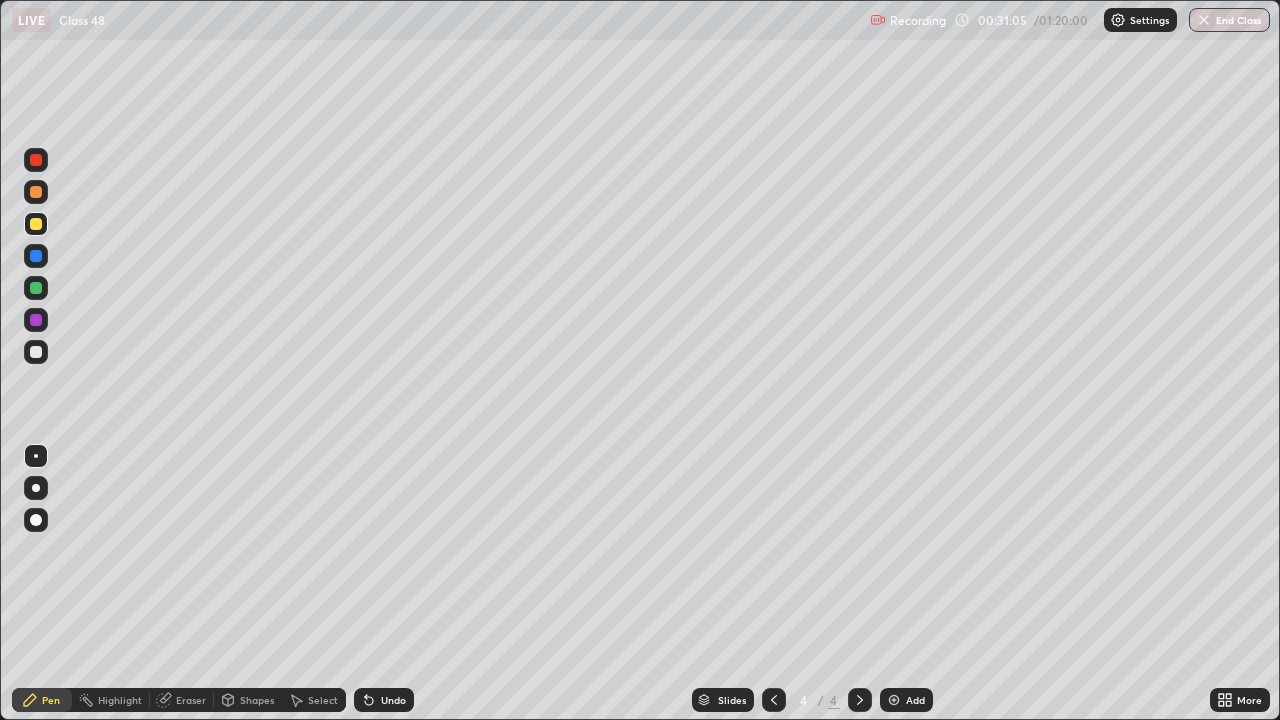 click at bounding box center [36, 488] 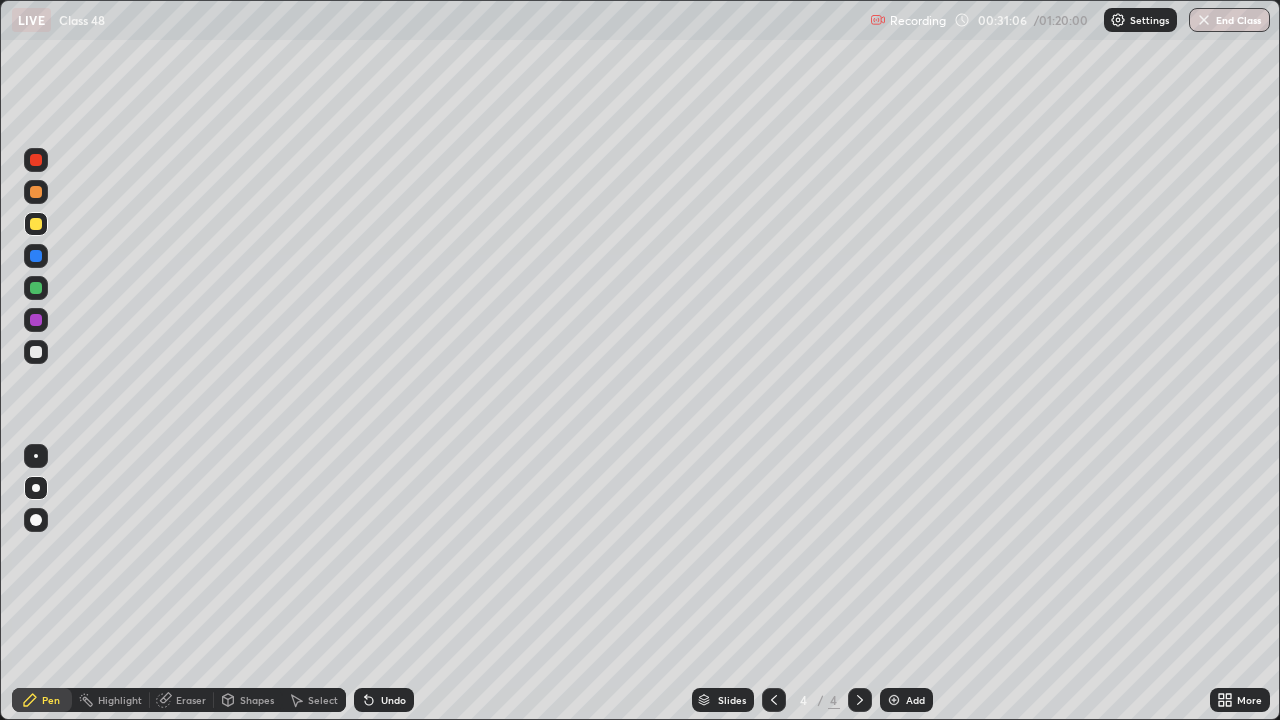 click on "Shapes" at bounding box center [257, 700] 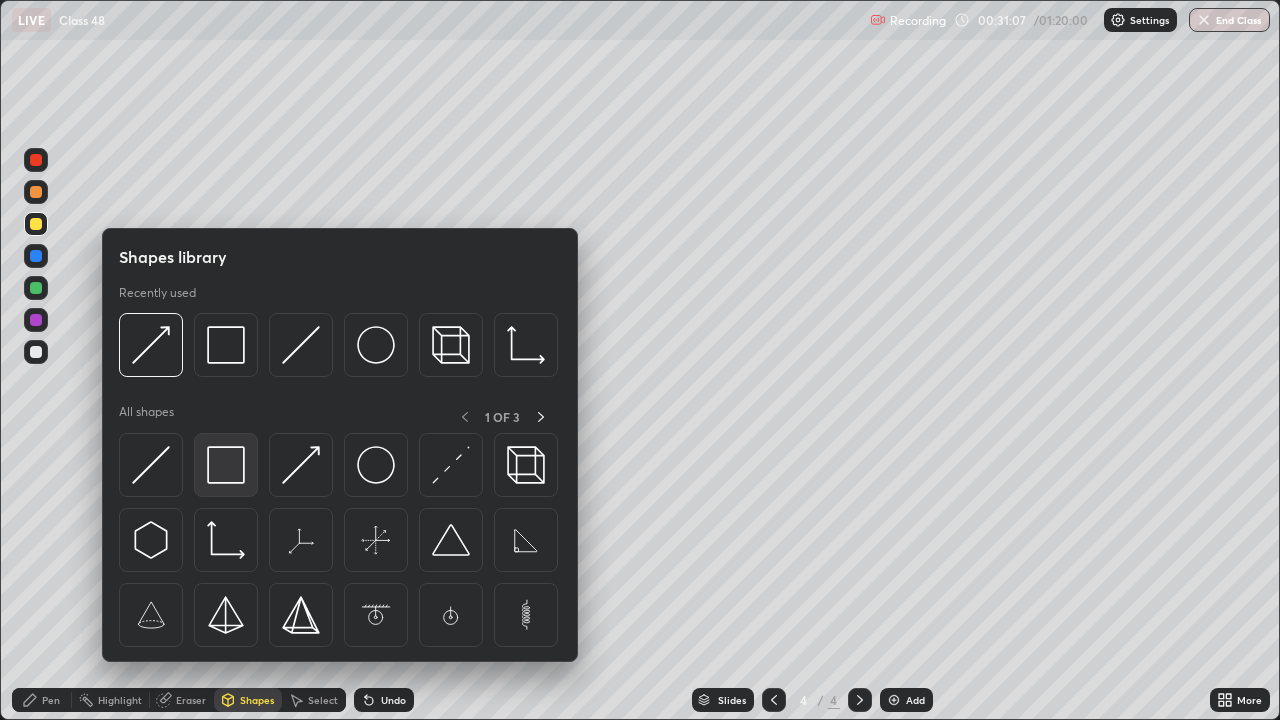 click at bounding box center (226, 465) 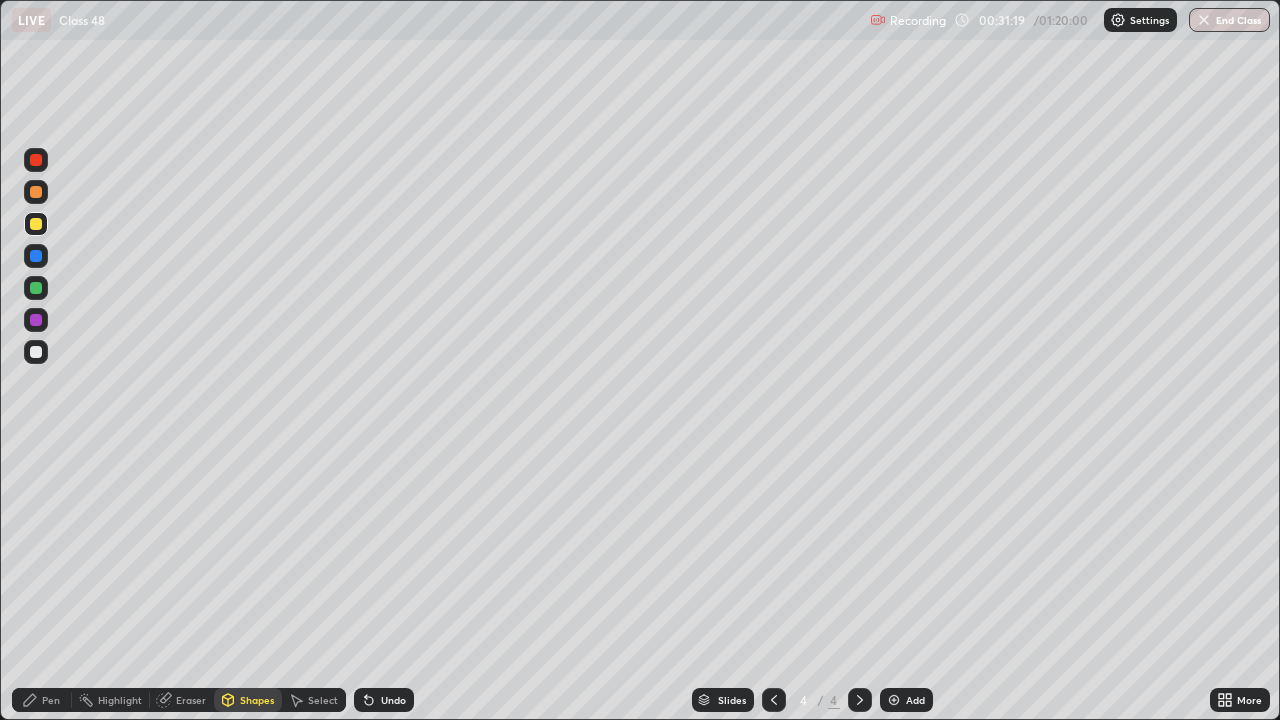 click on "Add" at bounding box center [915, 700] 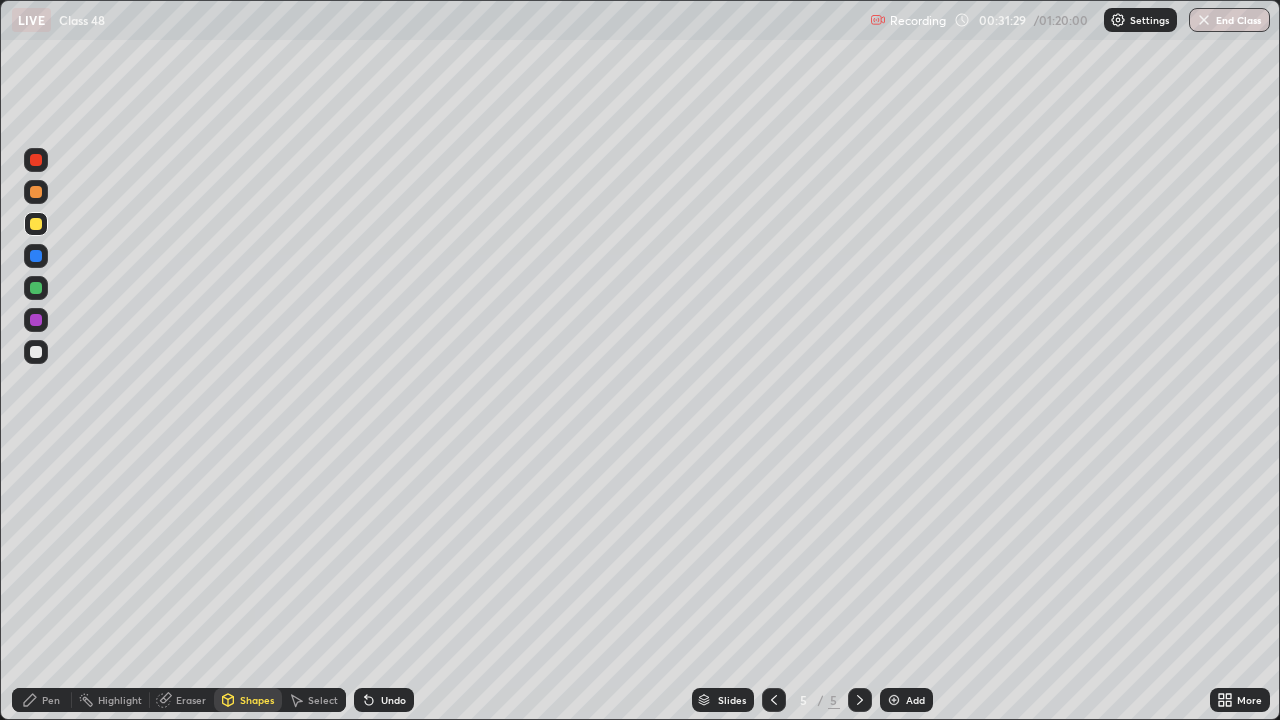 click on "Pen" at bounding box center [42, 700] 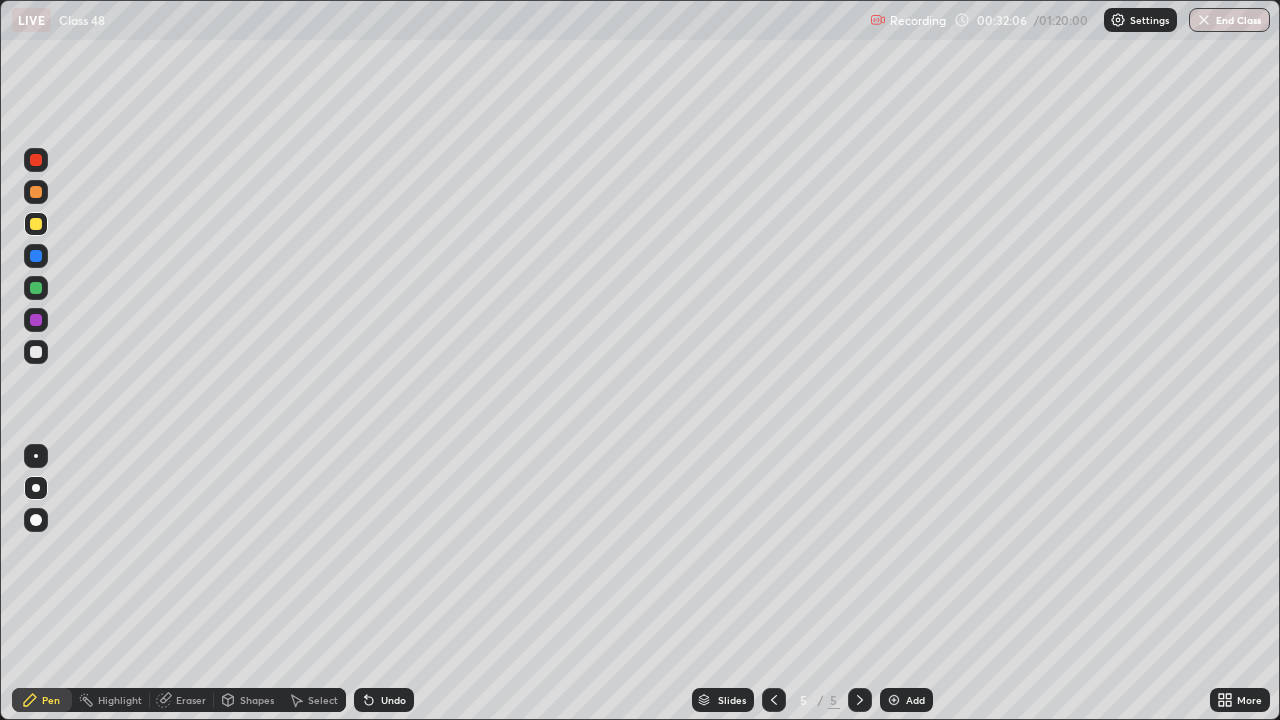 click on "Slides 5 / 5 Add" at bounding box center [812, 700] 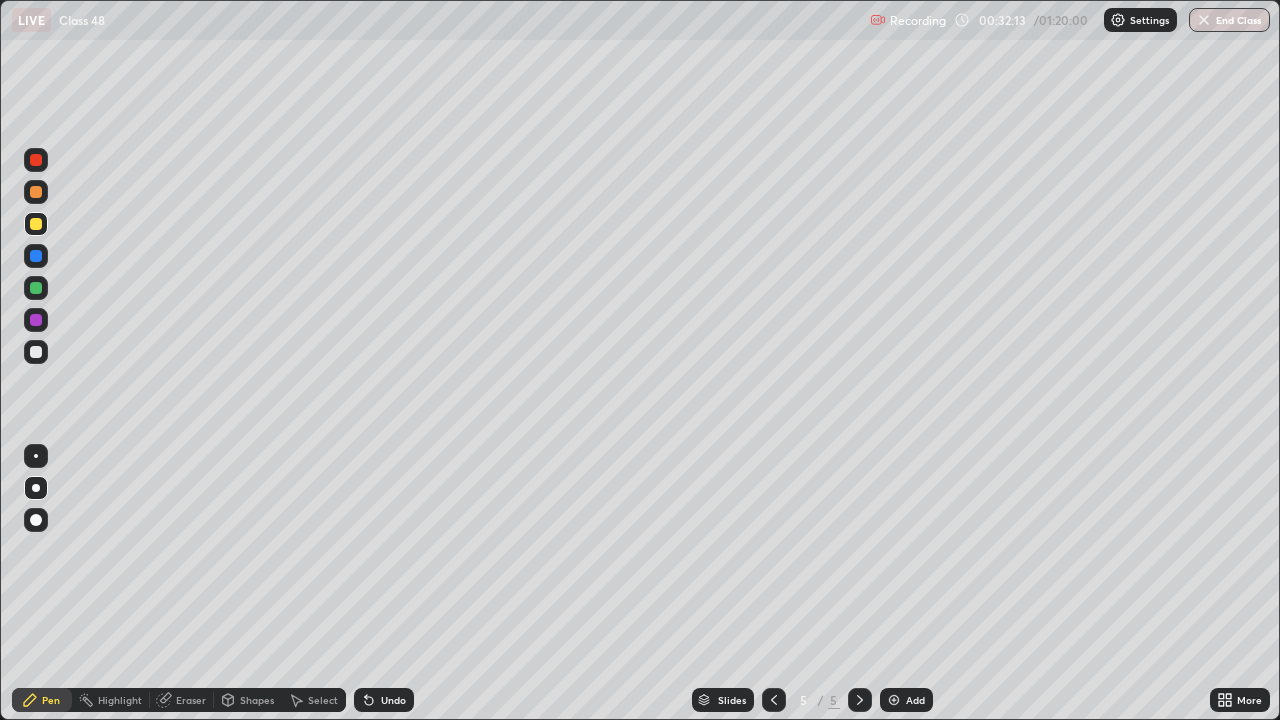 click at bounding box center (860, 700) 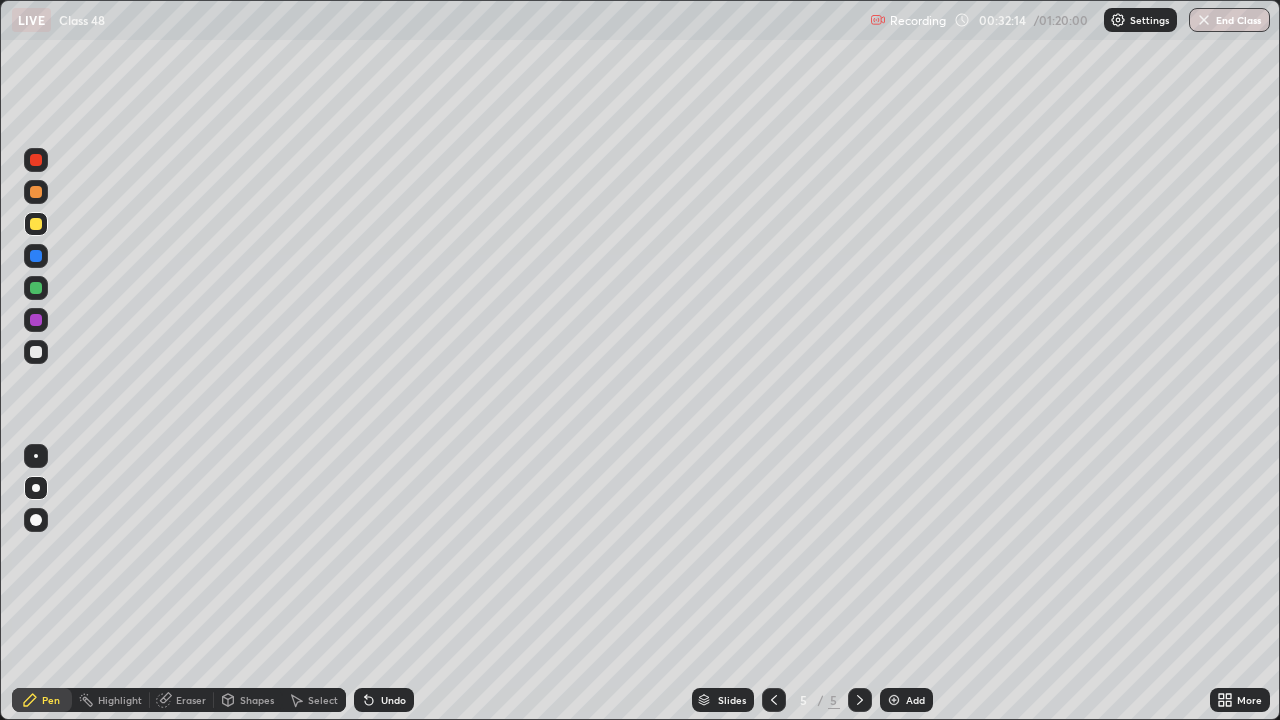 click at bounding box center (860, 700) 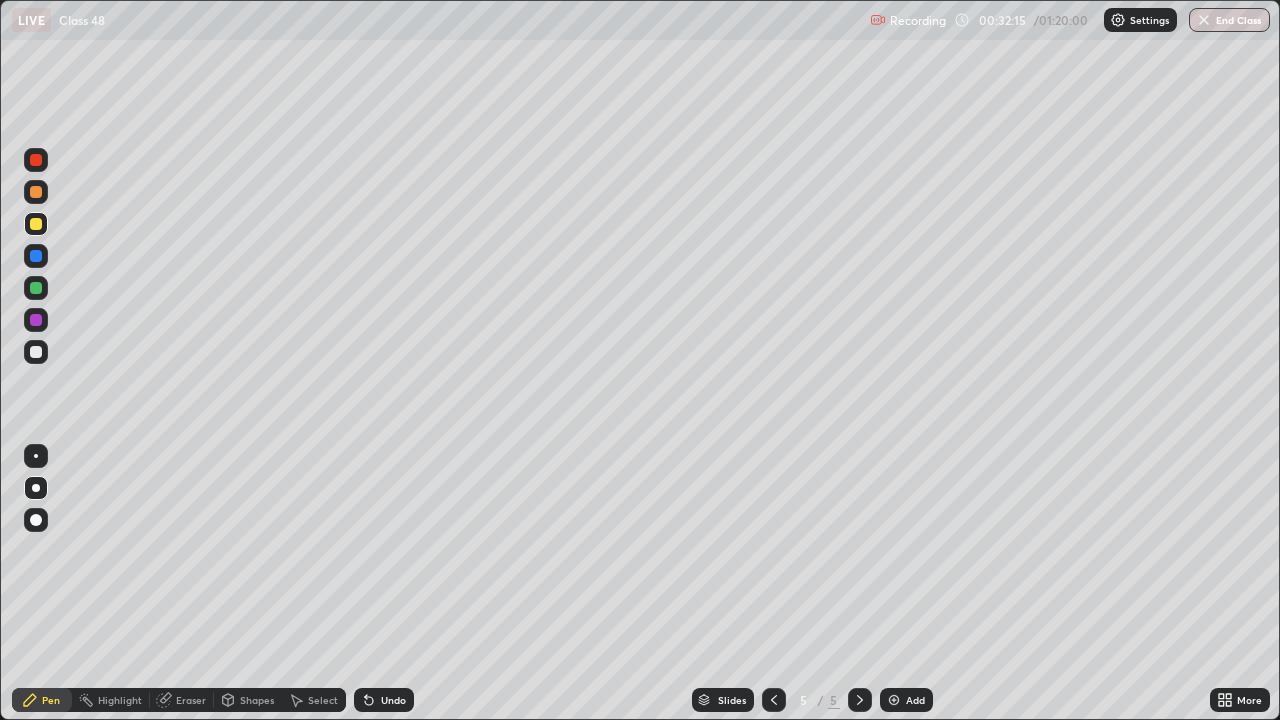click at bounding box center (860, 700) 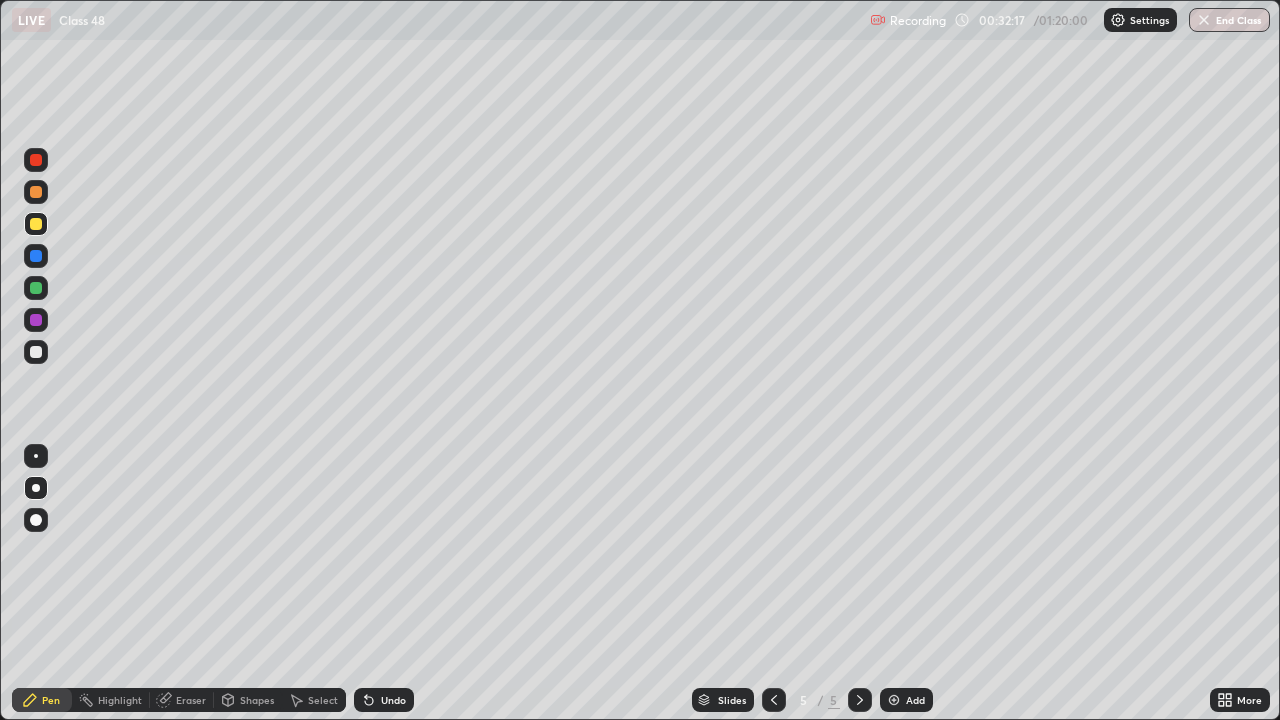 click at bounding box center [860, 700] 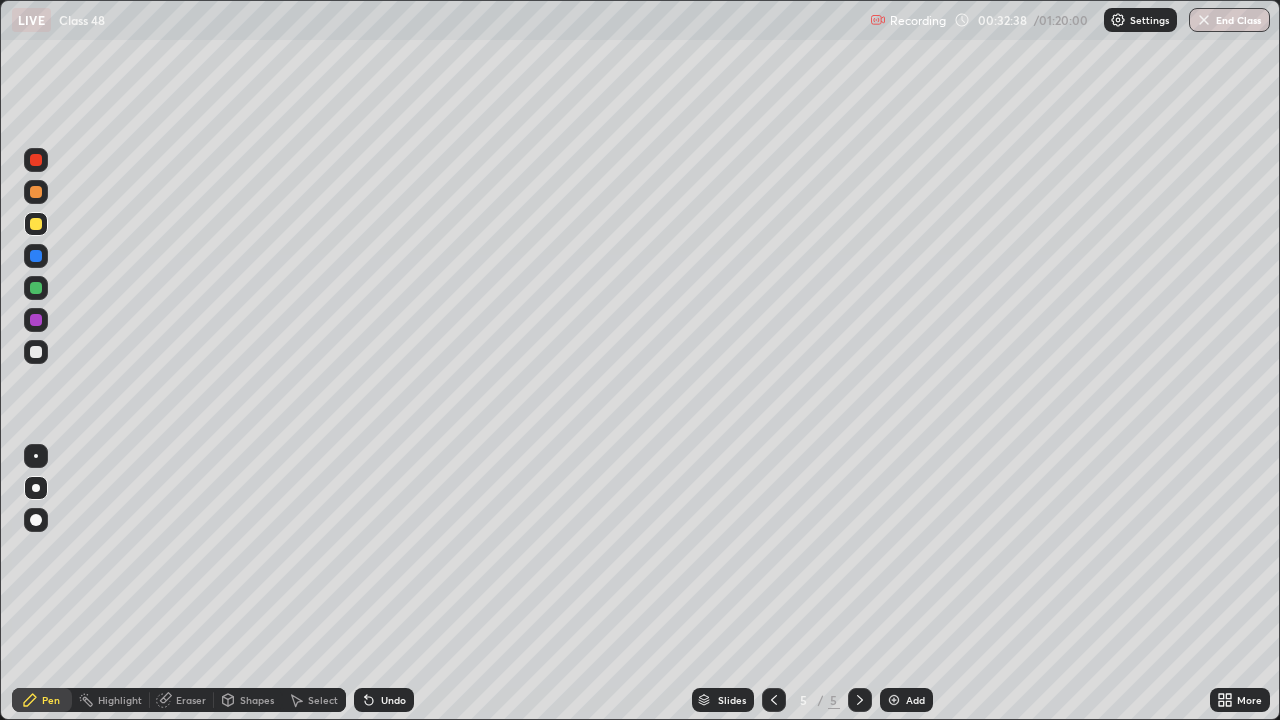 click on "Eraser" at bounding box center (191, 700) 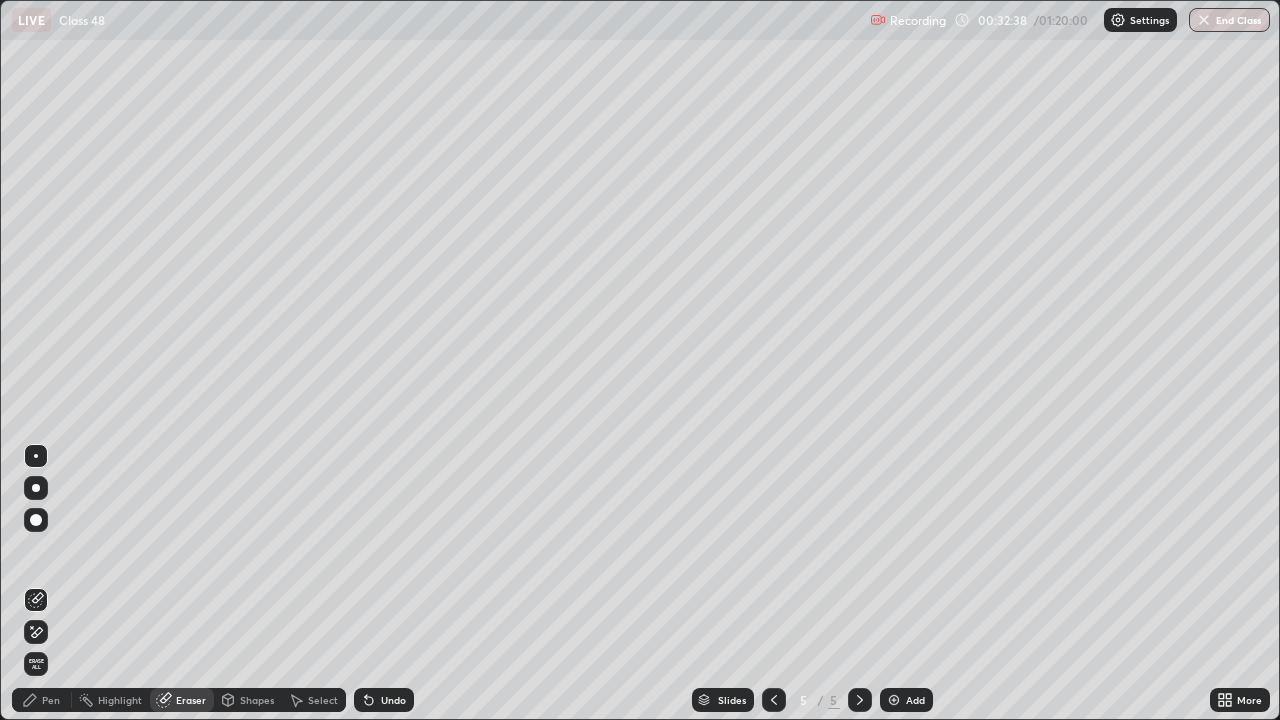 click on "Eraser" at bounding box center [191, 700] 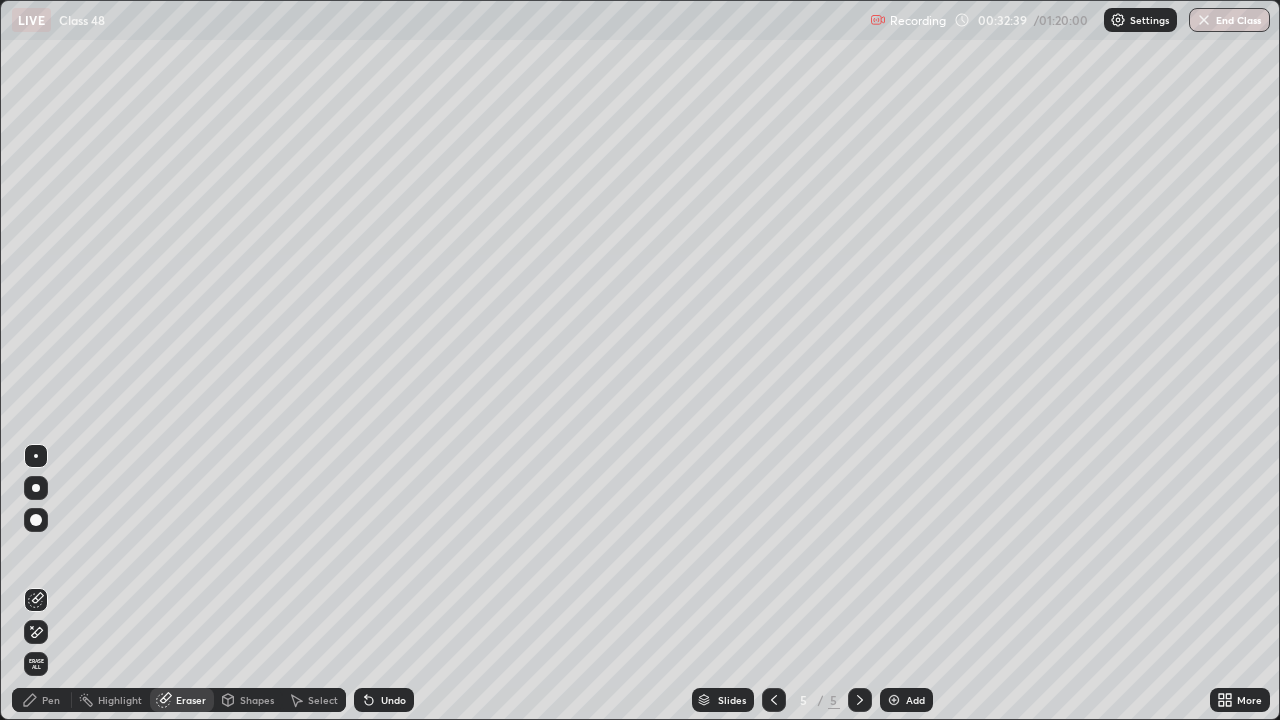 click on "Pen" at bounding box center (42, 700) 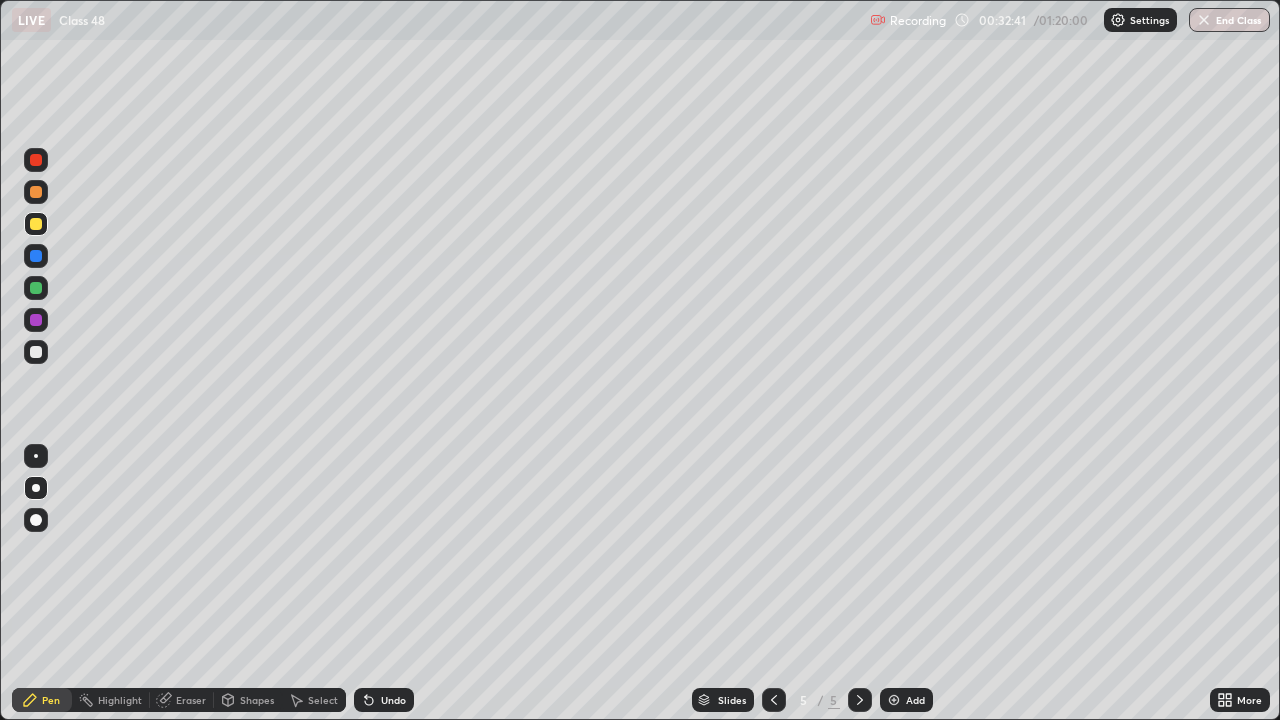 click on "Shapes" at bounding box center [257, 700] 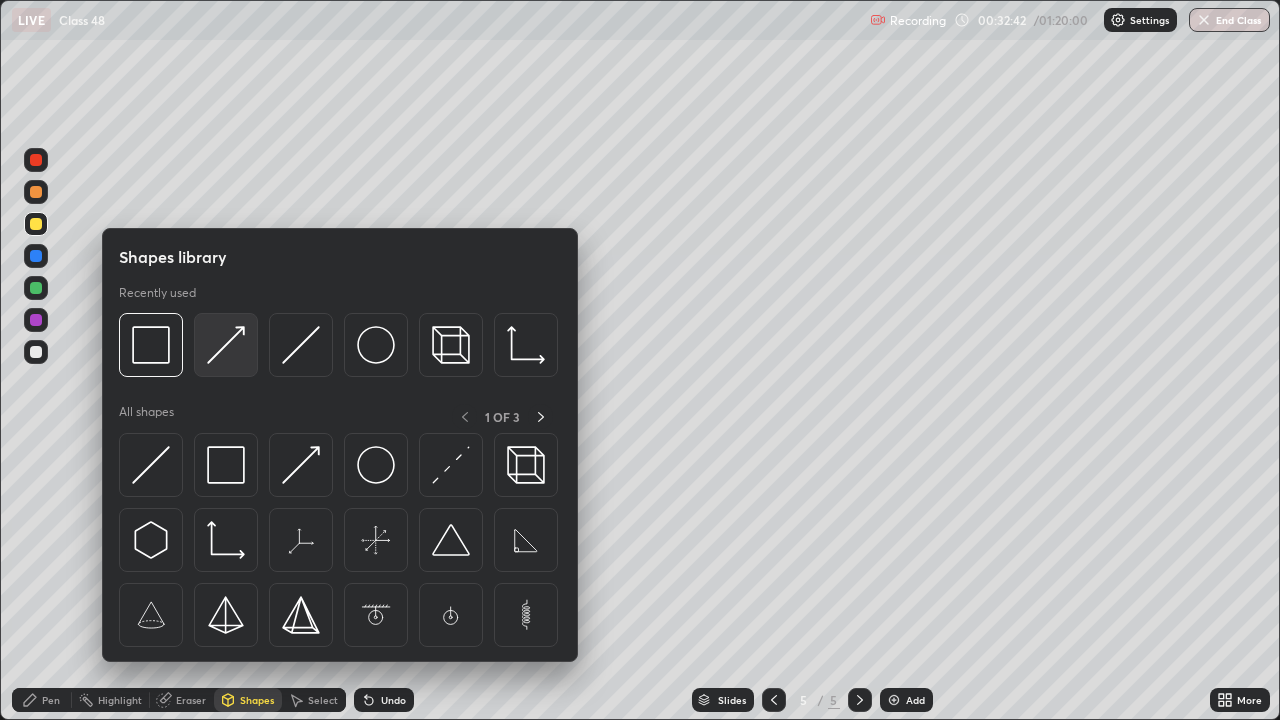 click at bounding box center (226, 345) 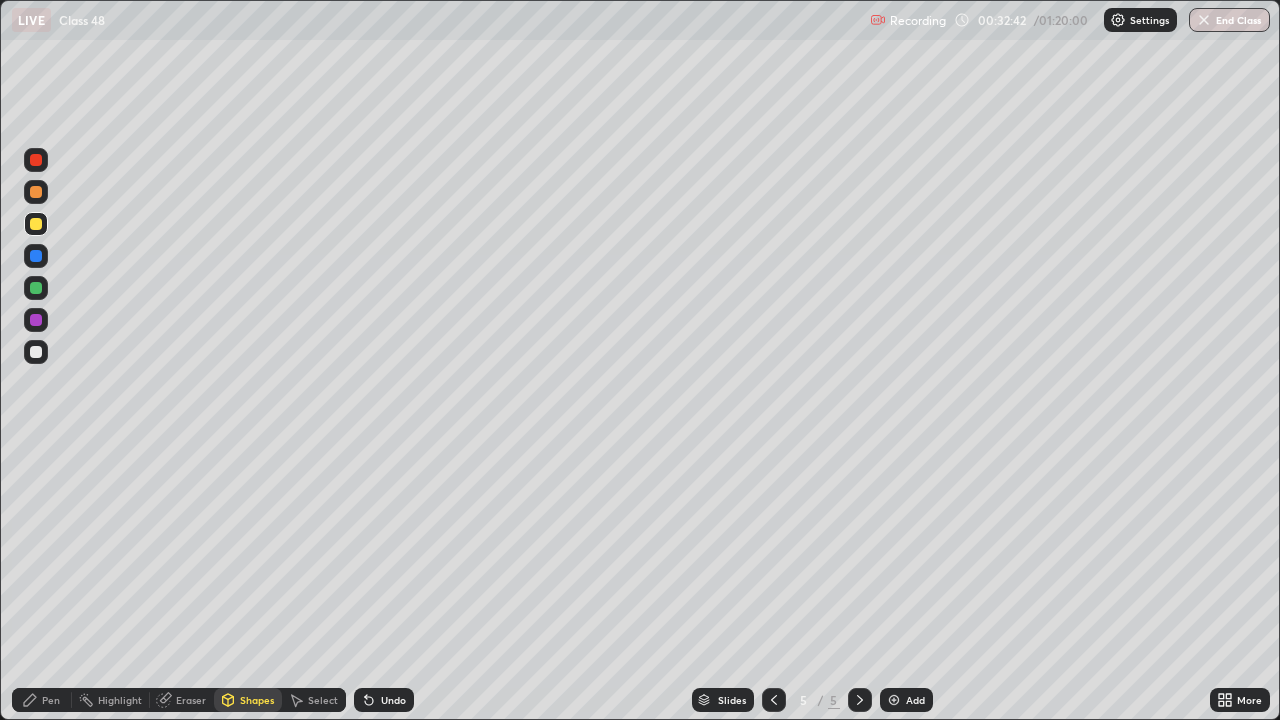 click at bounding box center [36, 160] 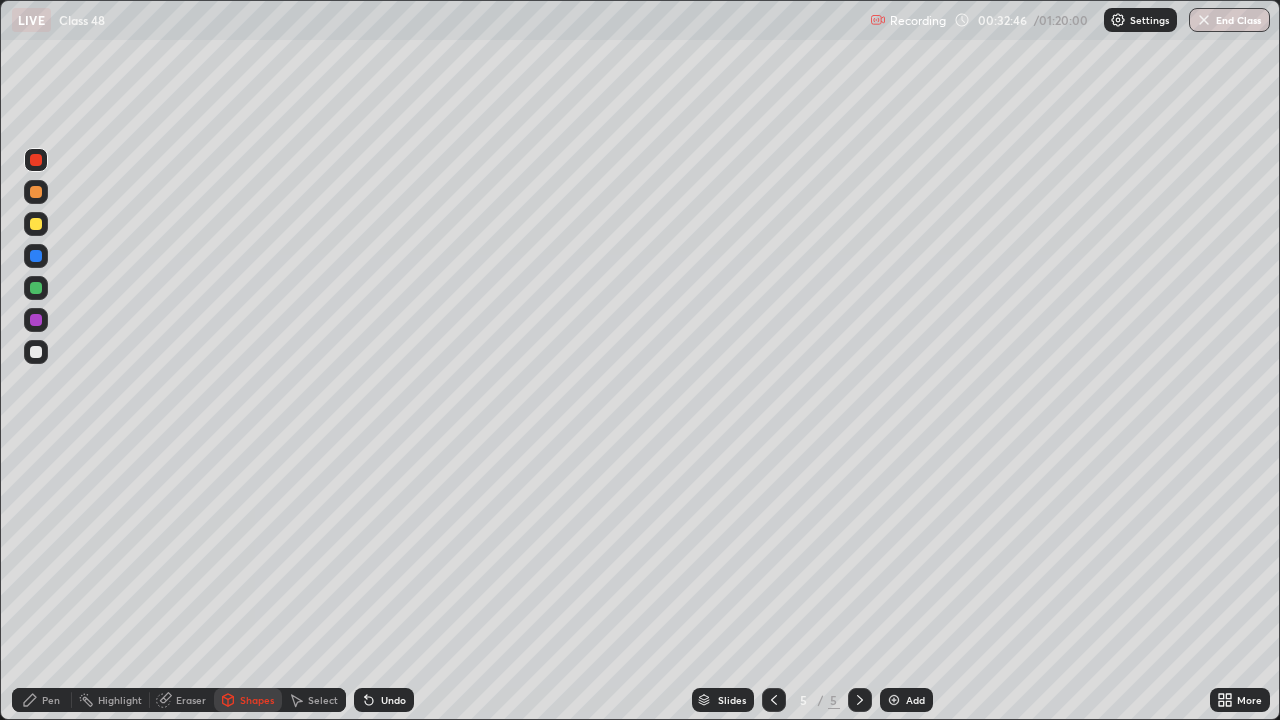 click on "Pen" at bounding box center [51, 700] 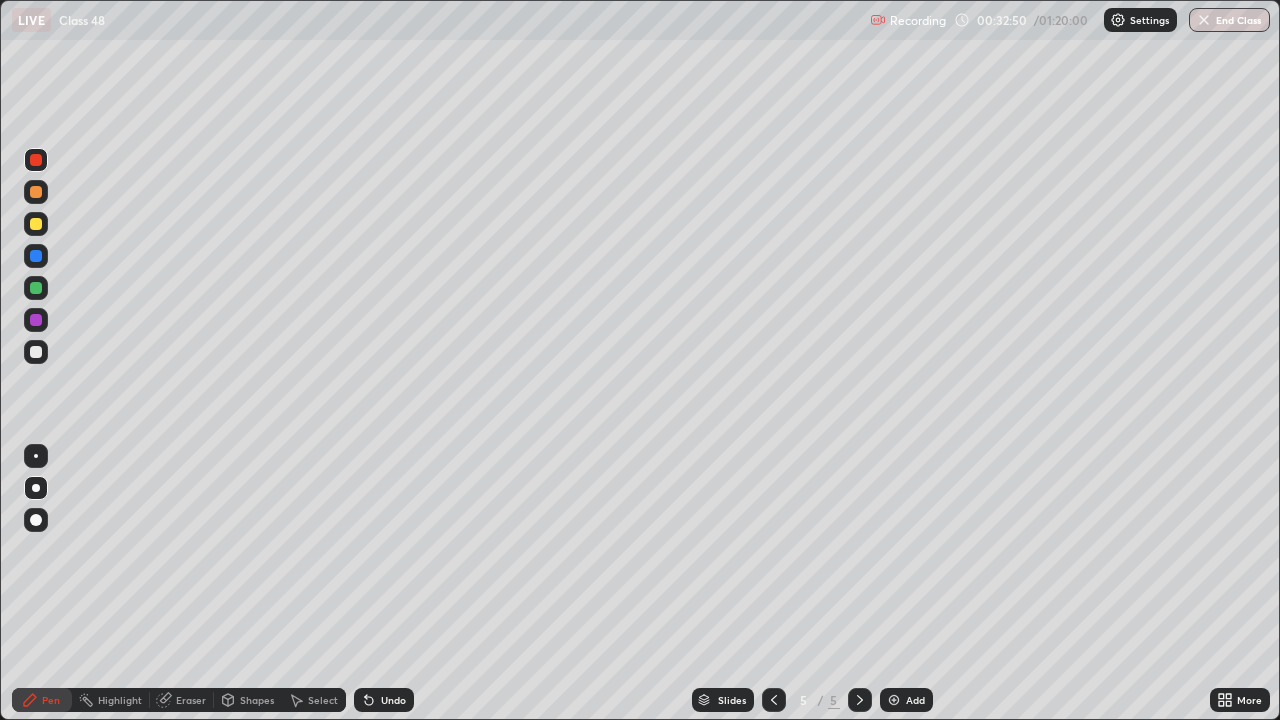 click at bounding box center (36, 224) 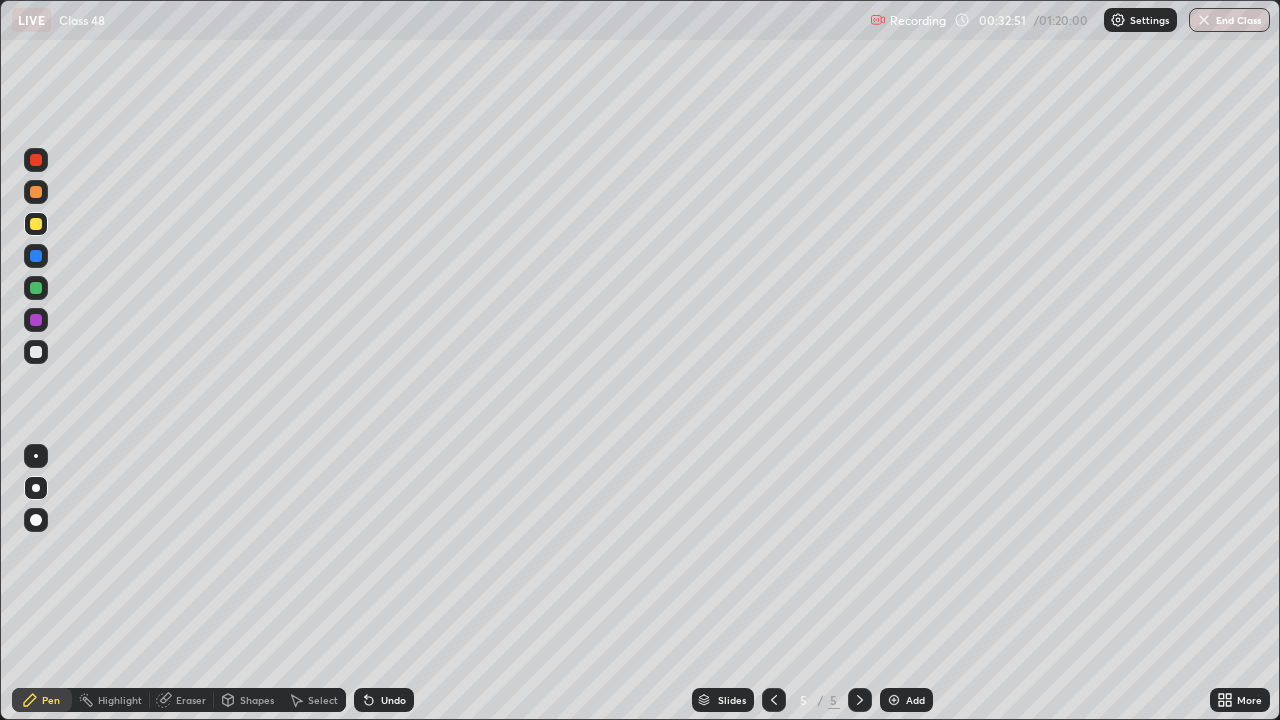 click at bounding box center [36, 352] 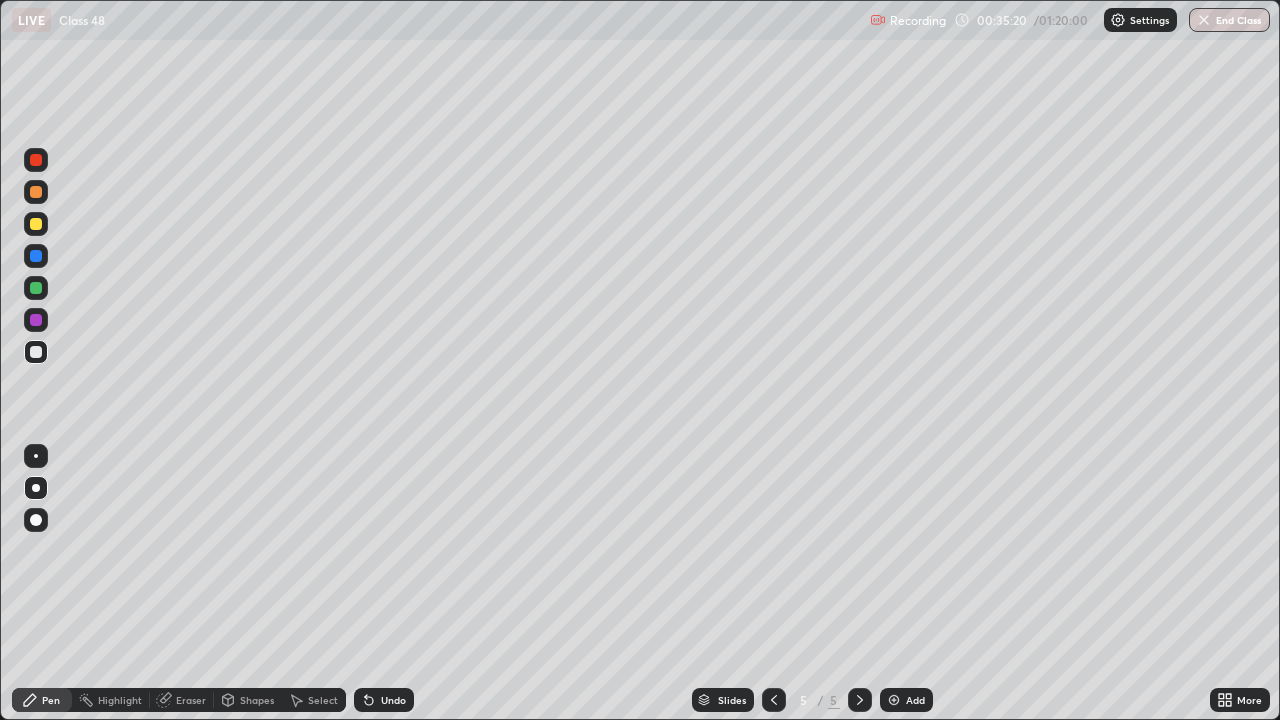 click on "Add" at bounding box center (915, 700) 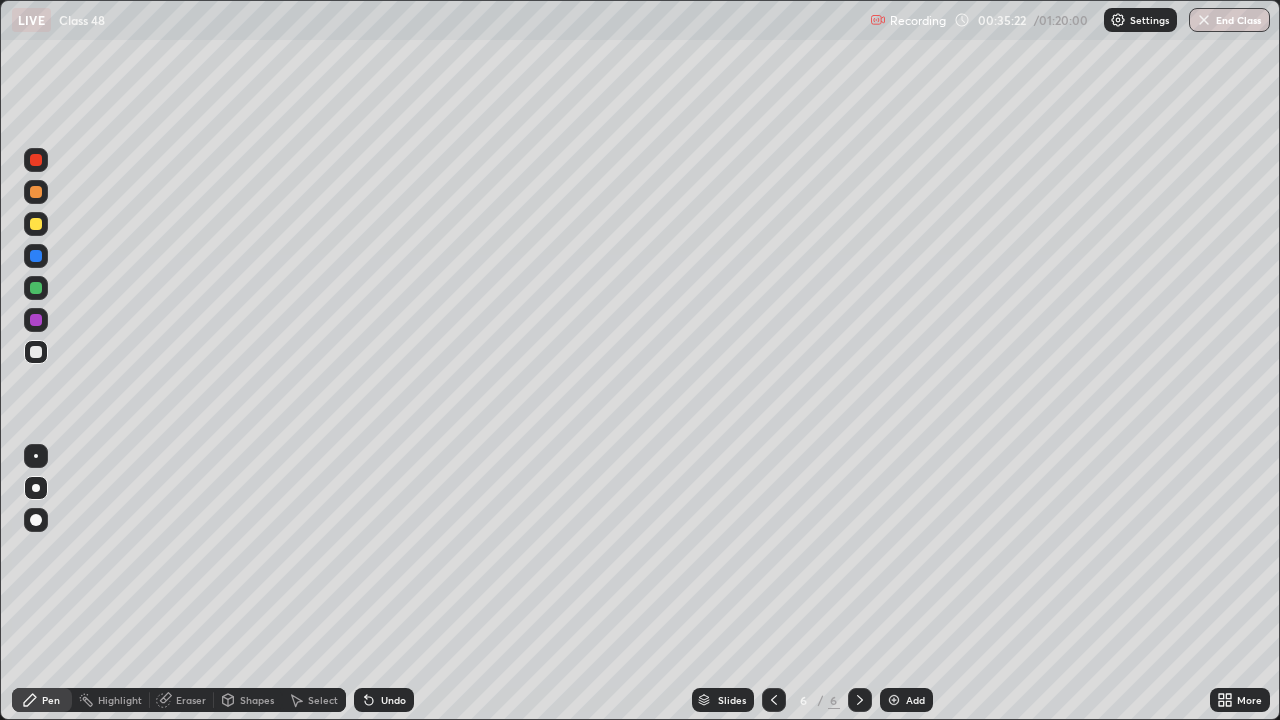 click at bounding box center [36, 224] 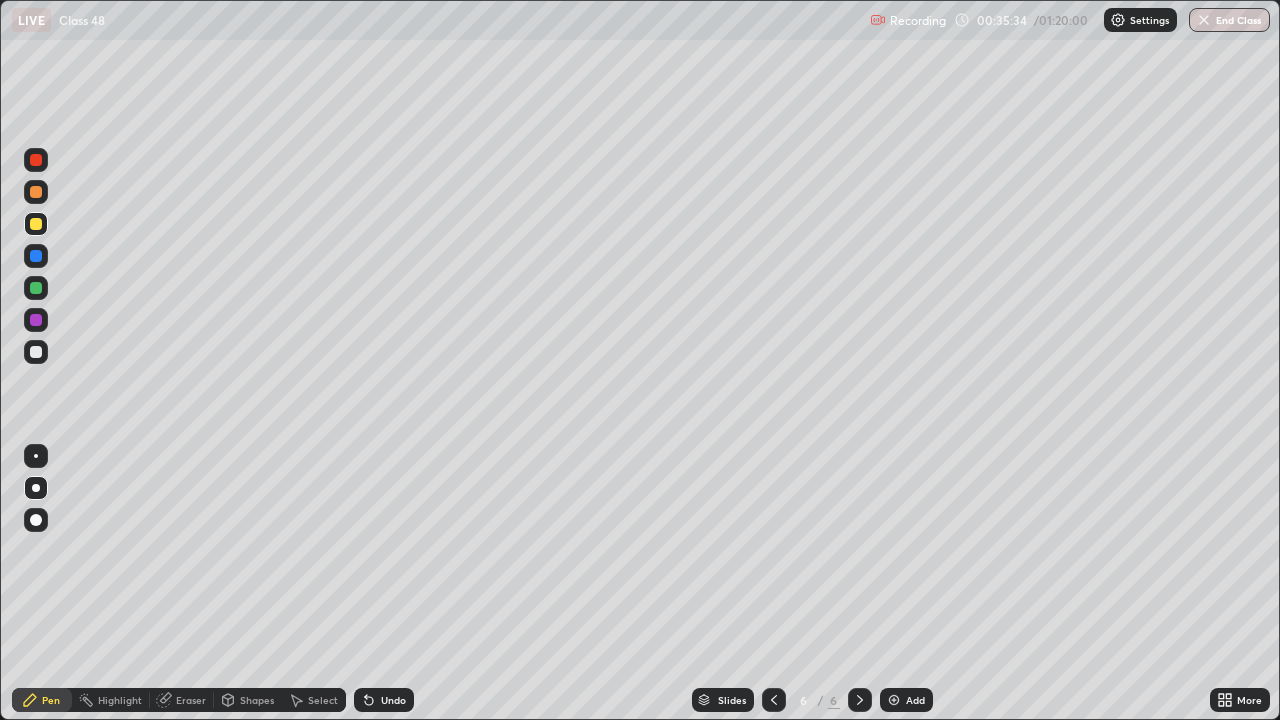 click on "Shapes" at bounding box center [257, 700] 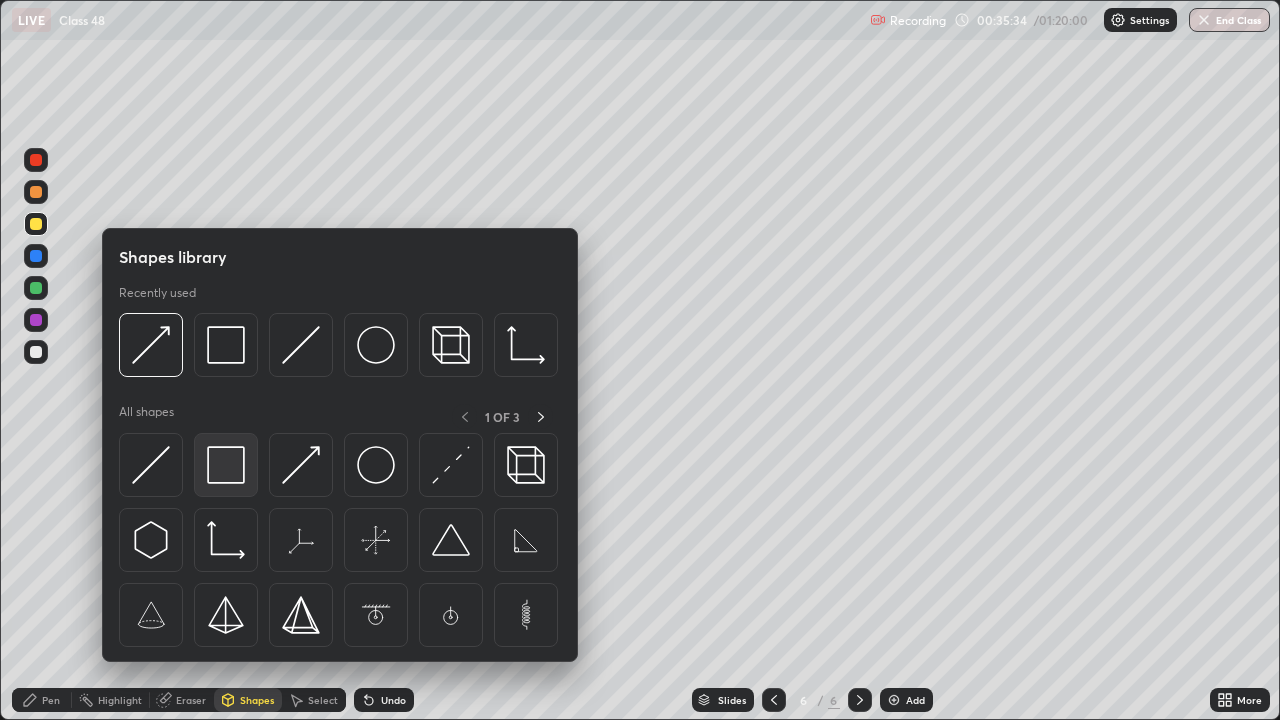 click at bounding box center (226, 465) 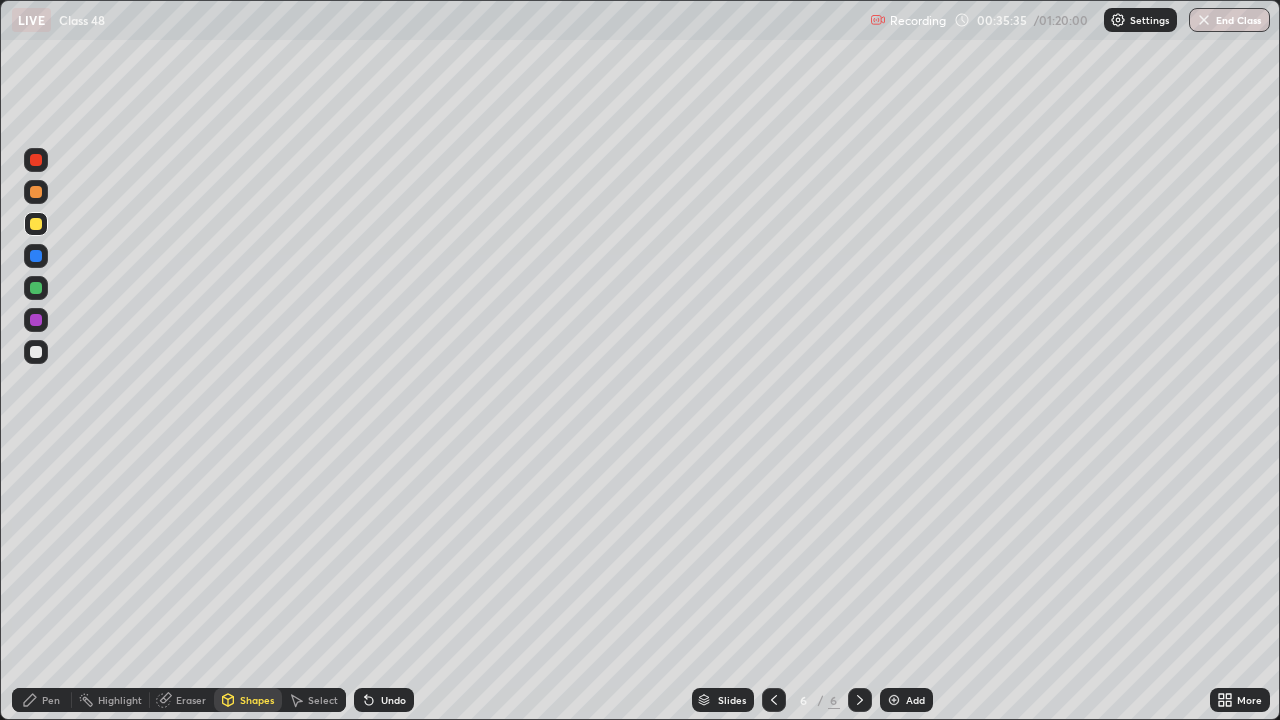 click at bounding box center [36, 352] 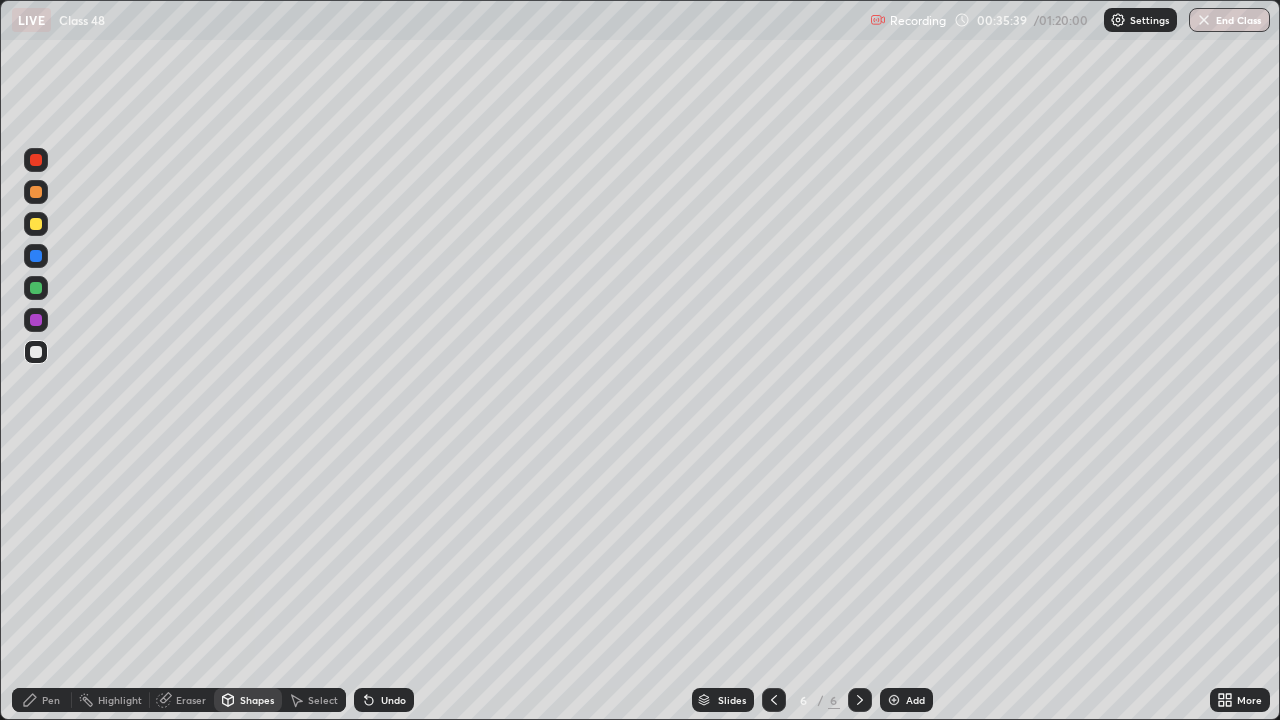 click on "Pen" at bounding box center [51, 700] 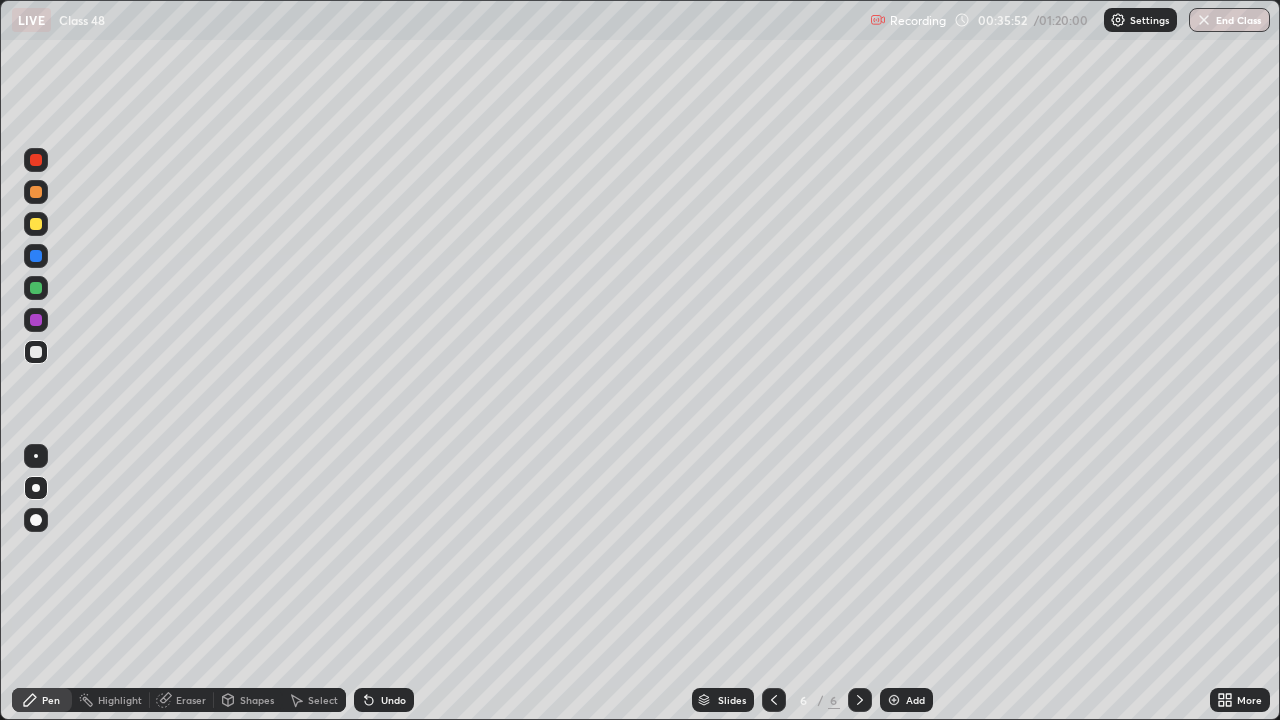 click at bounding box center (36, 224) 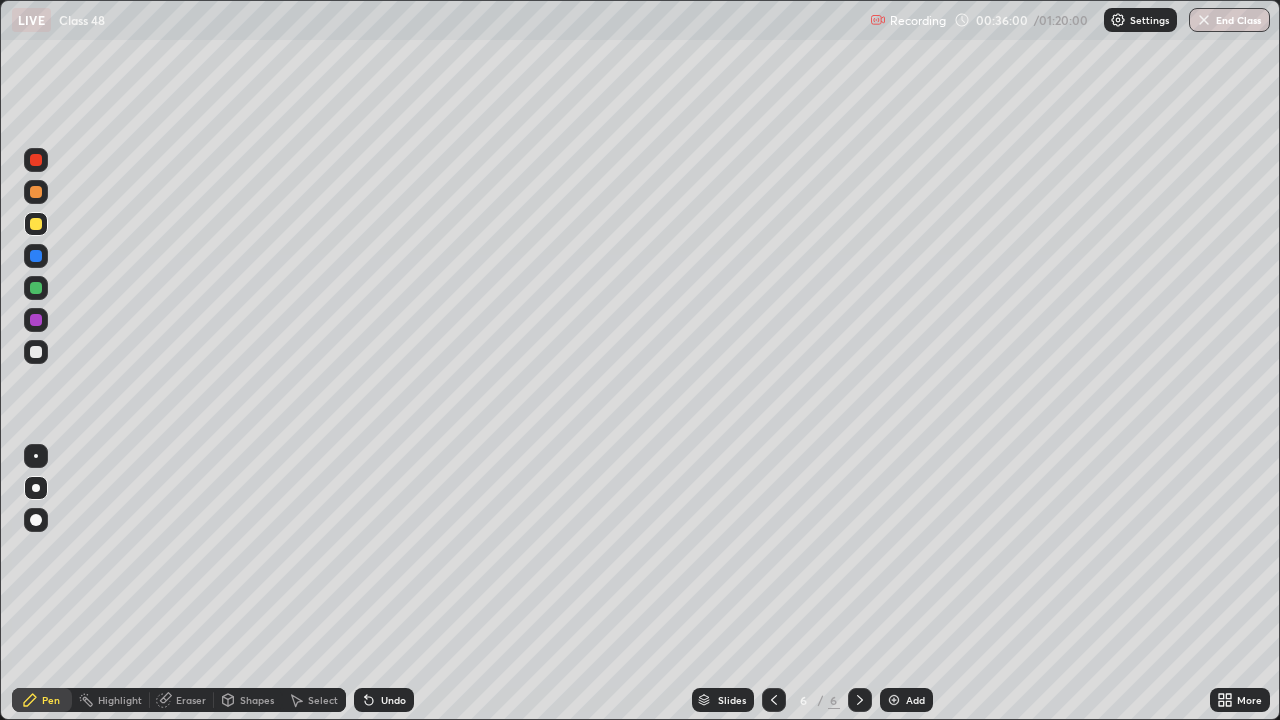click at bounding box center [36, 160] 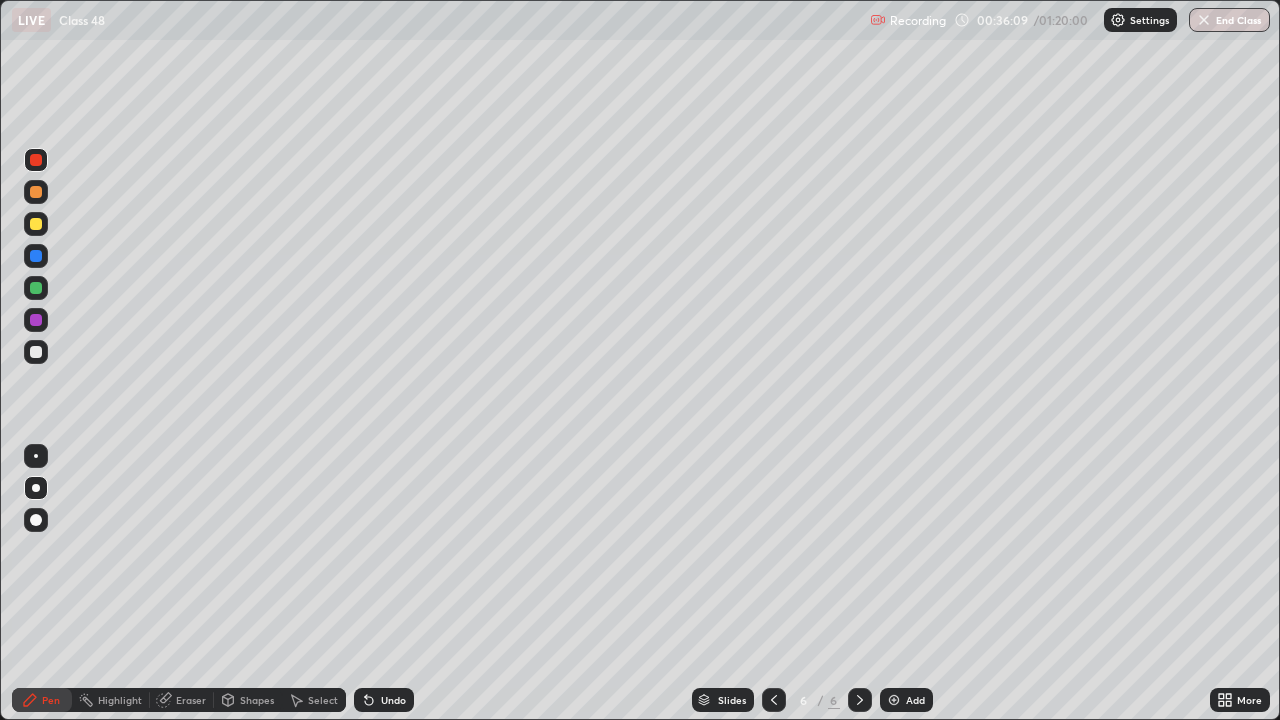 click at bounding box center (36, 352) 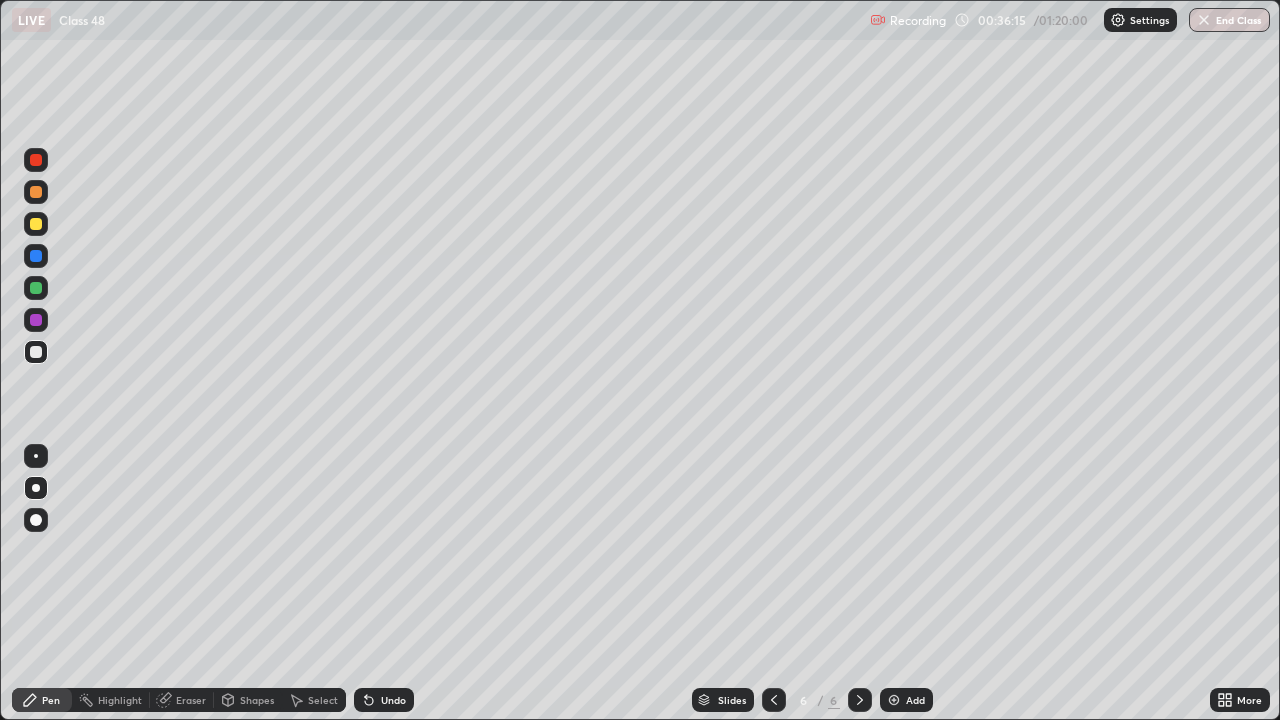 click on "Eraser" at bounding box center (191, 700) 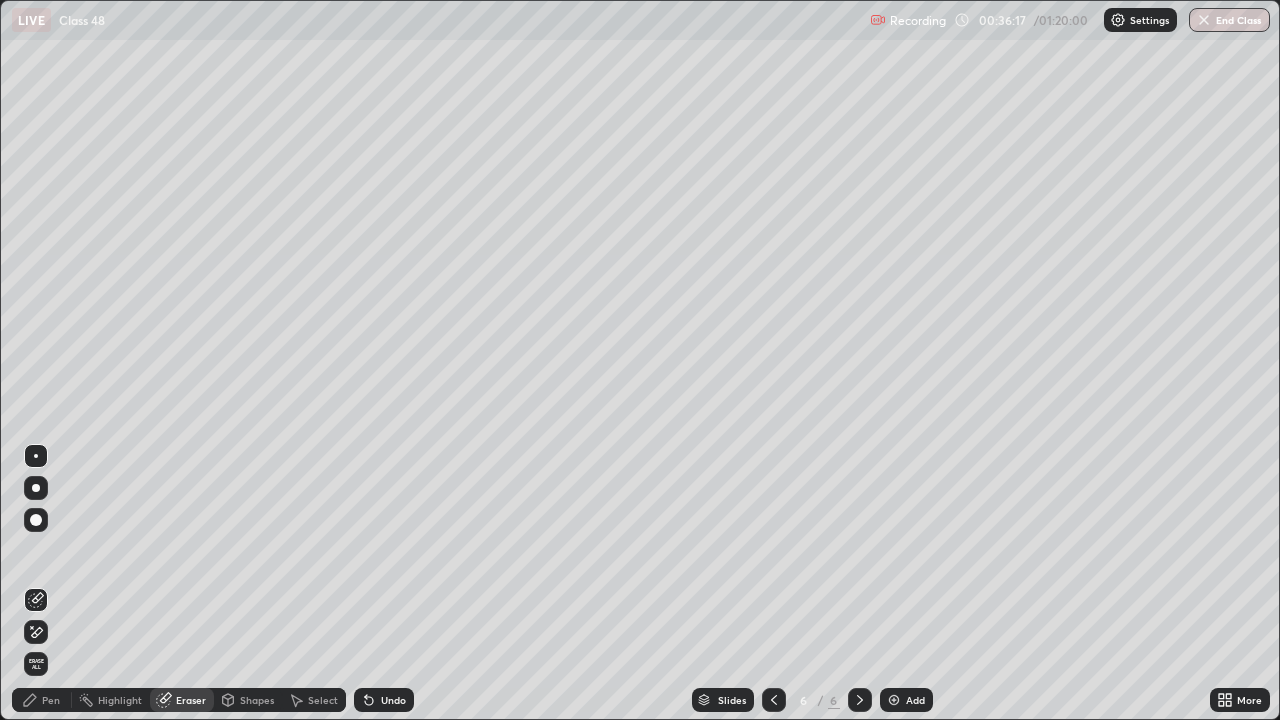 click on "Pen" at bounding box center [51, 700] 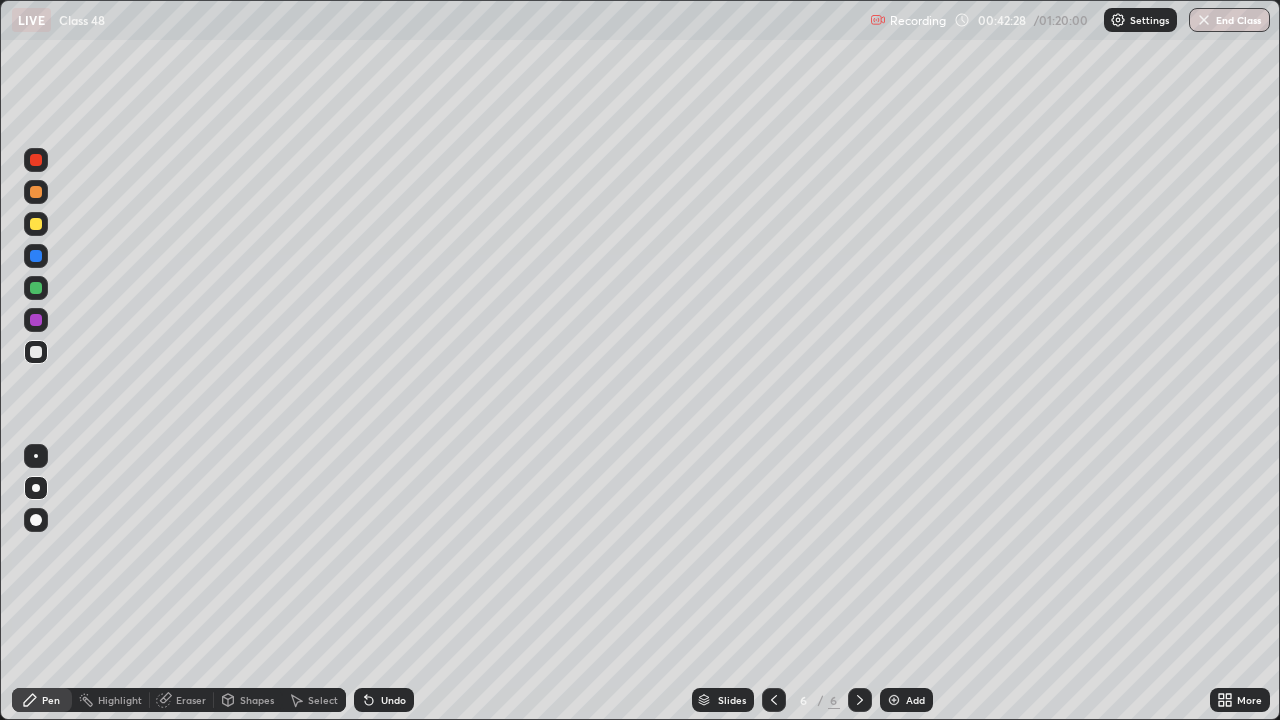 click at bounding box center (36, 224) 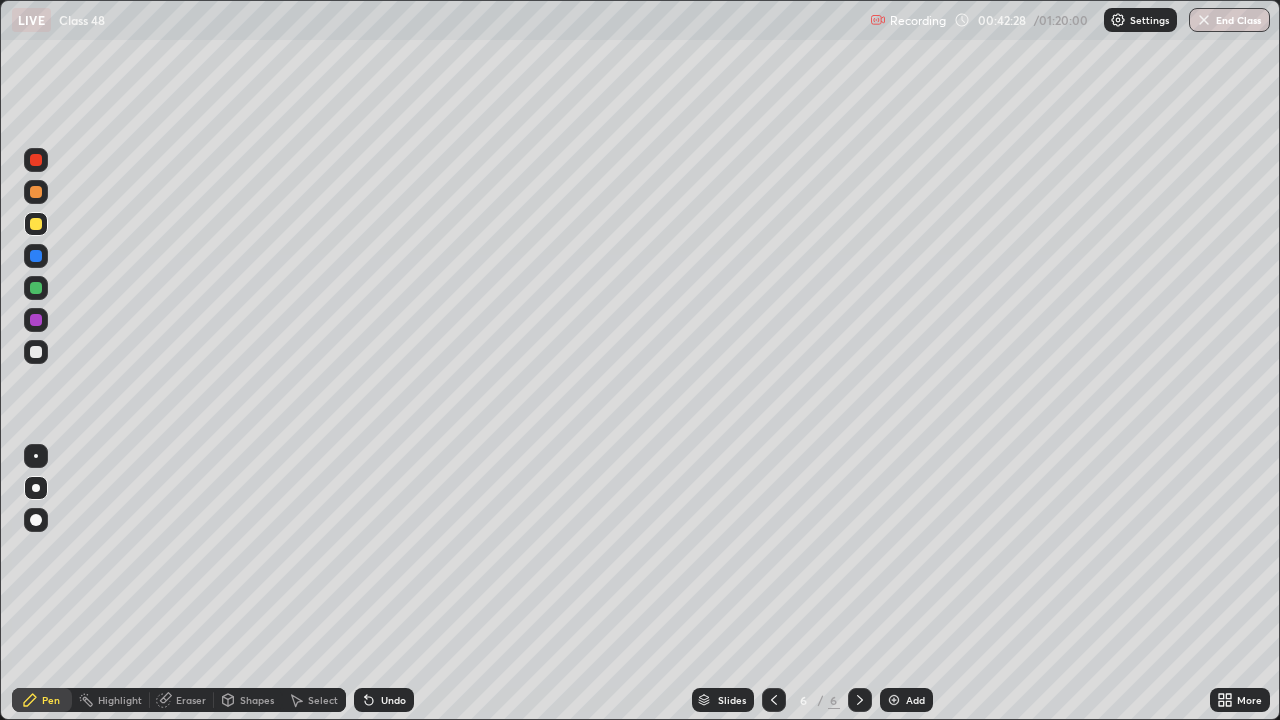 click at bounding box center (36, 224) 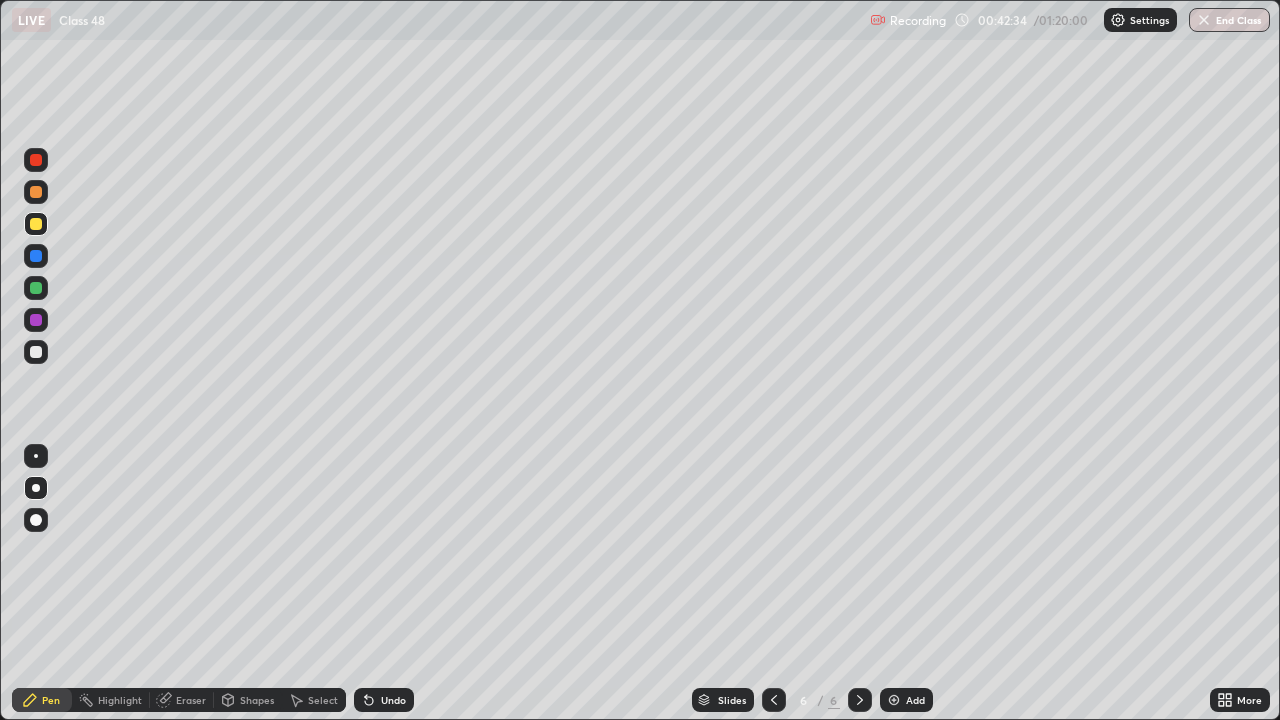 click at bounding box center [36, 456] 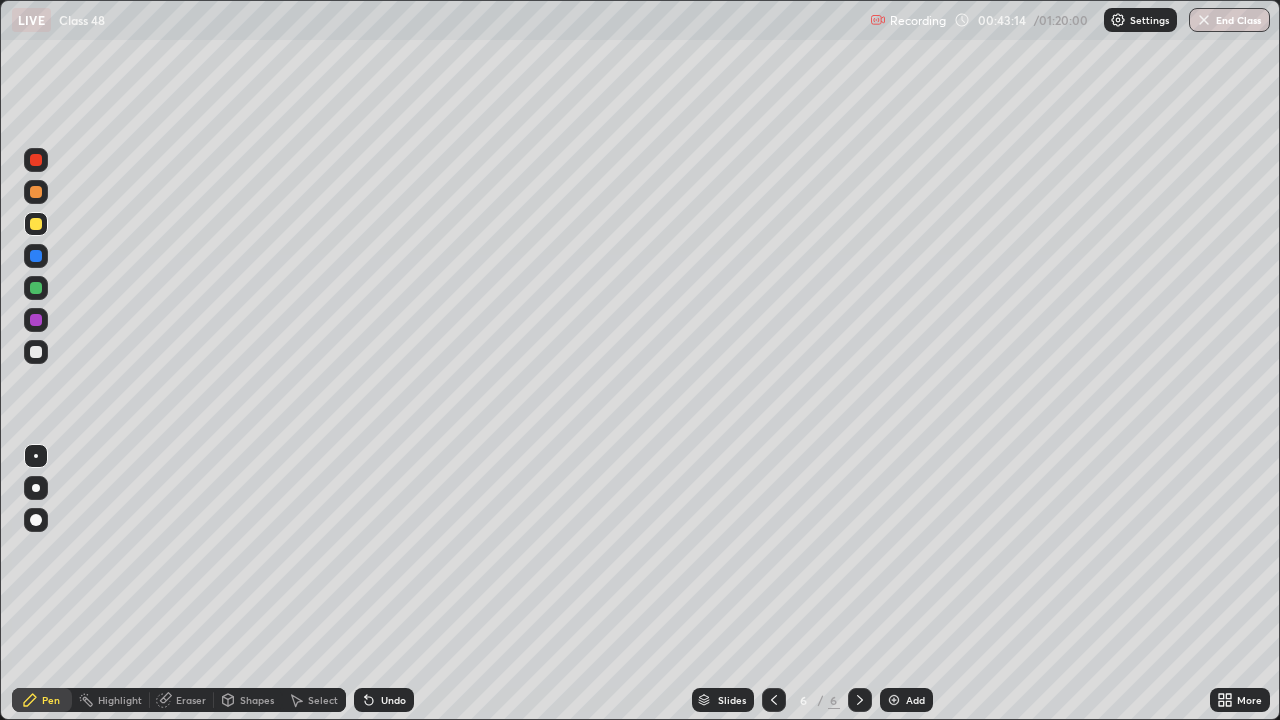 click on "Shapes" at bounding box center (257, 700) 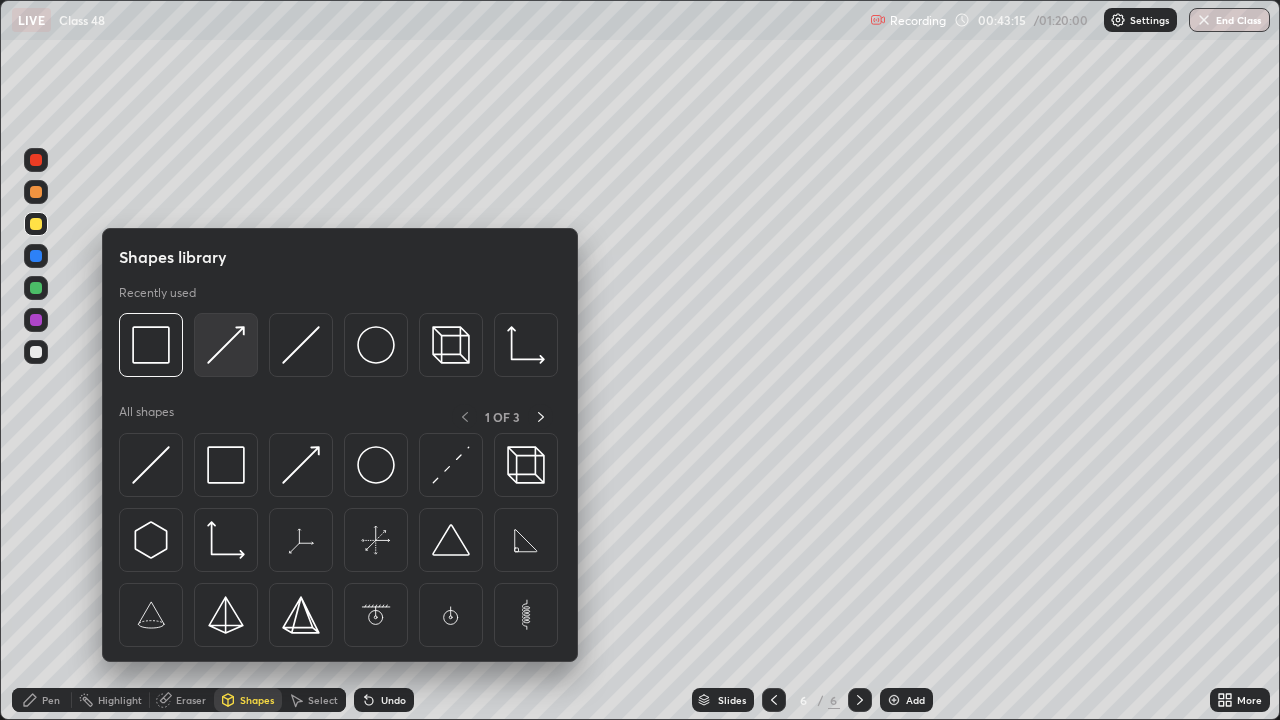 click at bounding box center [226, 345] 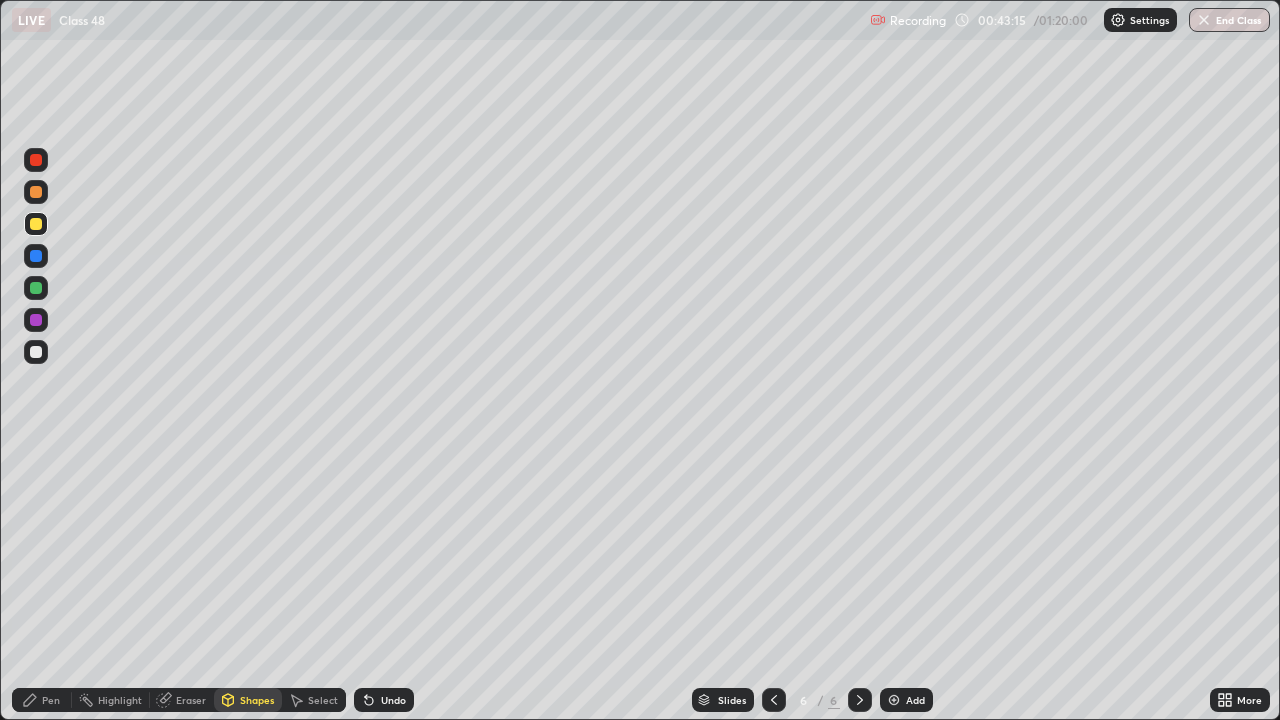 click at bounding box center [36, 320] 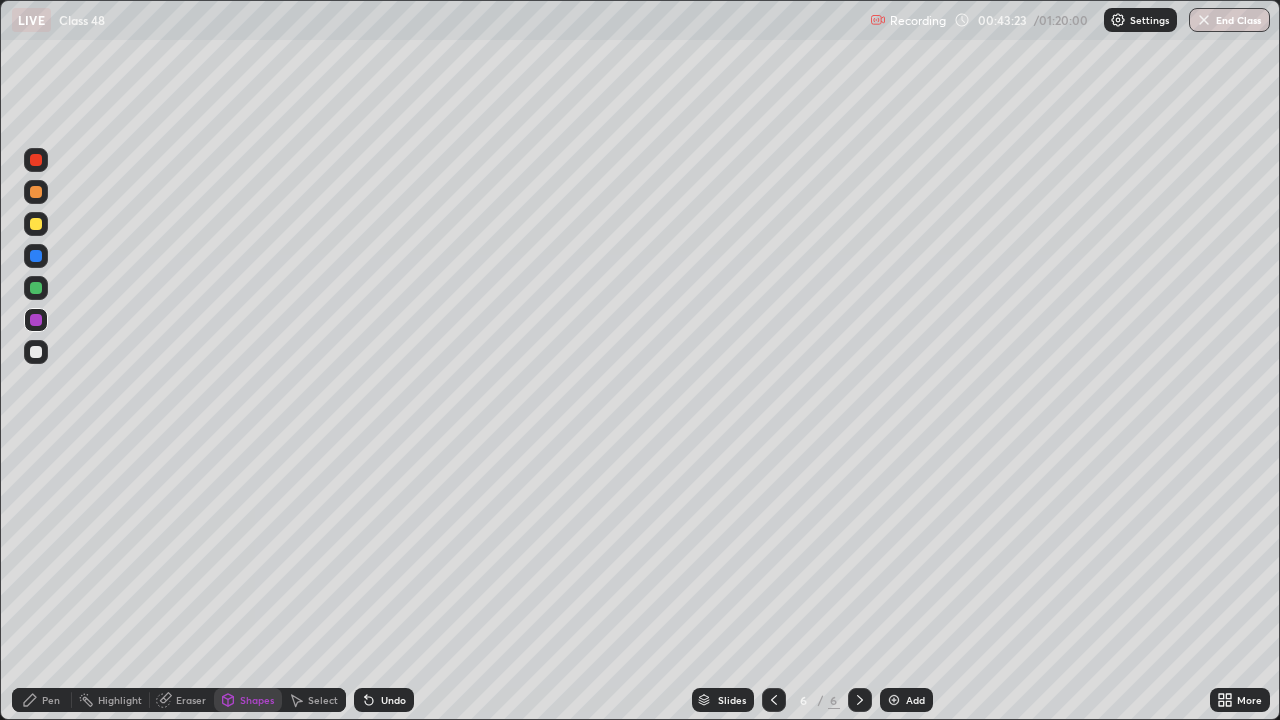 click 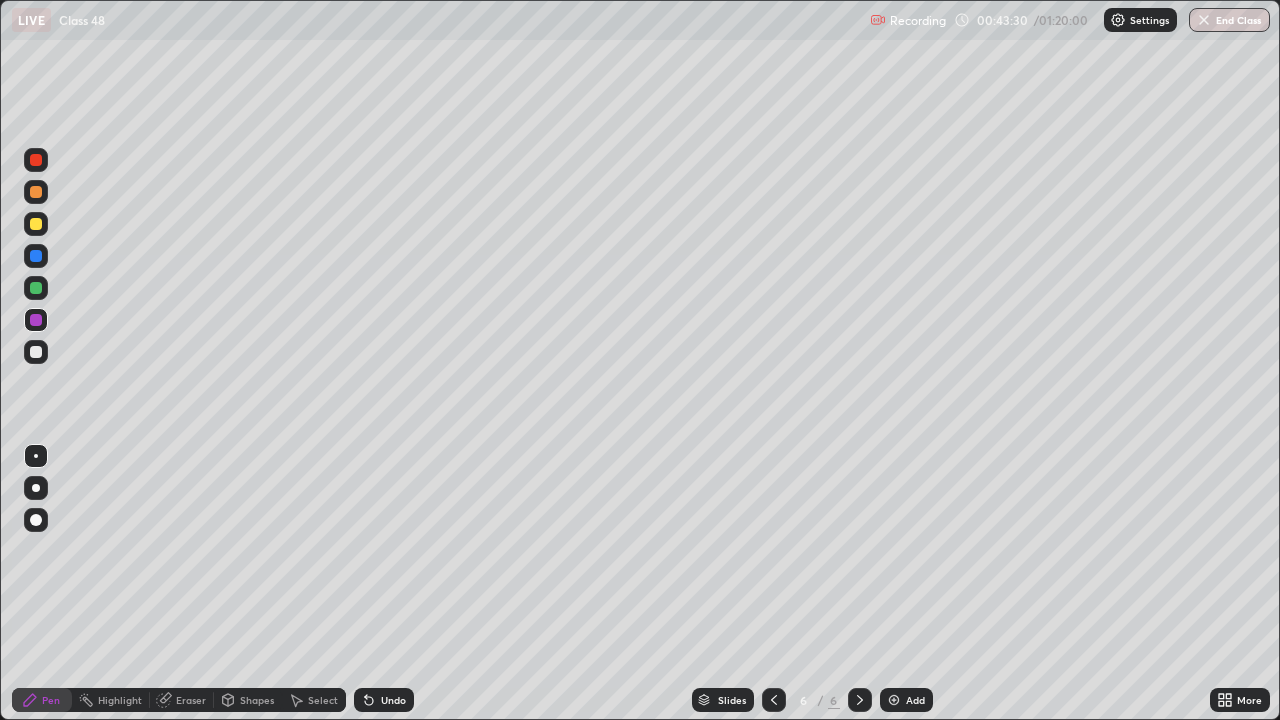click at bounding box center (36, 352) 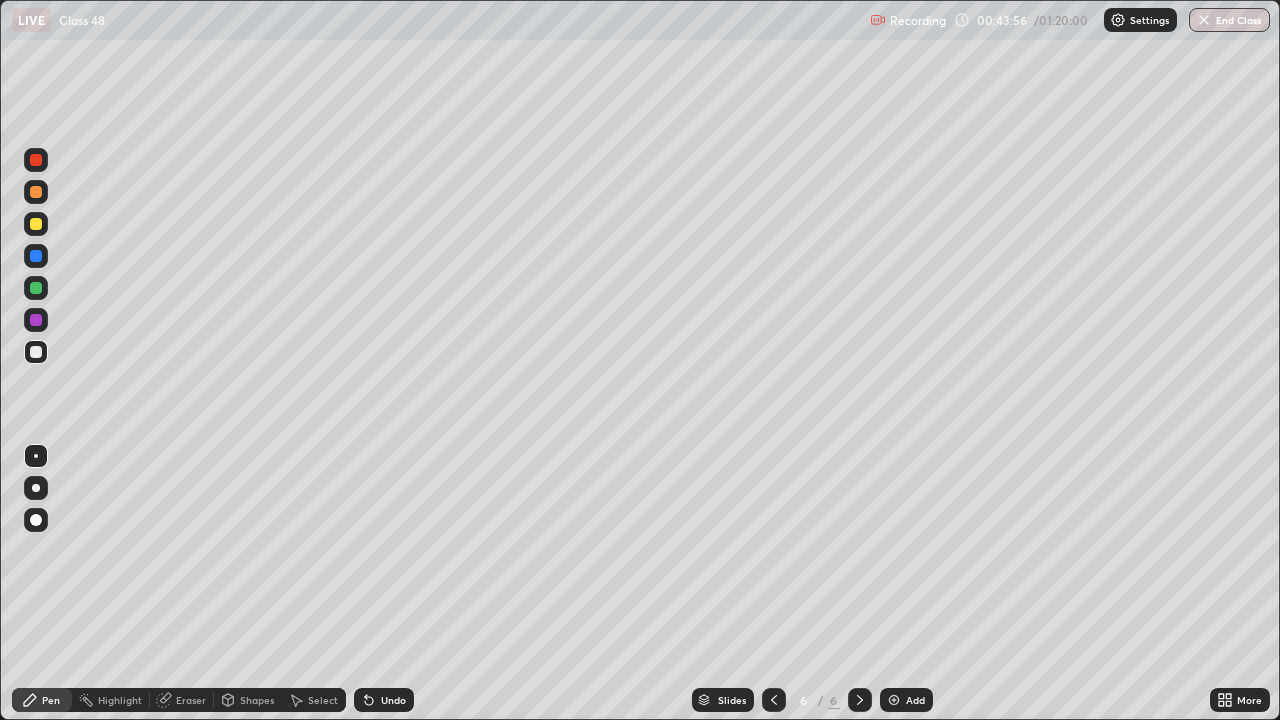 click 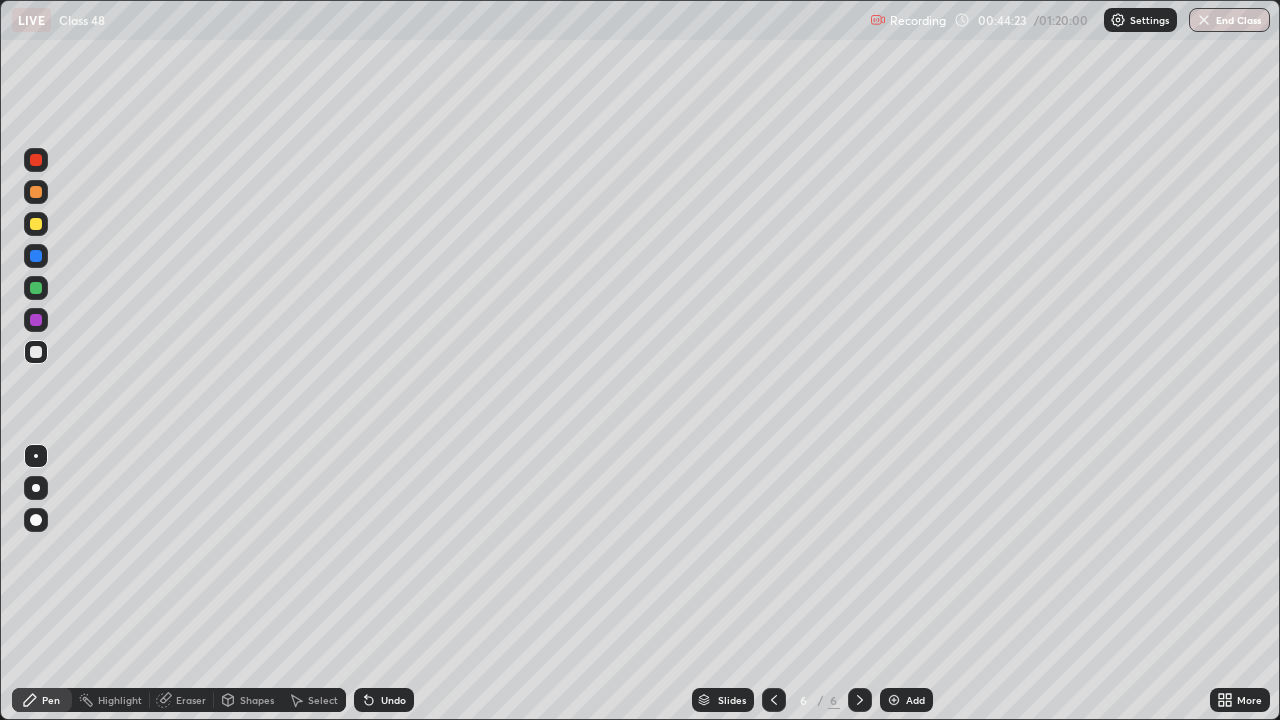 click on "Undo" at bounding box center [393, 700] 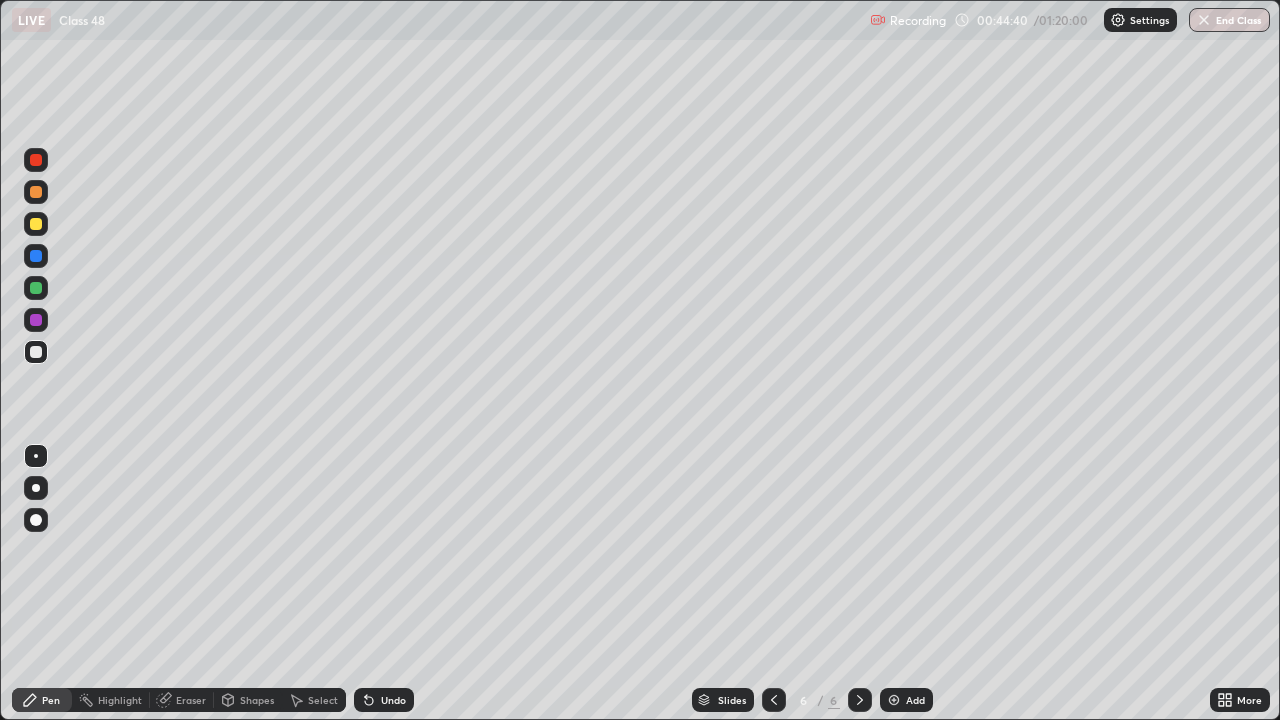 click on "Undo" at bounding box center [384, 700] 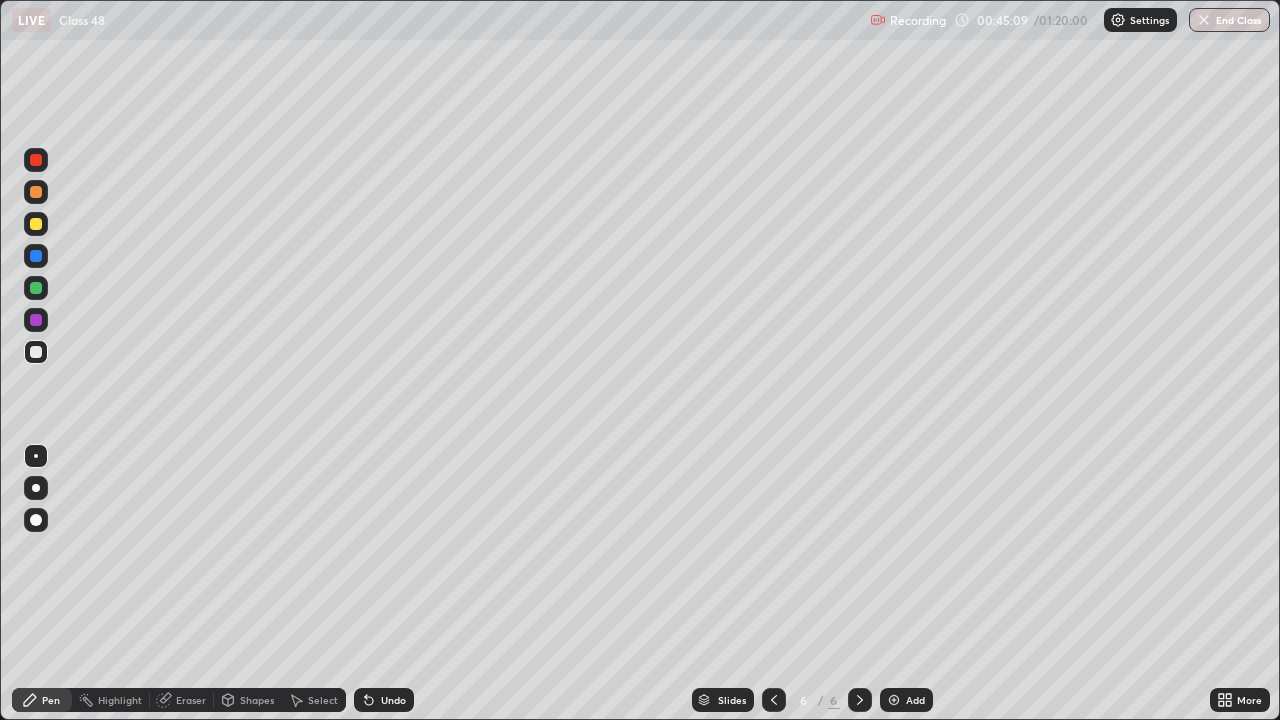 click at bounding box center (36, 224) 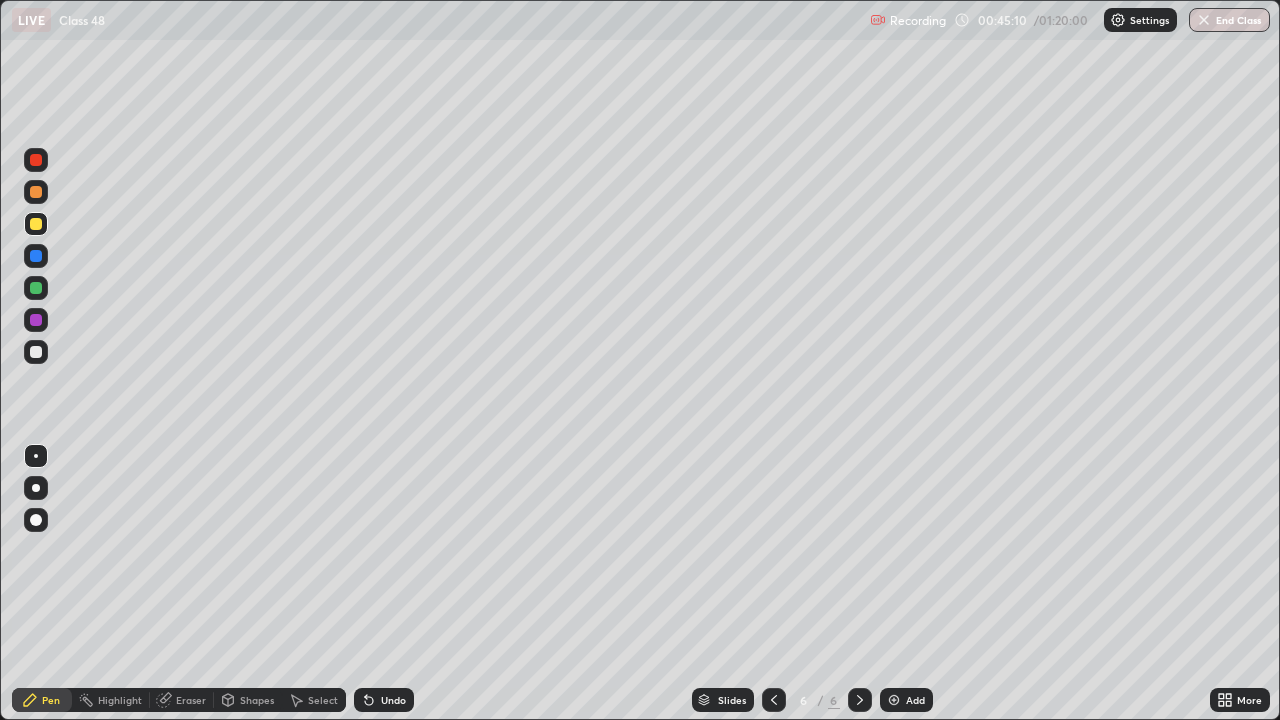 click on "Highlight" at bounding box center (120, 700) 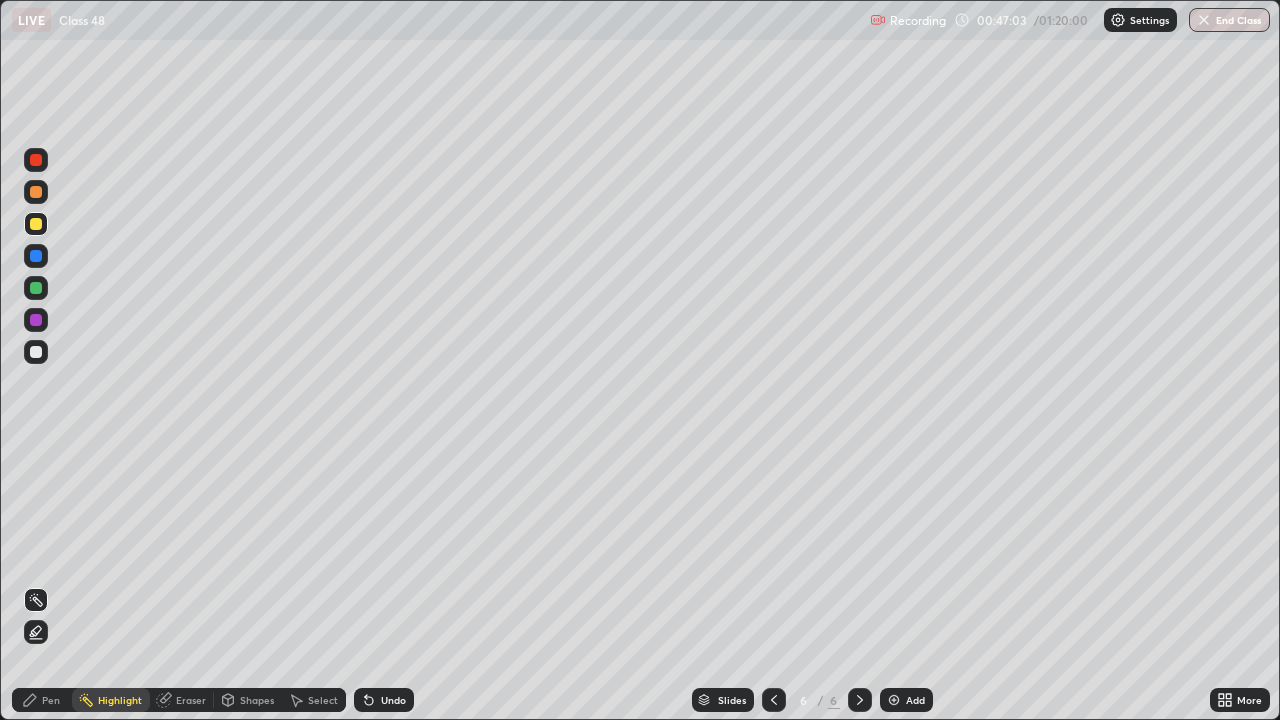 click at bounding box center (36, 288) 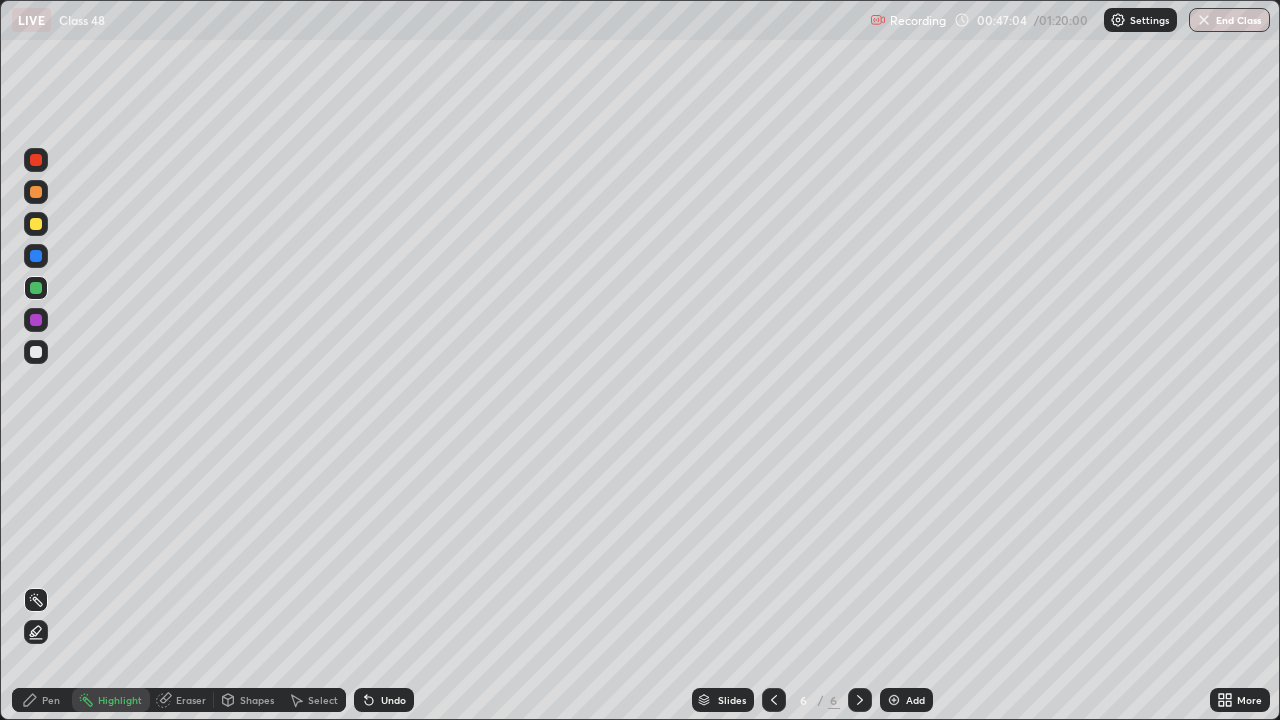 click at bounding box center [36, 288] 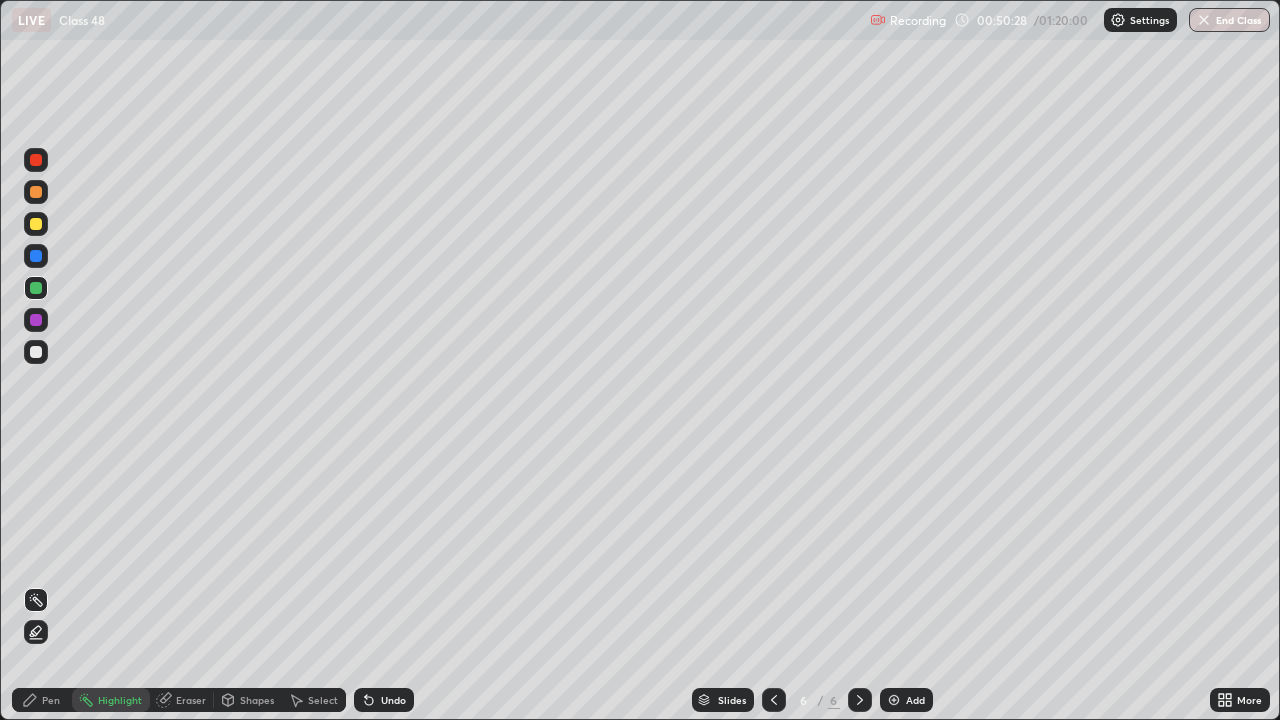 click at bounding box center [36, 352] 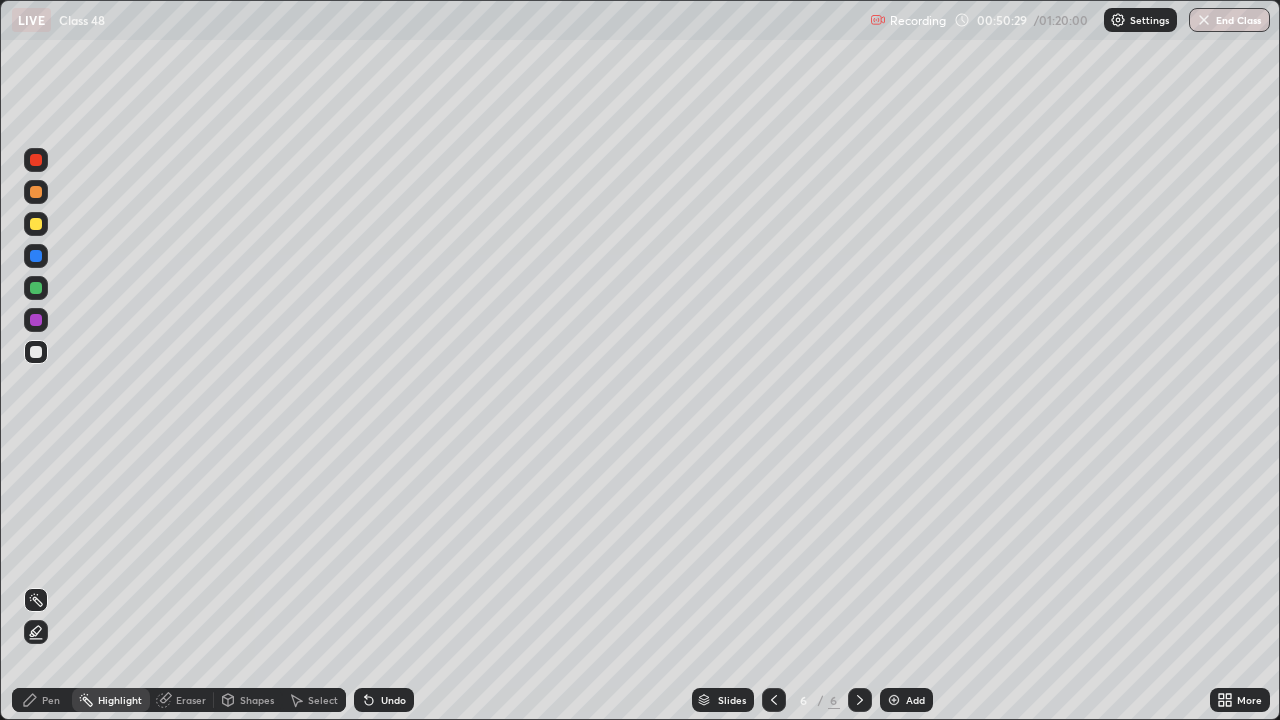 click 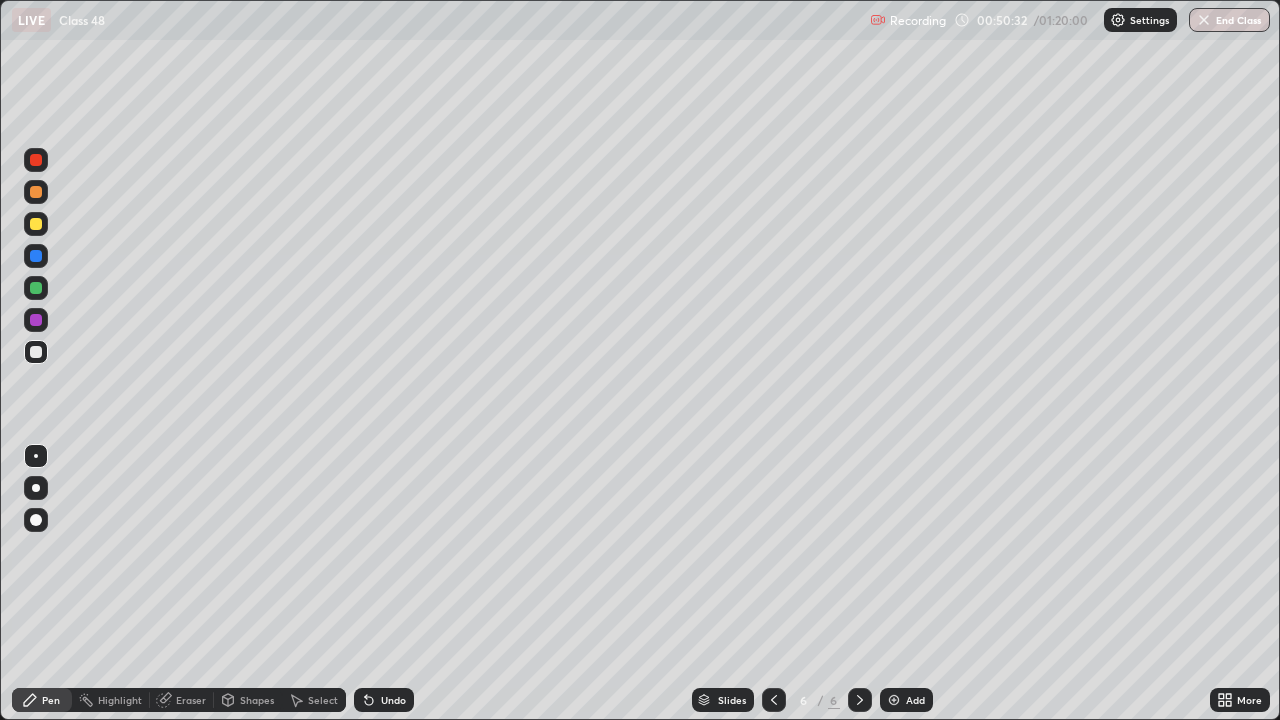 click on "Add" at bounding box center [915, 700] 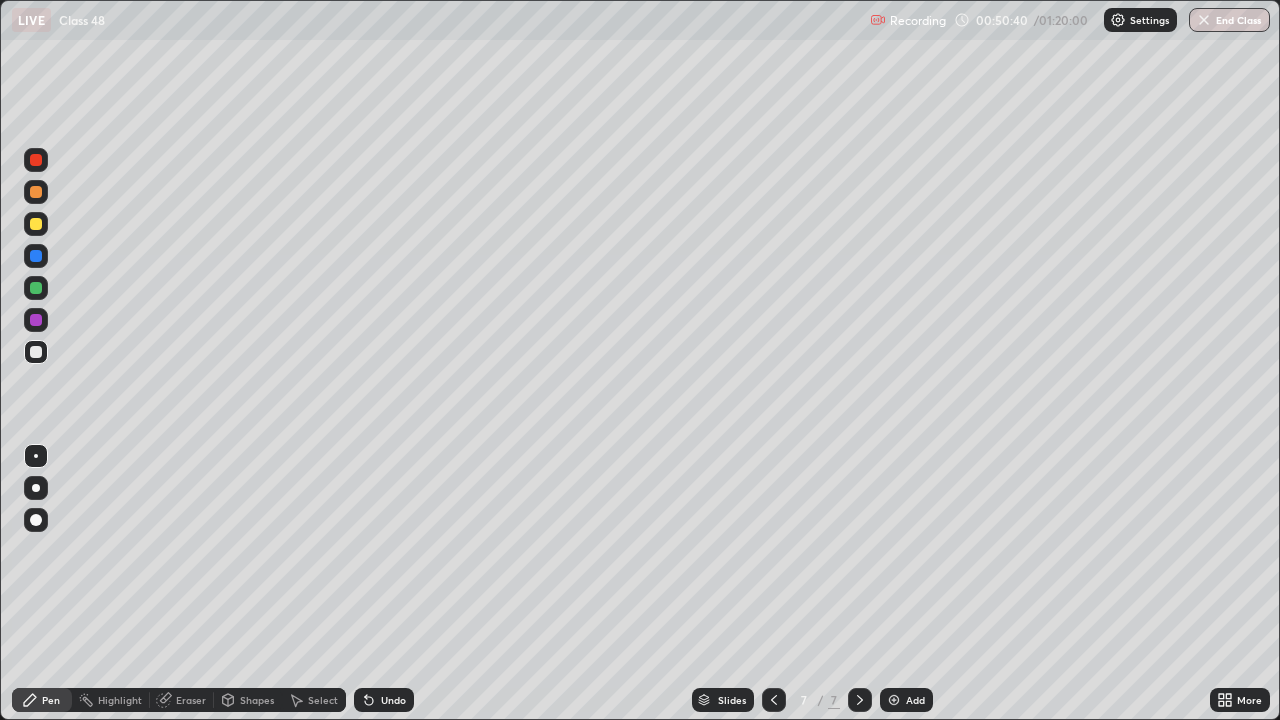 click at bounding box center (36, 224) 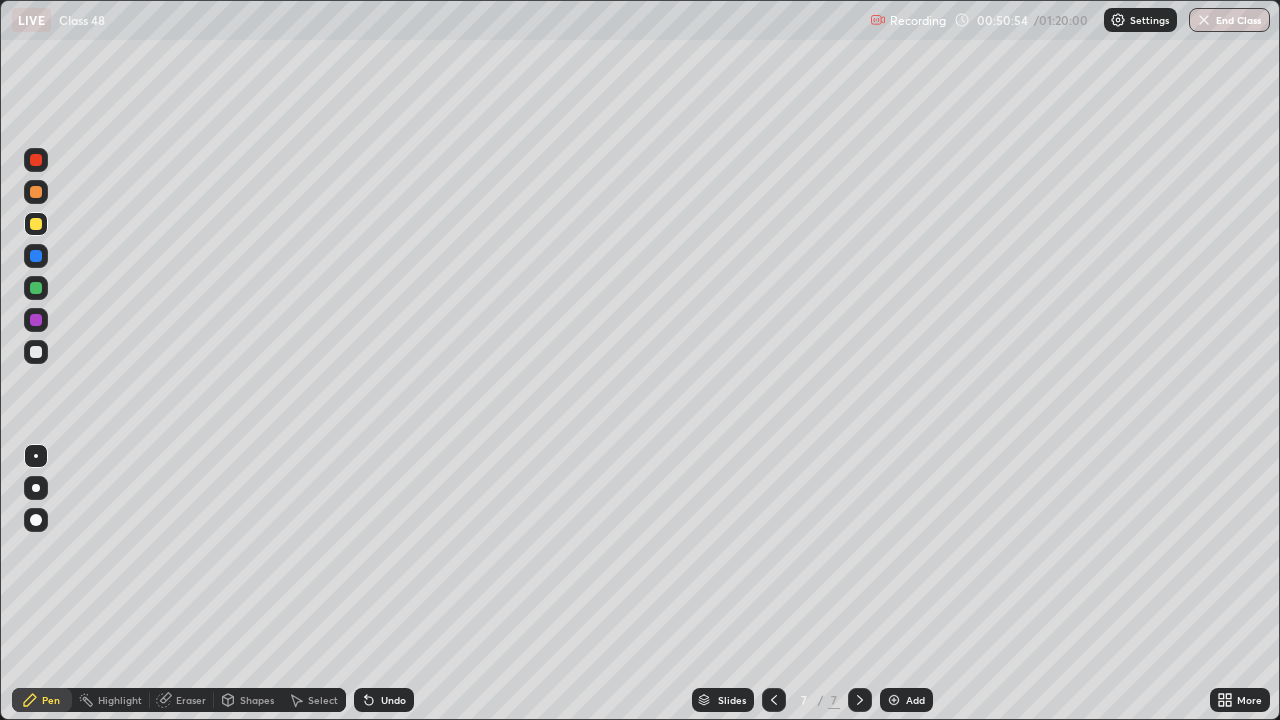 click at bounding box center [36, 288] 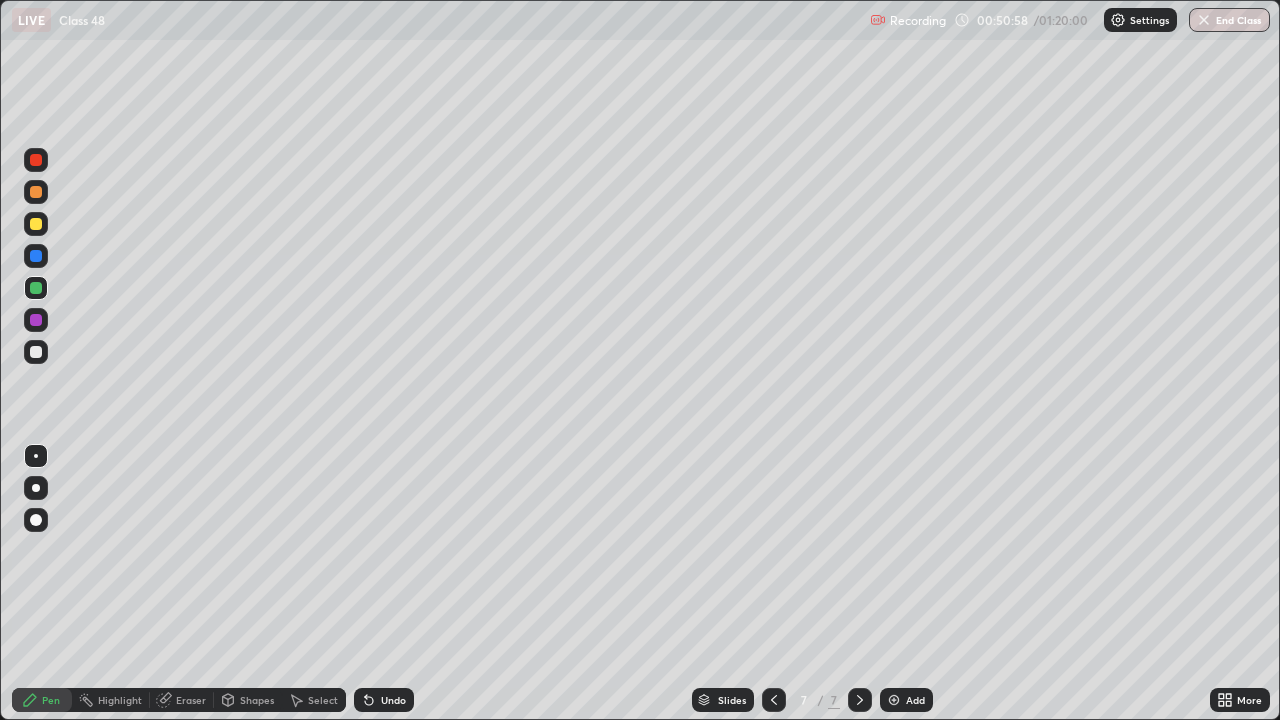 click 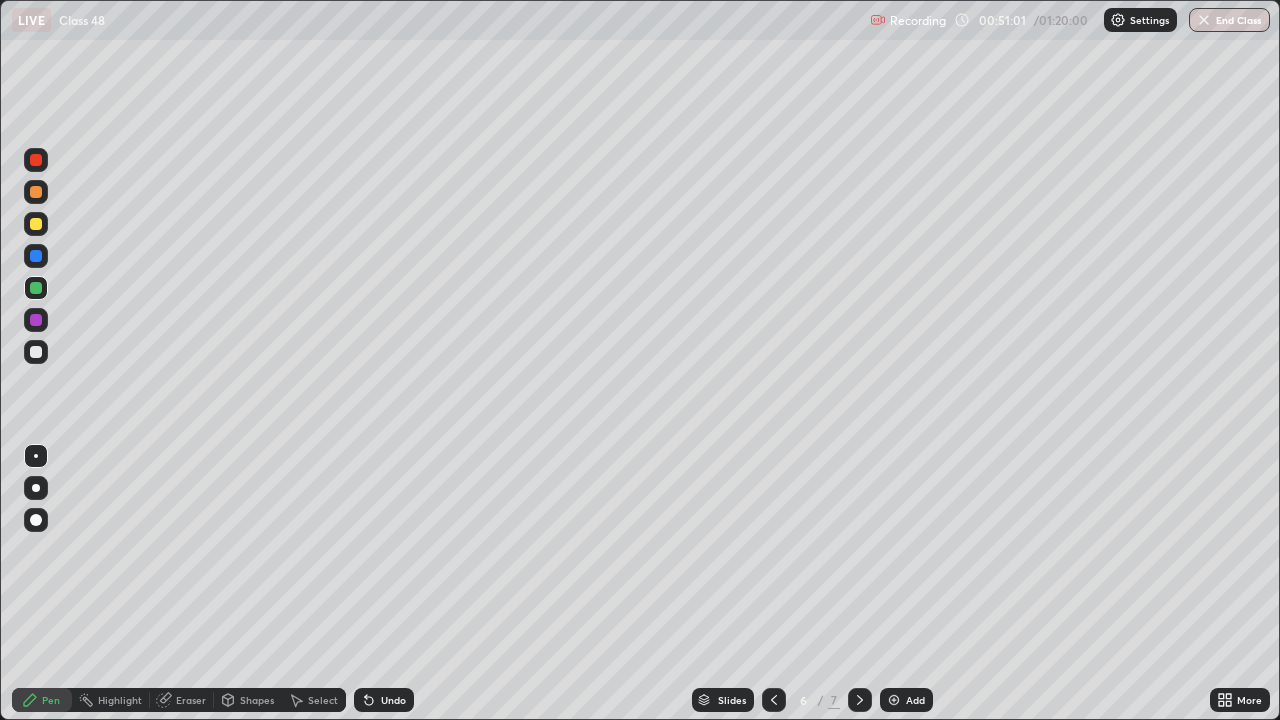 click 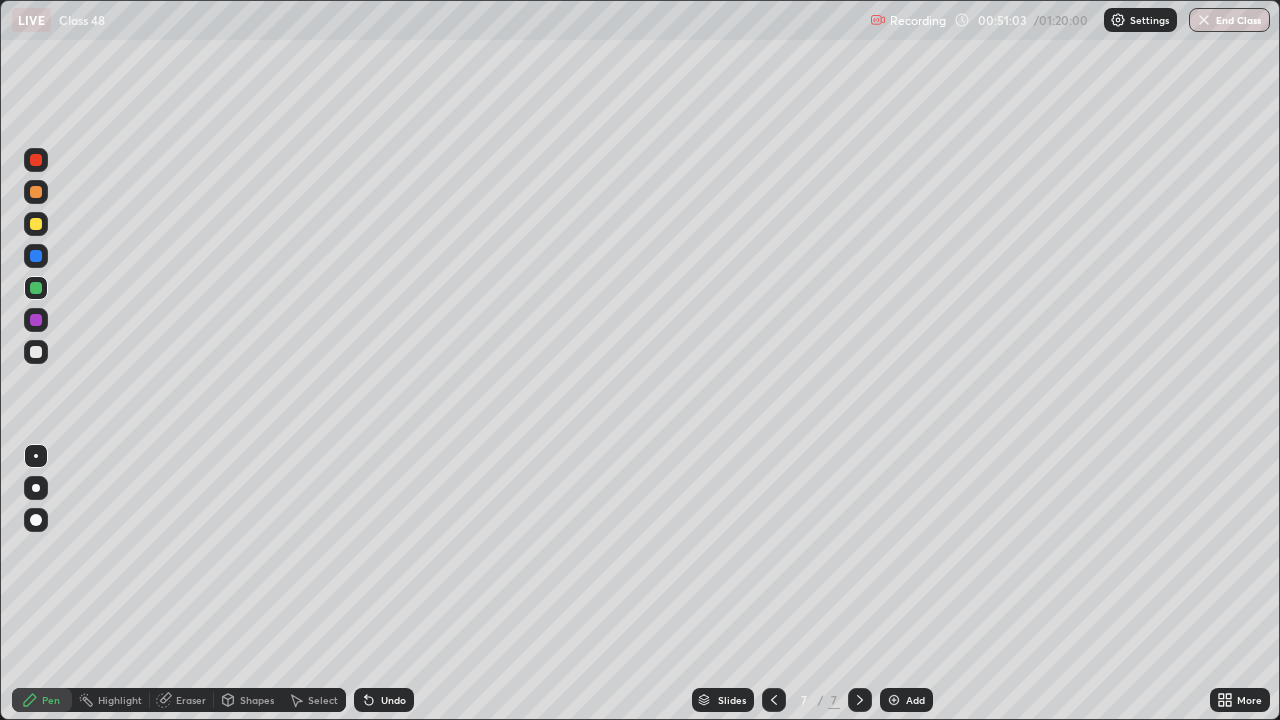 click at bounding box center [36, 224] 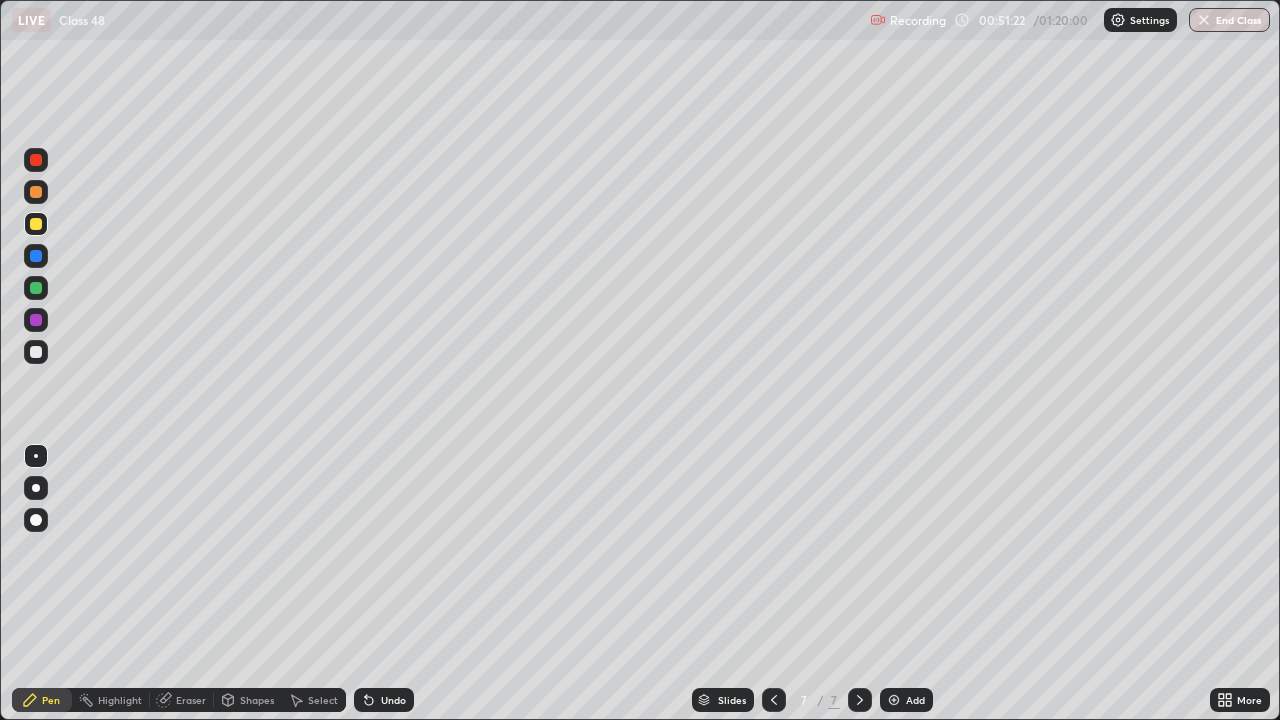 click at bounding box center [36, 192] 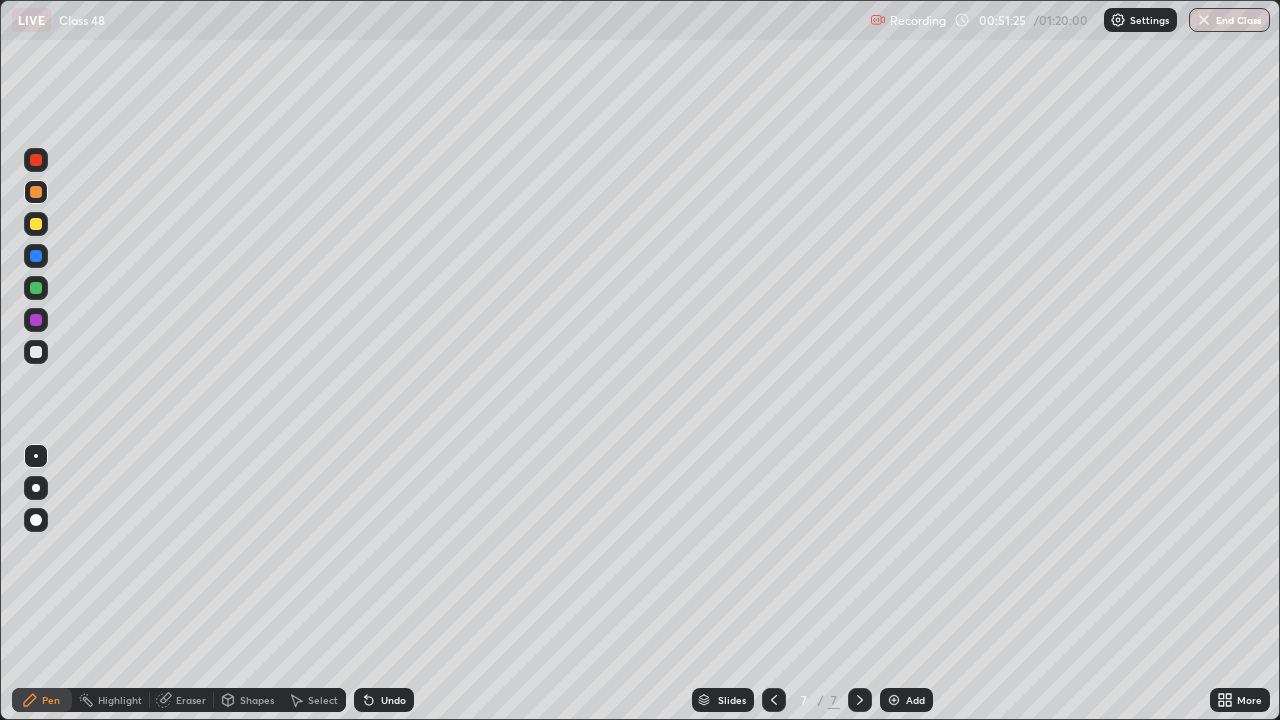 click at bounding box center (36, 224) 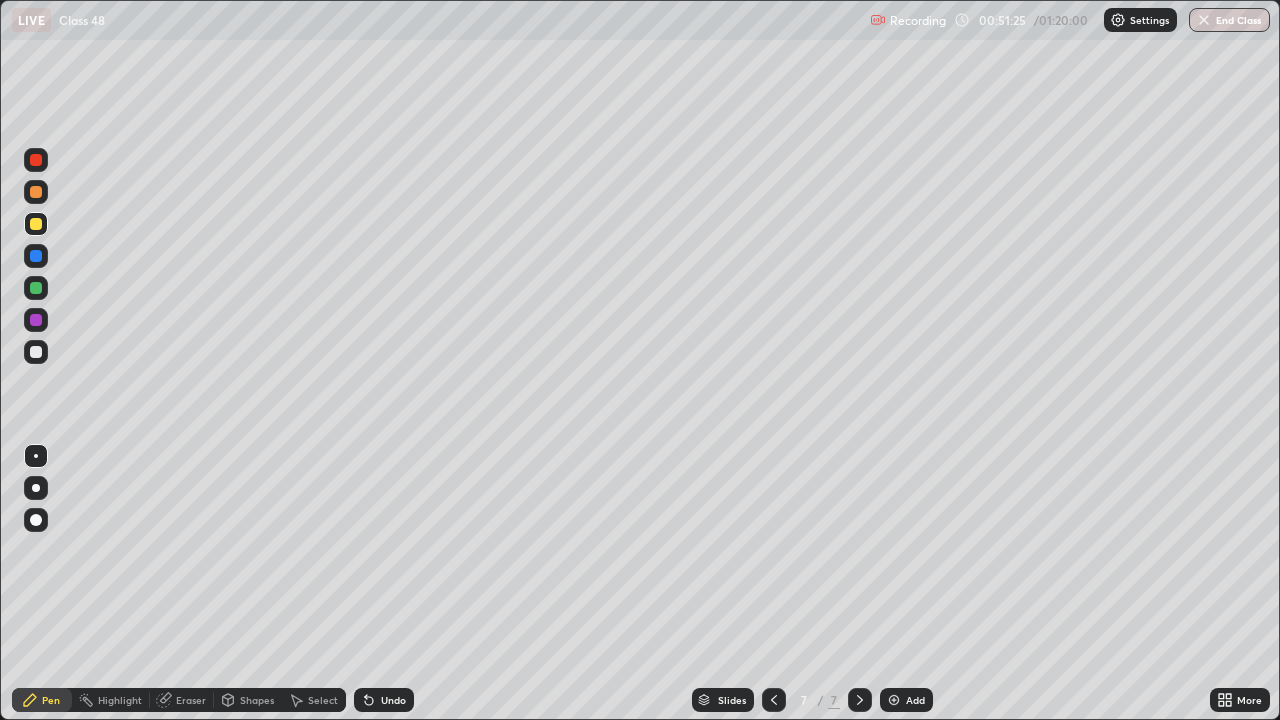 click on "Shapes" at bounding box center [257, 700] 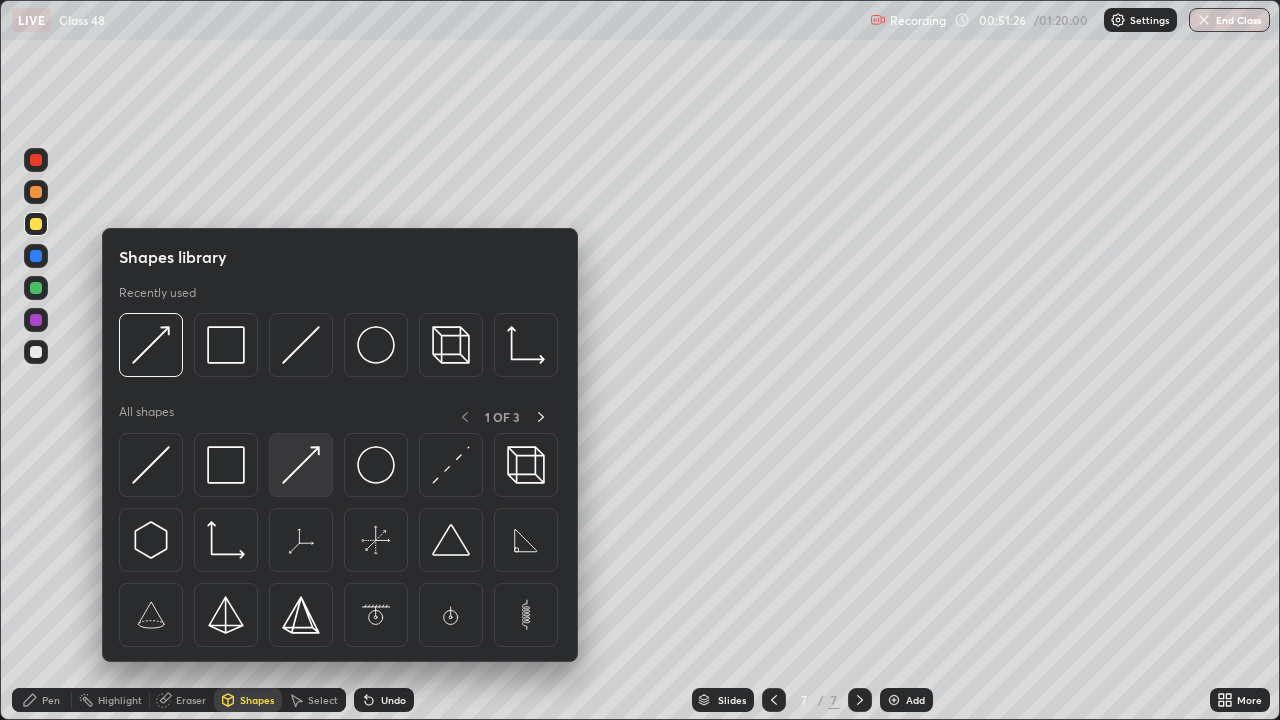 click at bounding box center (301, 465) 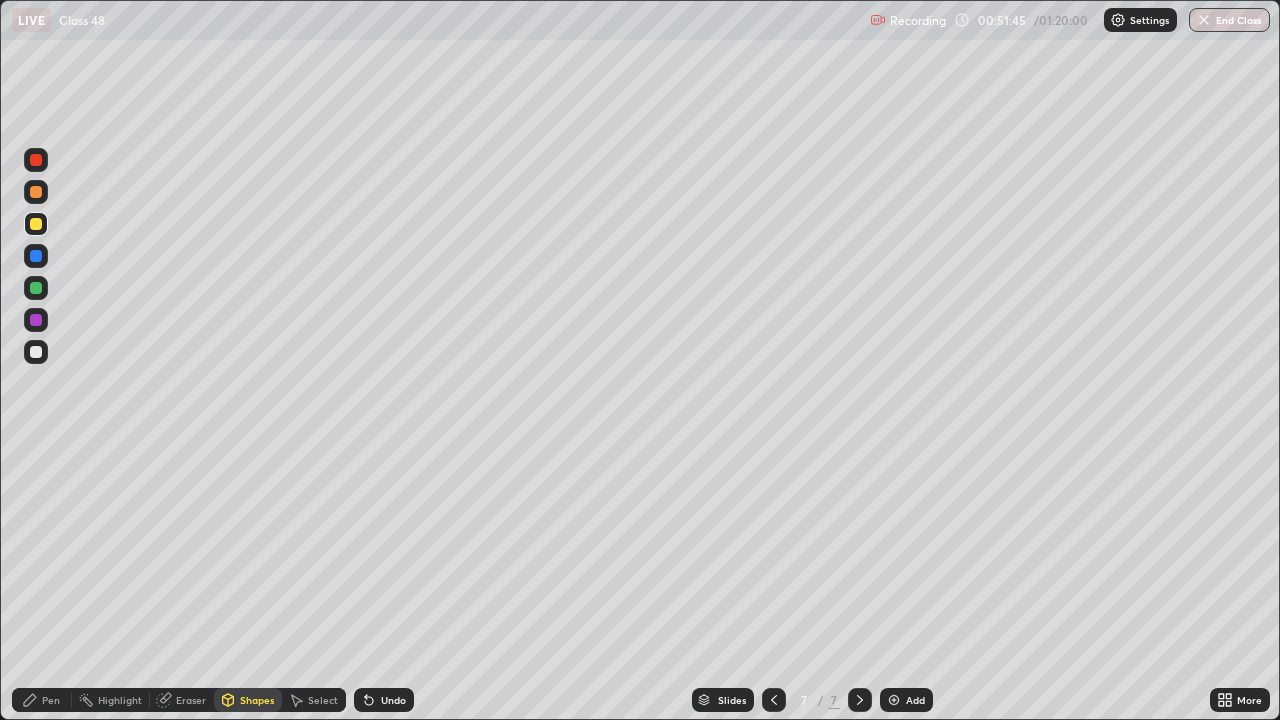 click on "Pen" at bounding box center (51, 700) 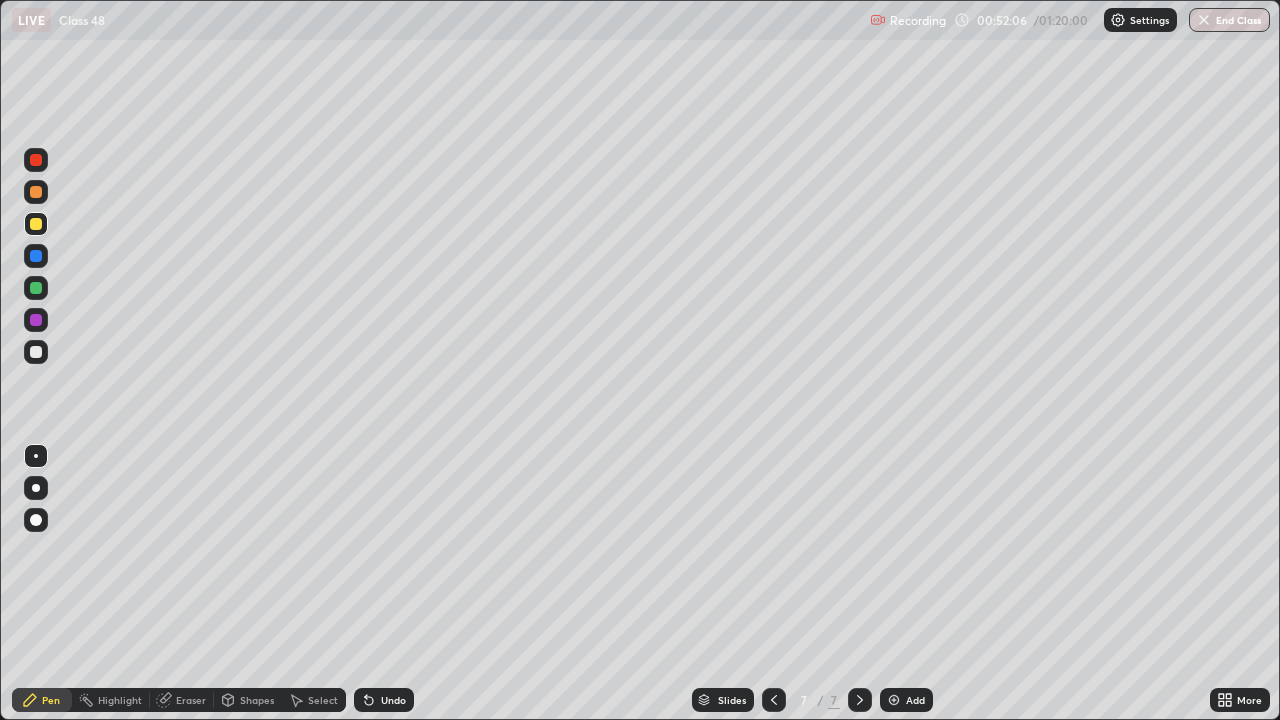 click at bounding box center [36, 352] 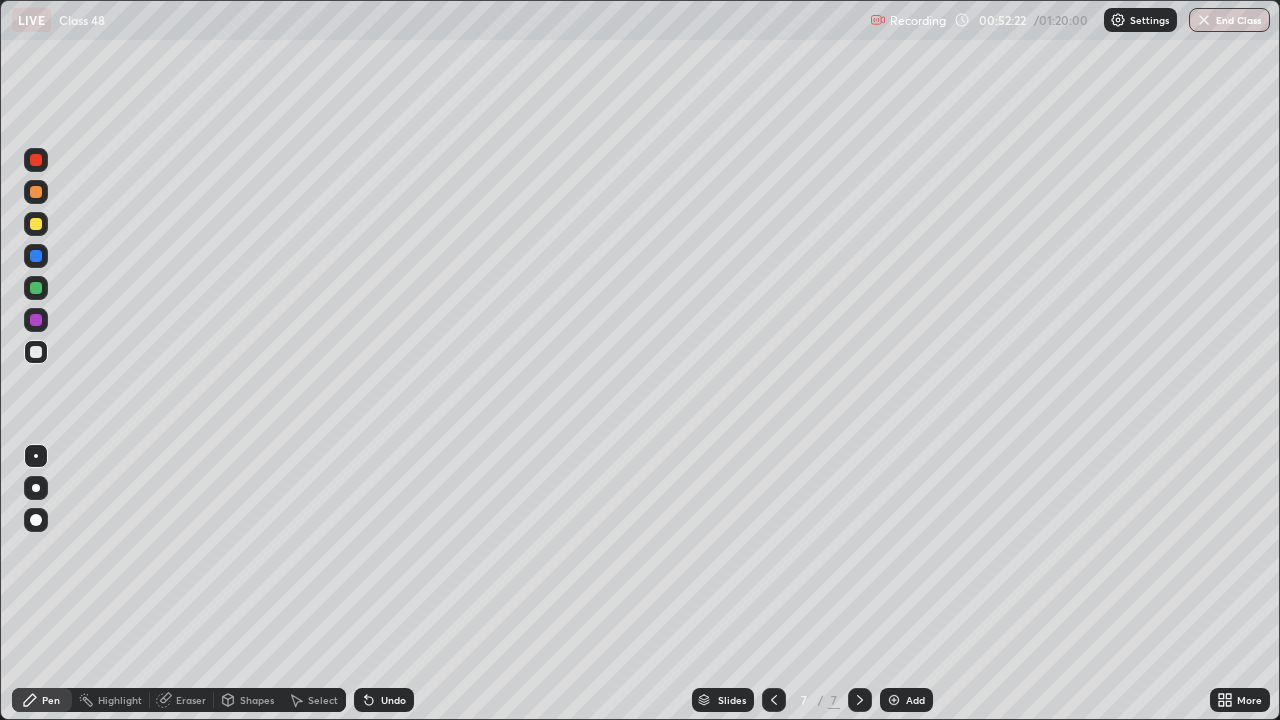 click on "Eraser" at bounding box center (191, 700) 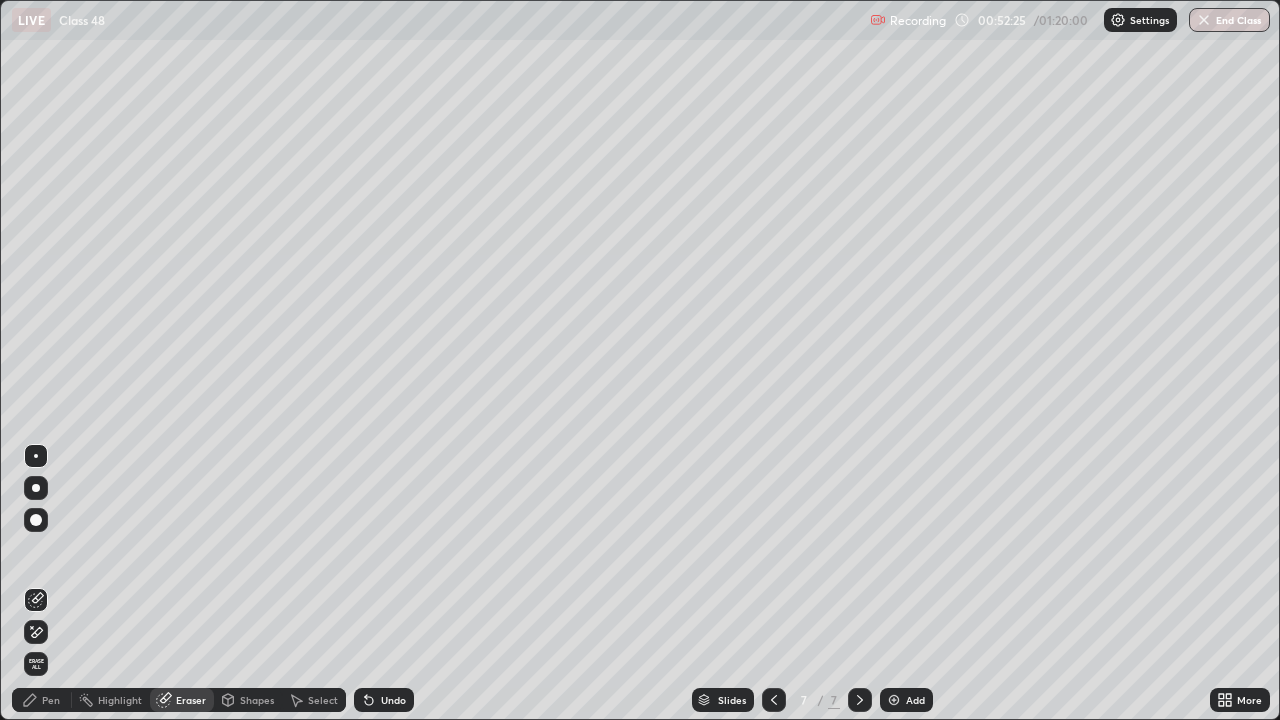click on "Pen" at bounding box center [51, 700] 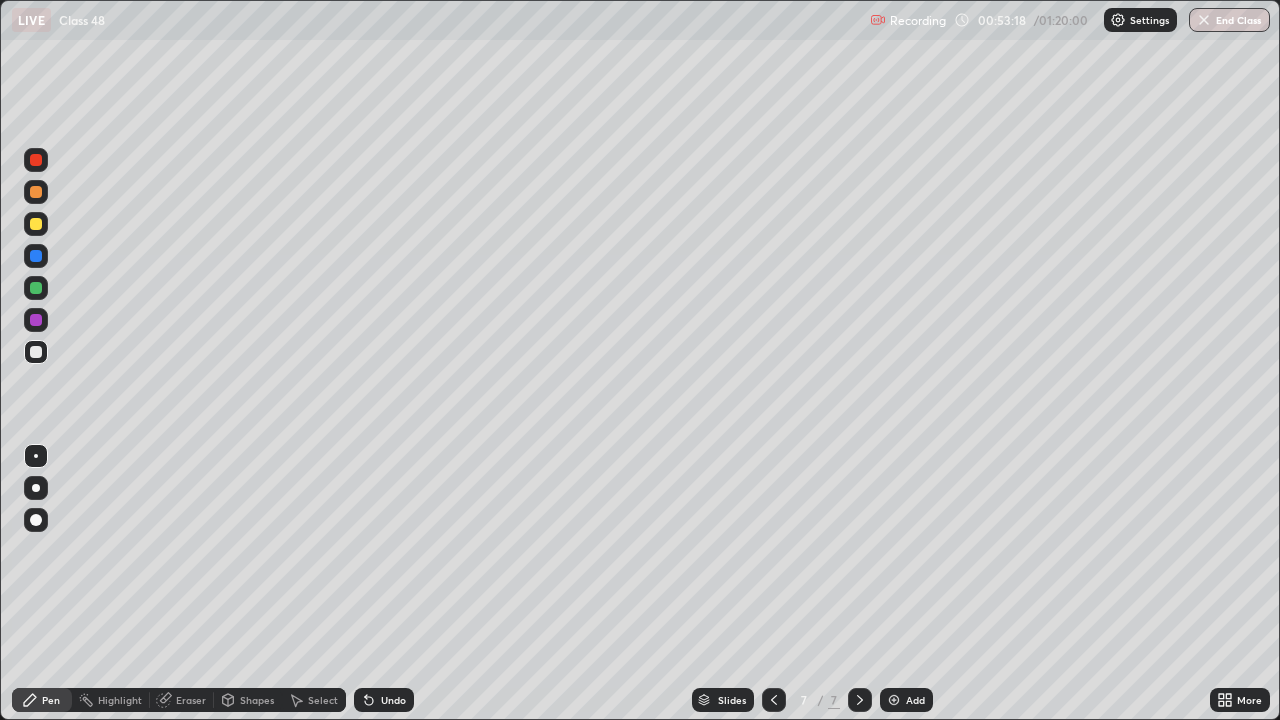 click at bounding box center [36, 192] 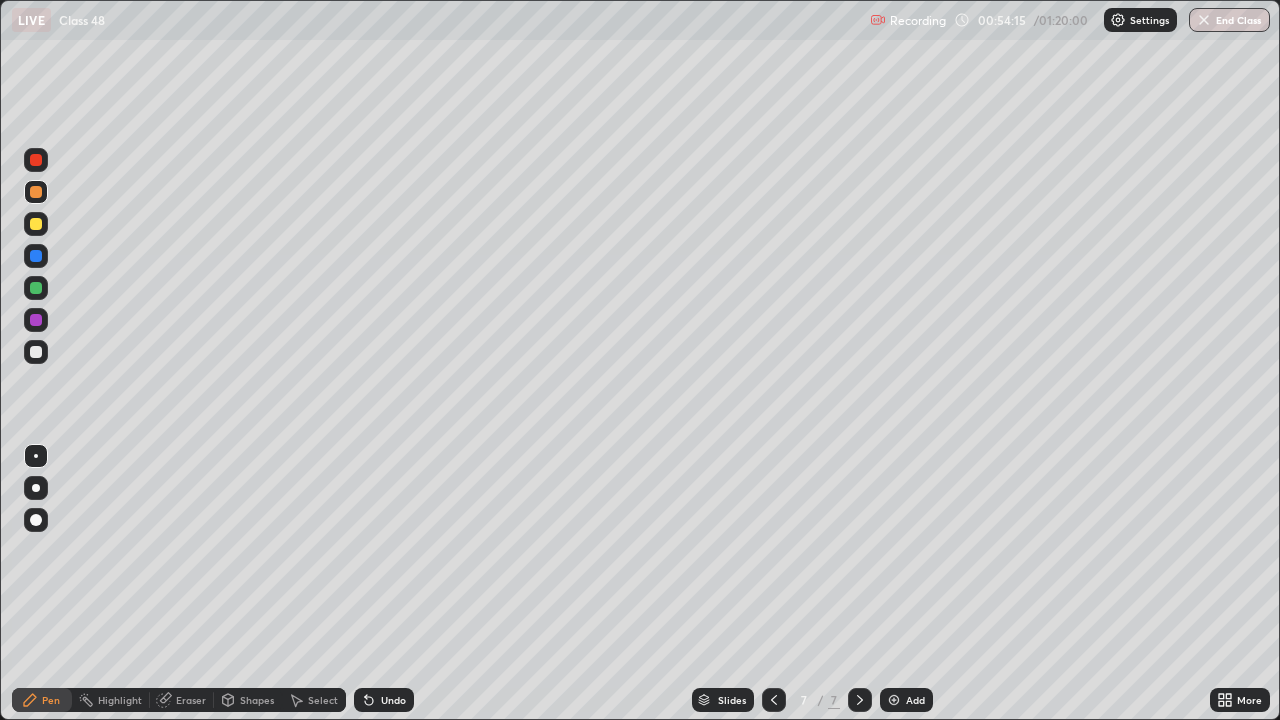 click at bounding box center (36, 352) 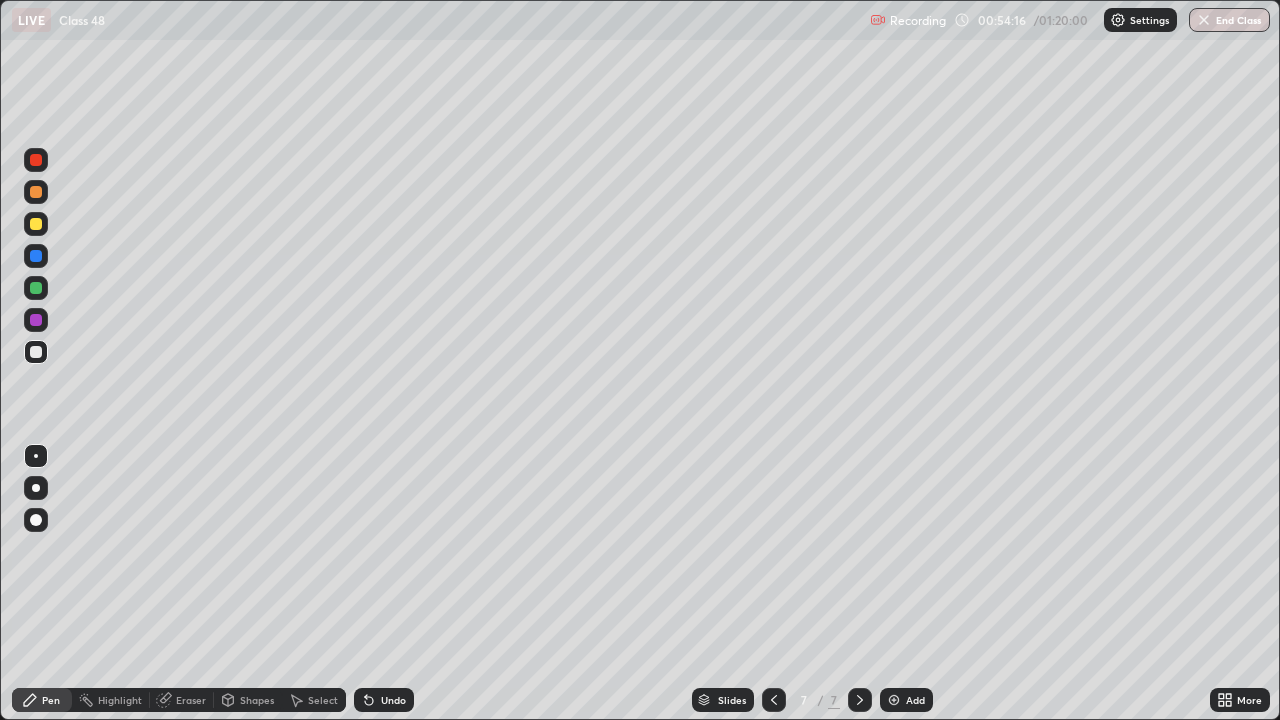 click at bounding box center (36, 352) 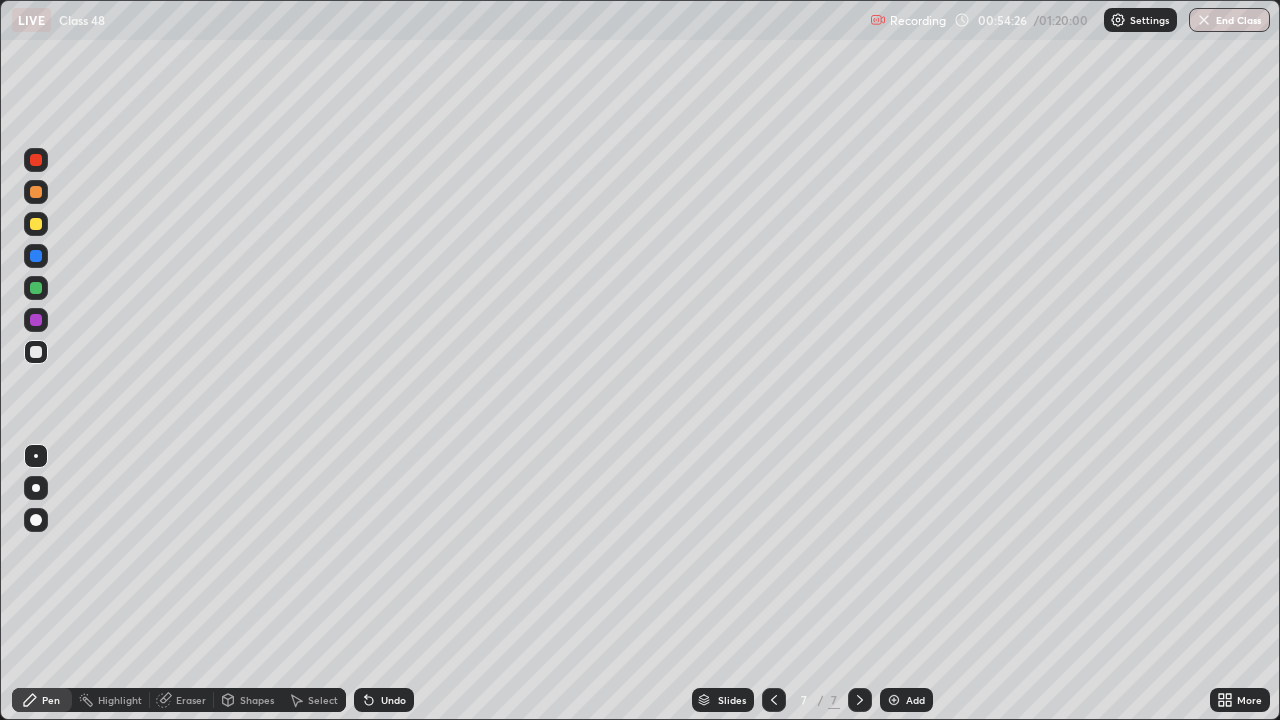 click at bounding box center (36, 352) 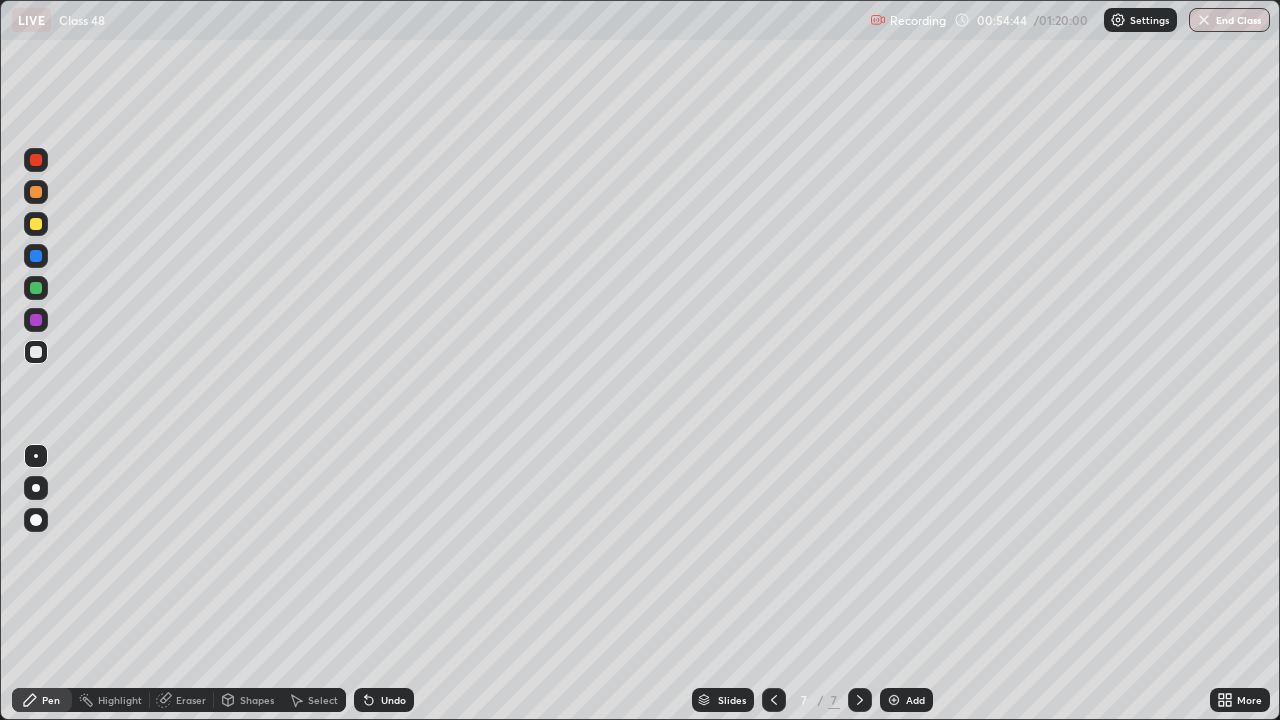 click at bounding box center [36, 288] 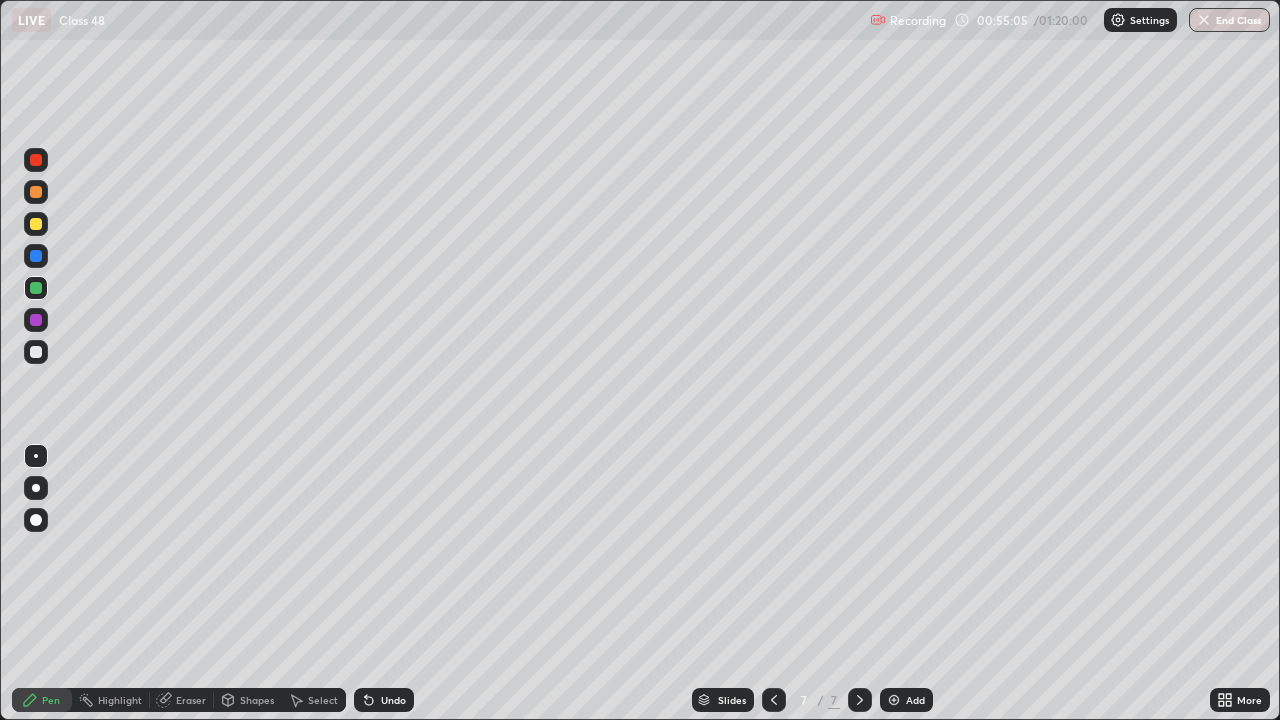 click on "Shapes" at bounding box center (257, 700) 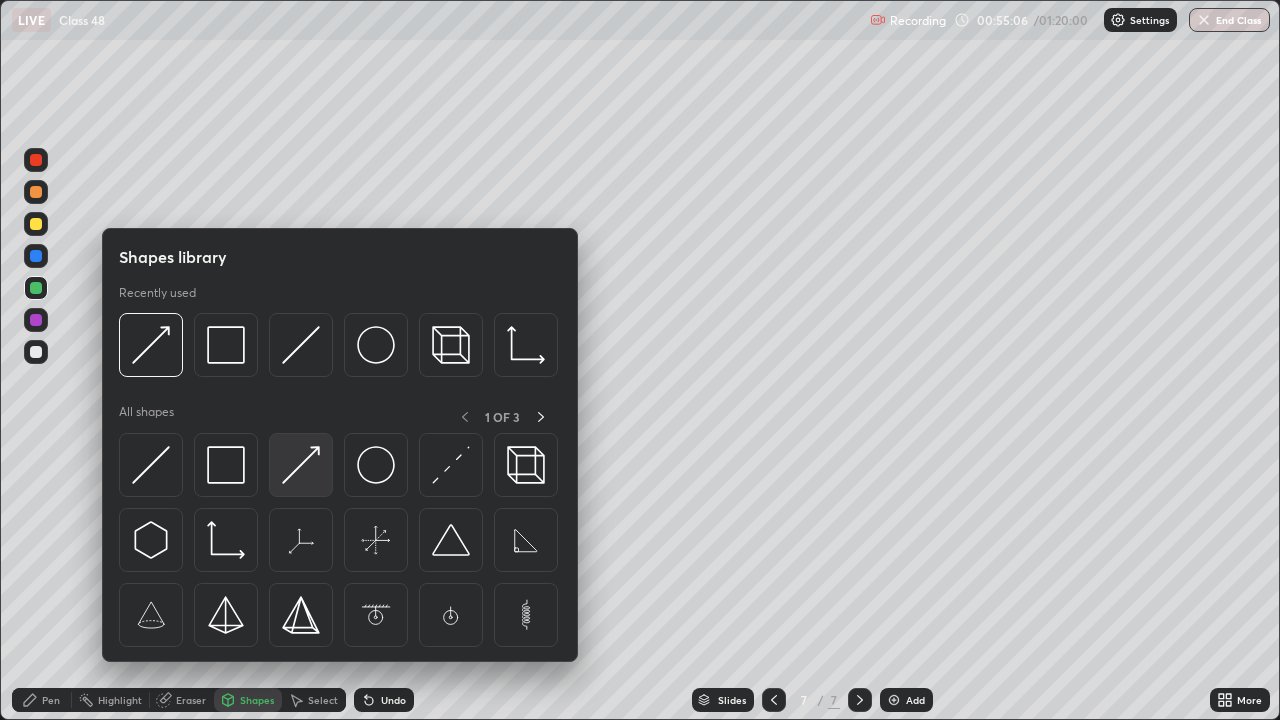 click at bounding box center (301, 465) 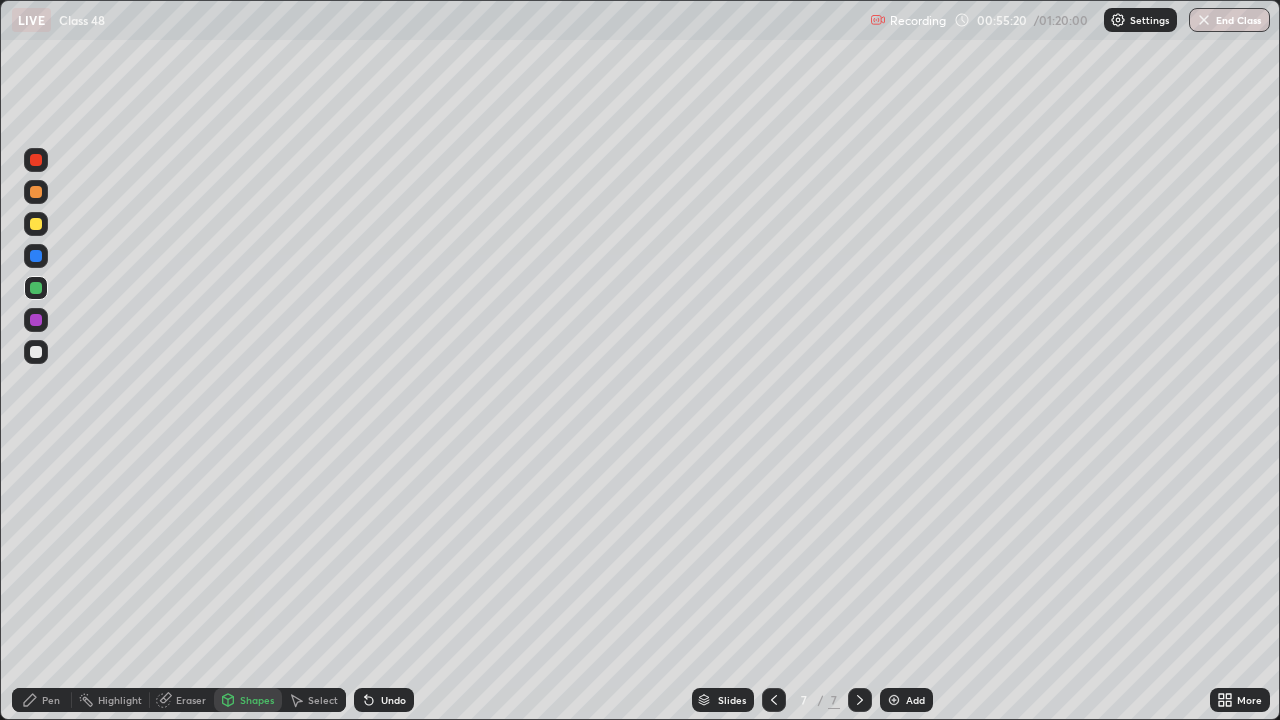 click at bounding box center [36, 320] 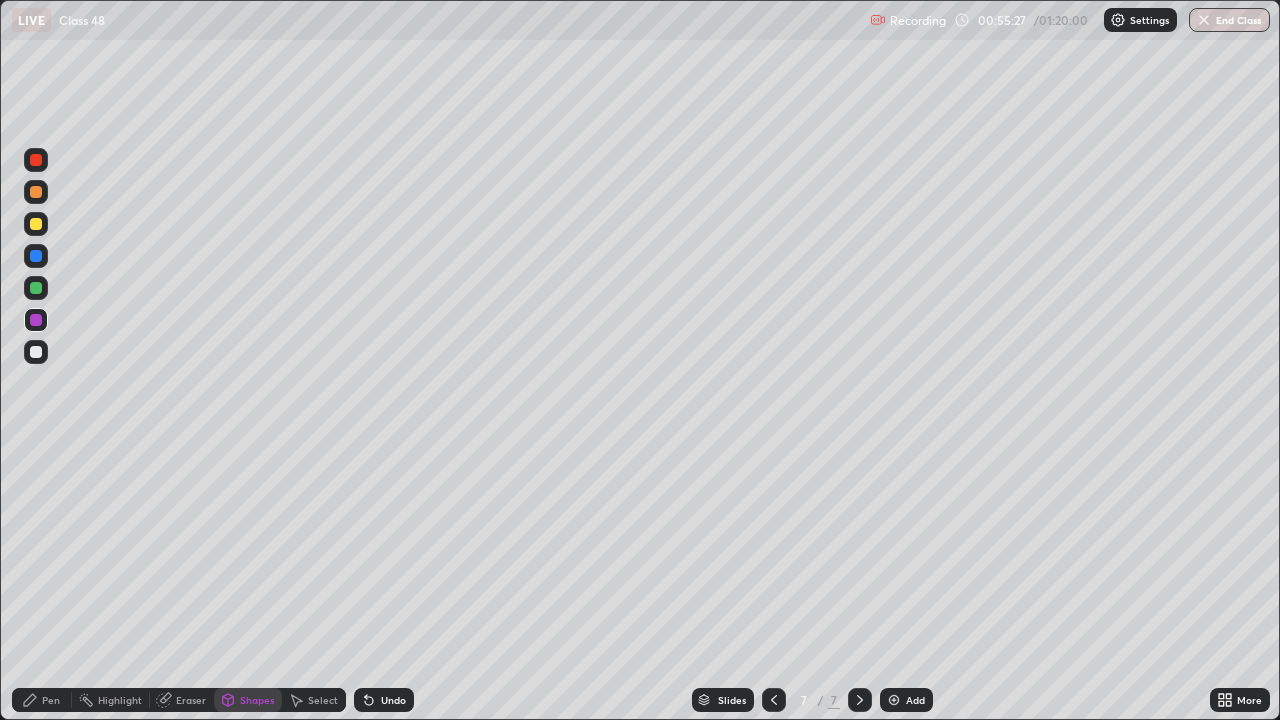 click on "Undo" at bounding box center [393, 700] 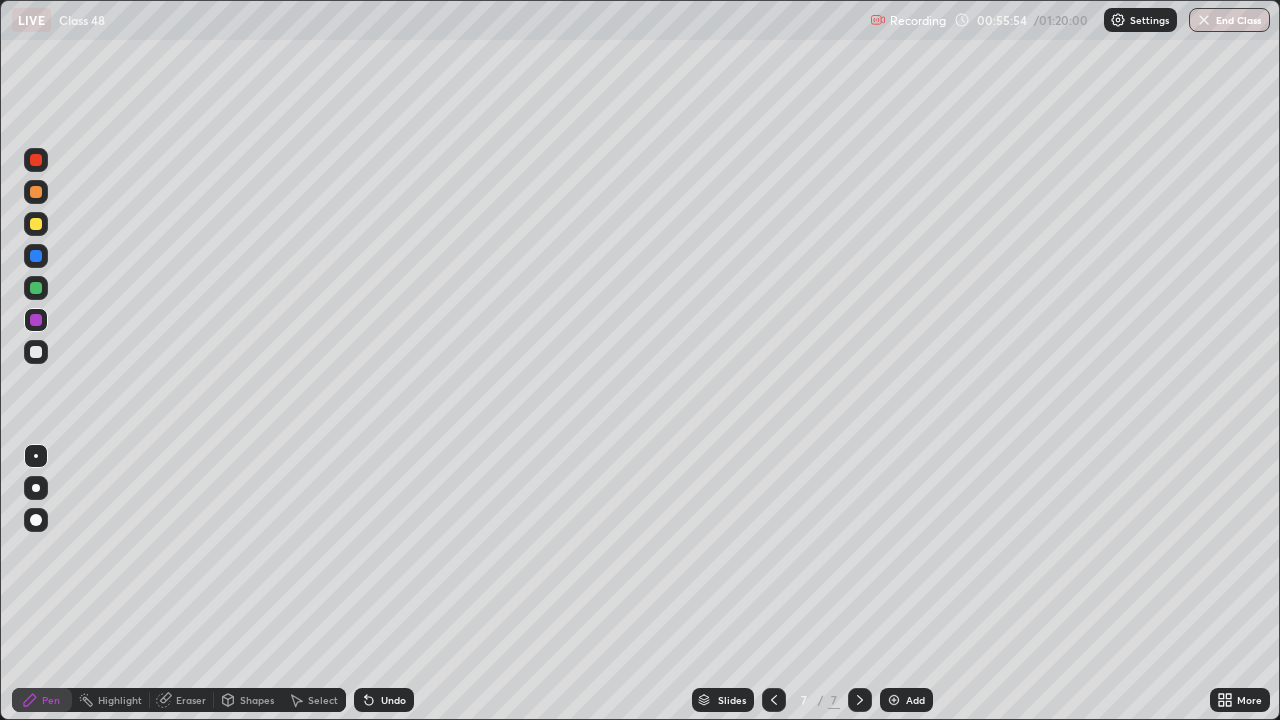 click on "Undo" at bounding box center (384, 700) 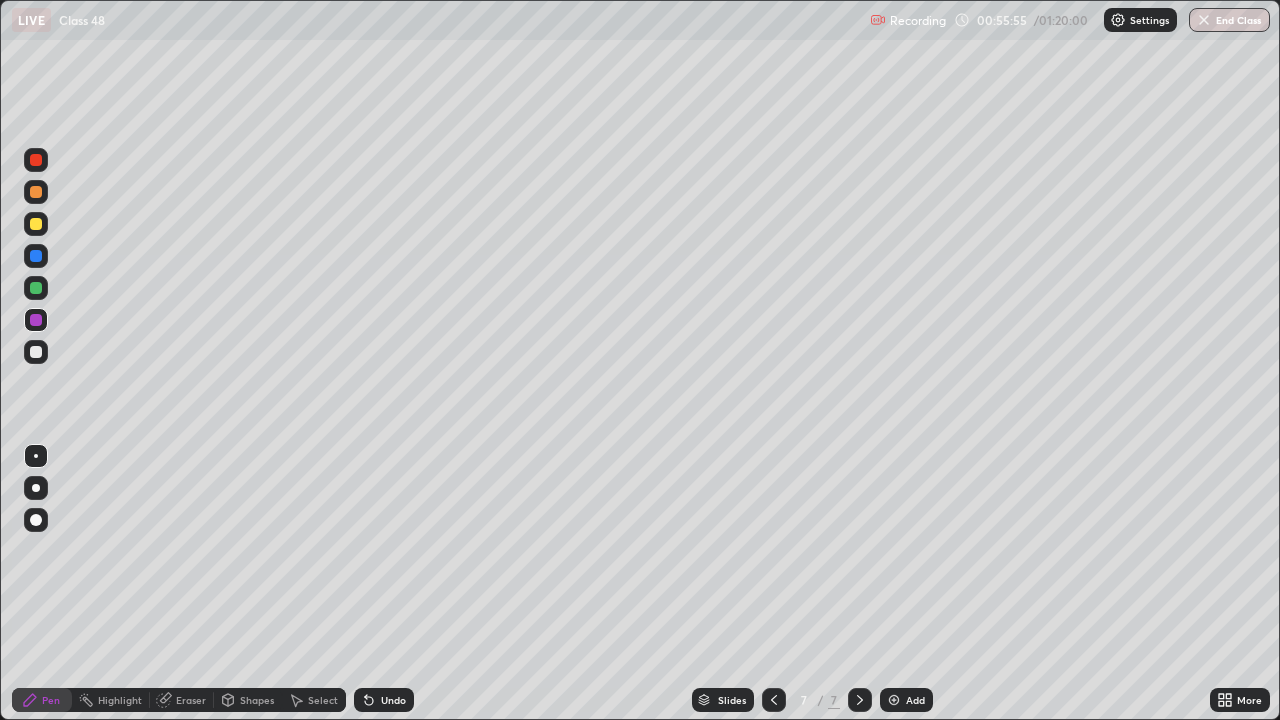 click on "Undo" at bounding box center [384, 700] 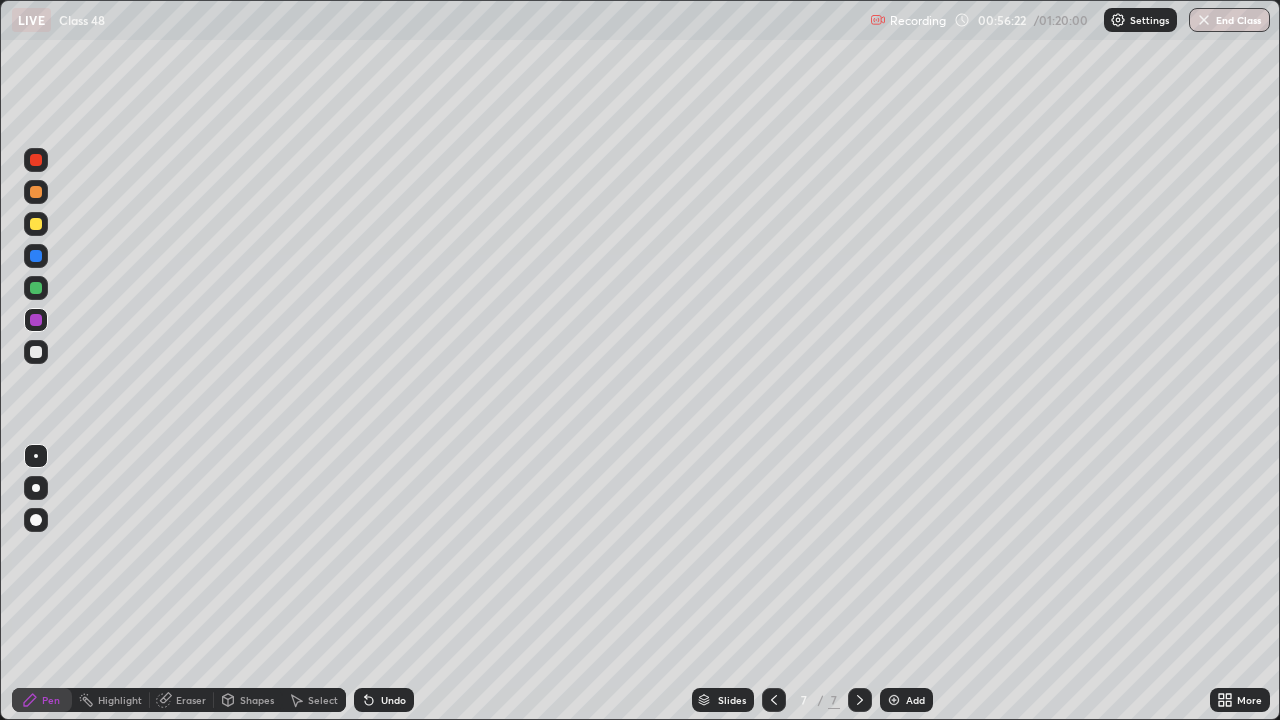 click on "Undo" at bounding box center [393, 700] 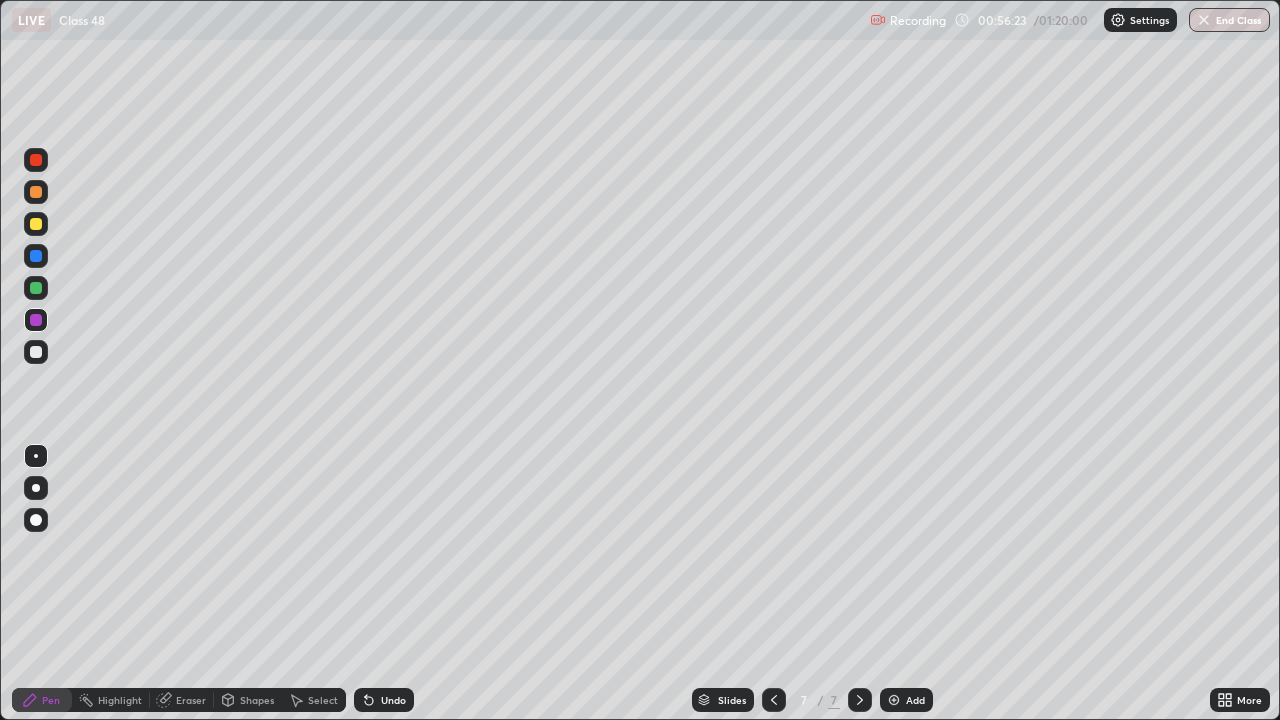 click on "Undo" at bounding box center (384, 700) 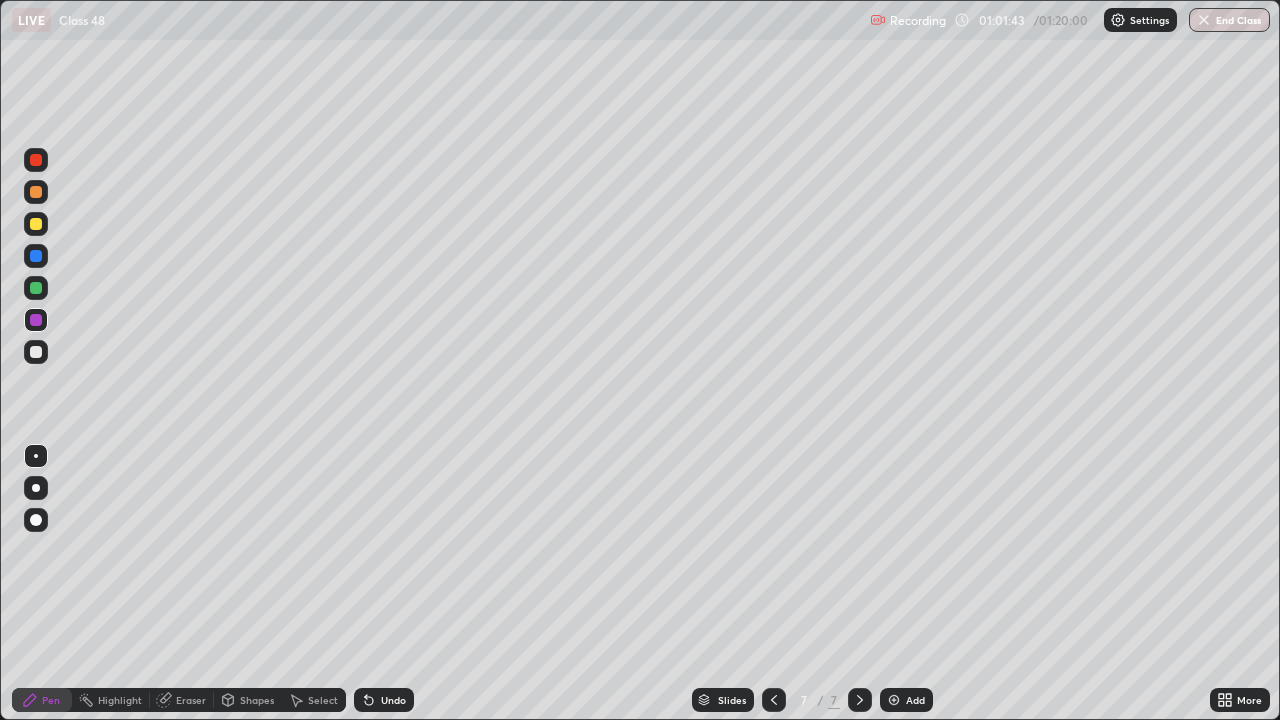 click on "Add" at bounding box center [906, 700] 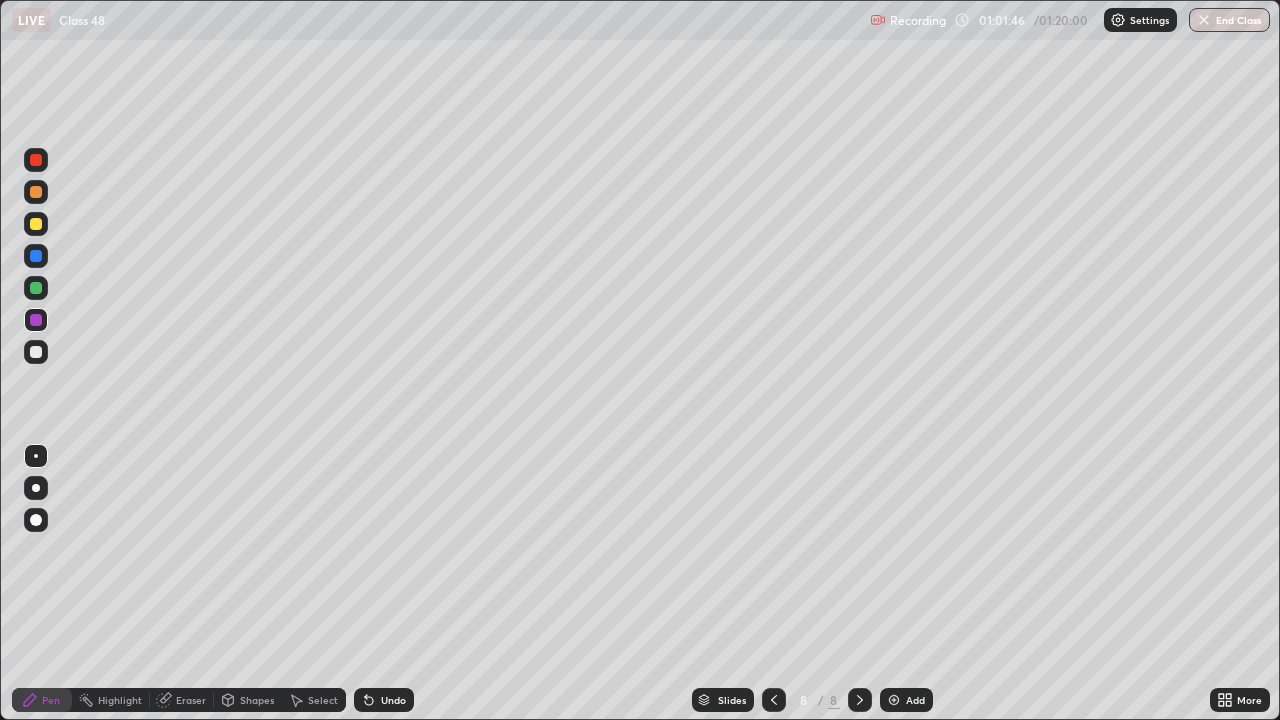 click at bounding box center (36, 224) 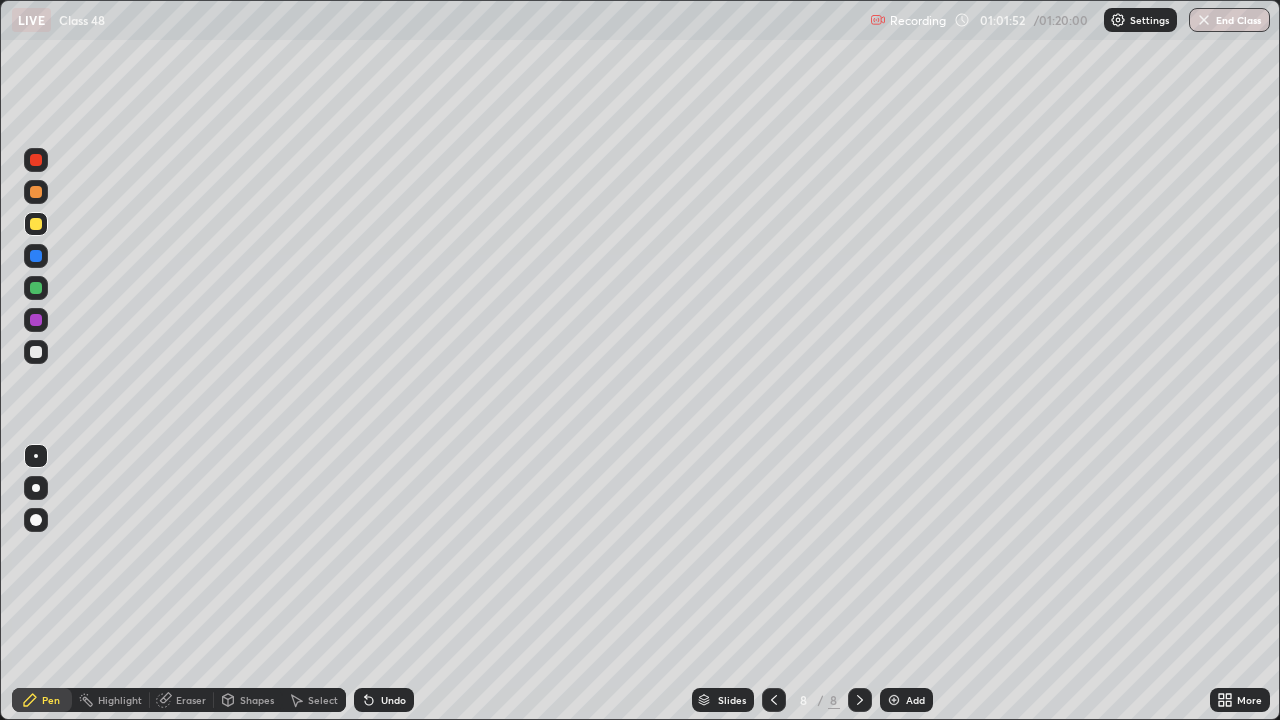 click on "Shapes" at bounding box center (257, 700) 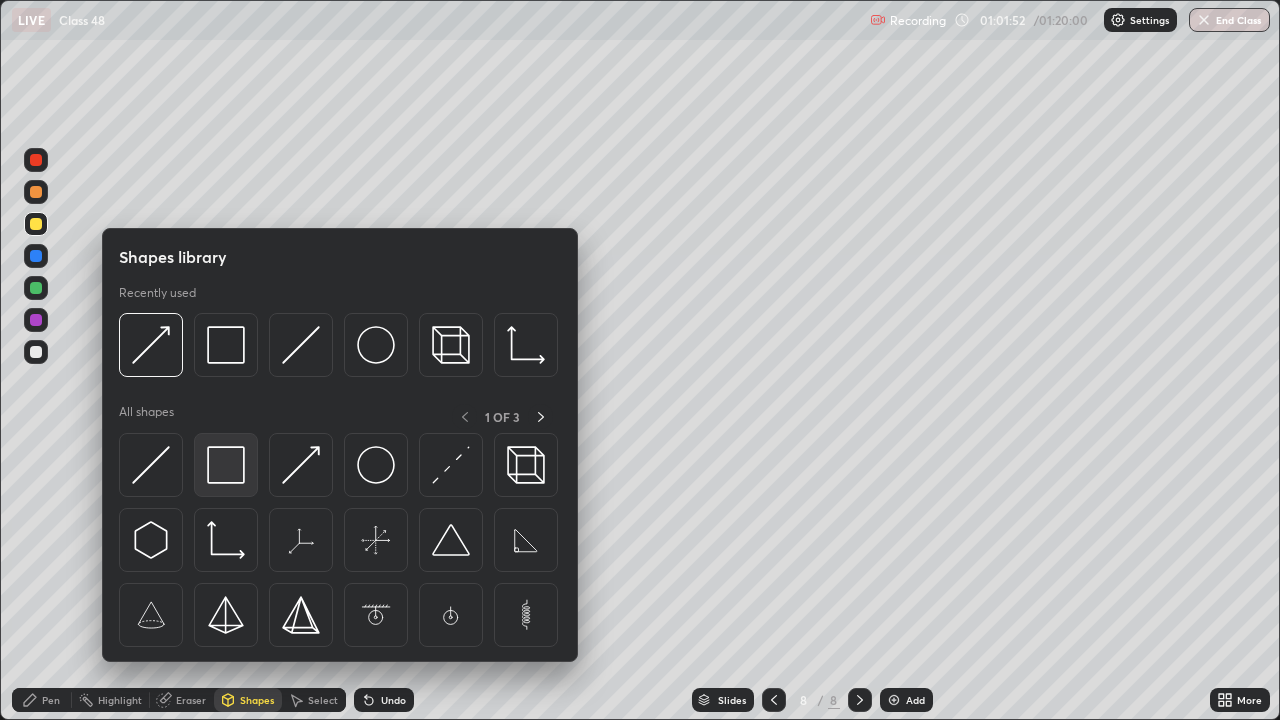 click at bounding box center (226, 465) 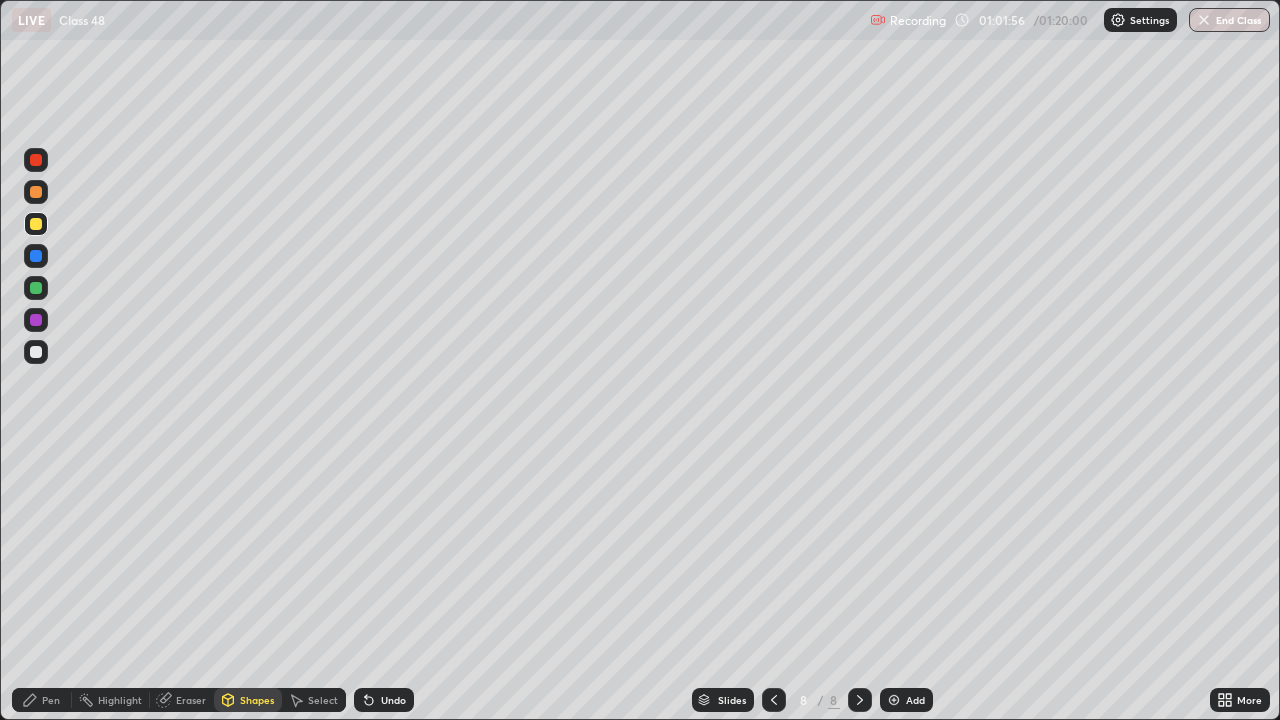 click on "Pen" at bounding box center (51, 700) 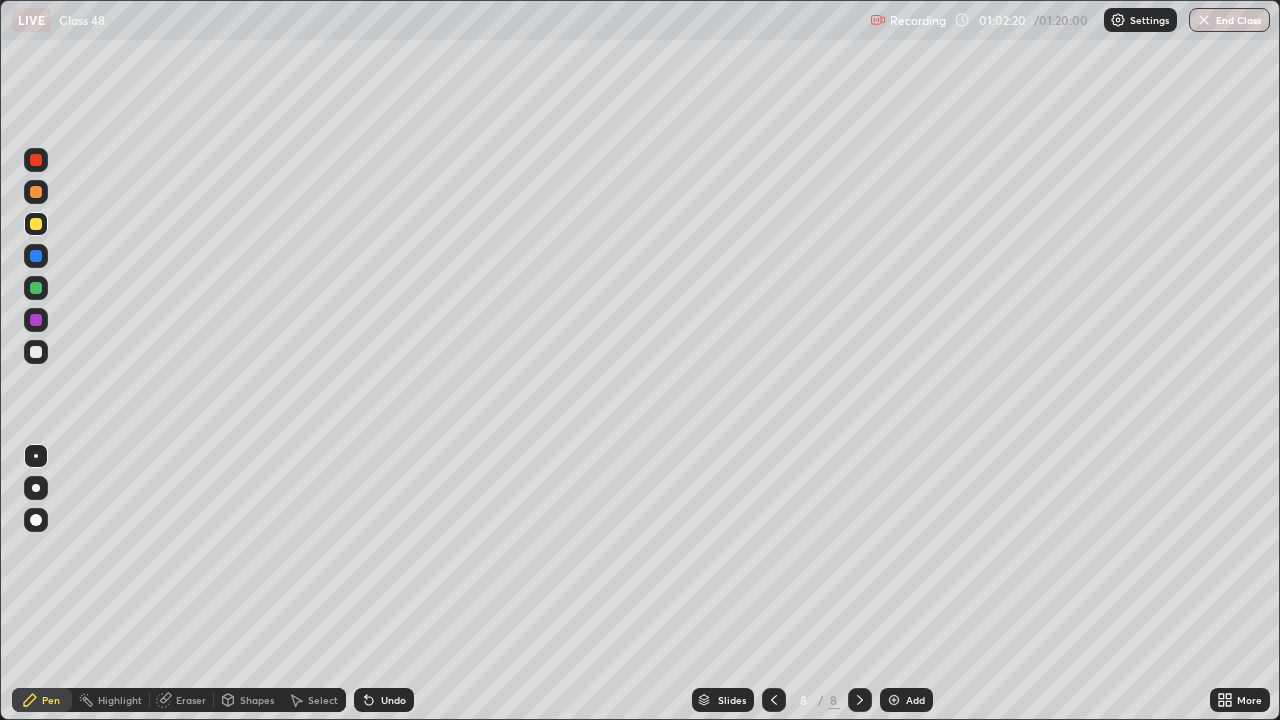 click at bounding box center [36, 352] 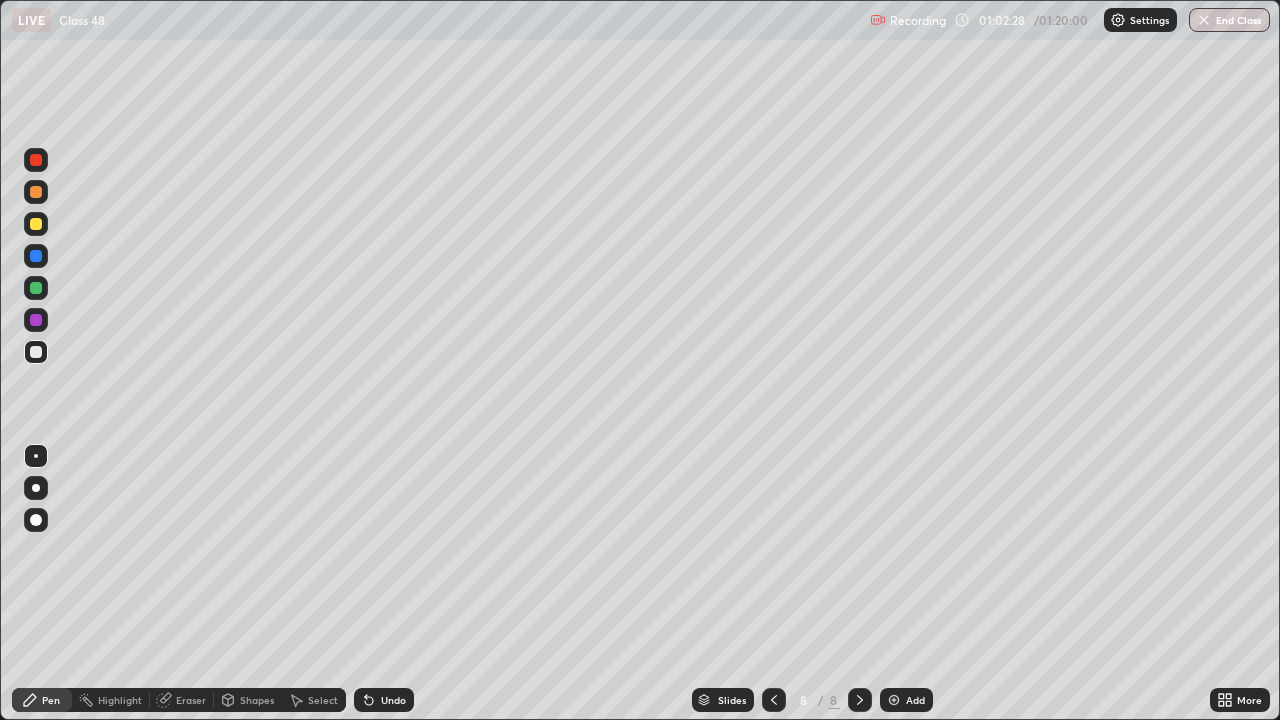 click on "Eraser" at bounding box center (191, 700) 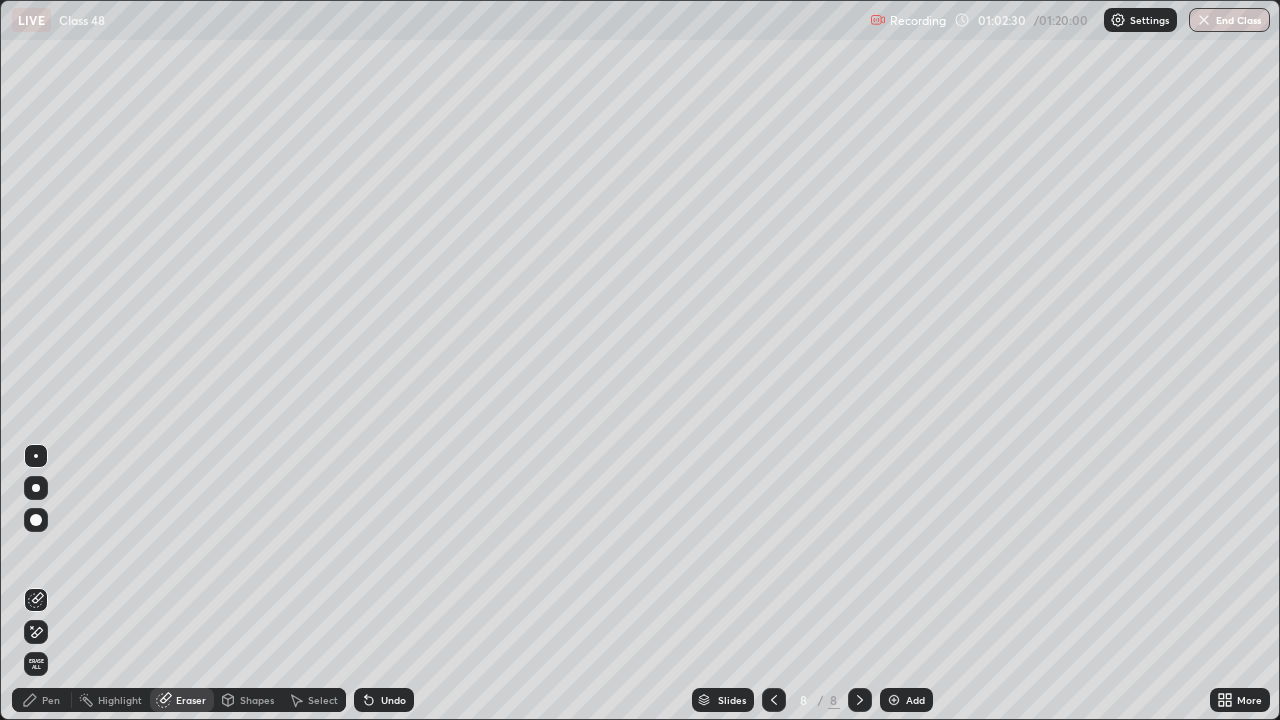 click on "Pen" at bounding box center (51, 700) 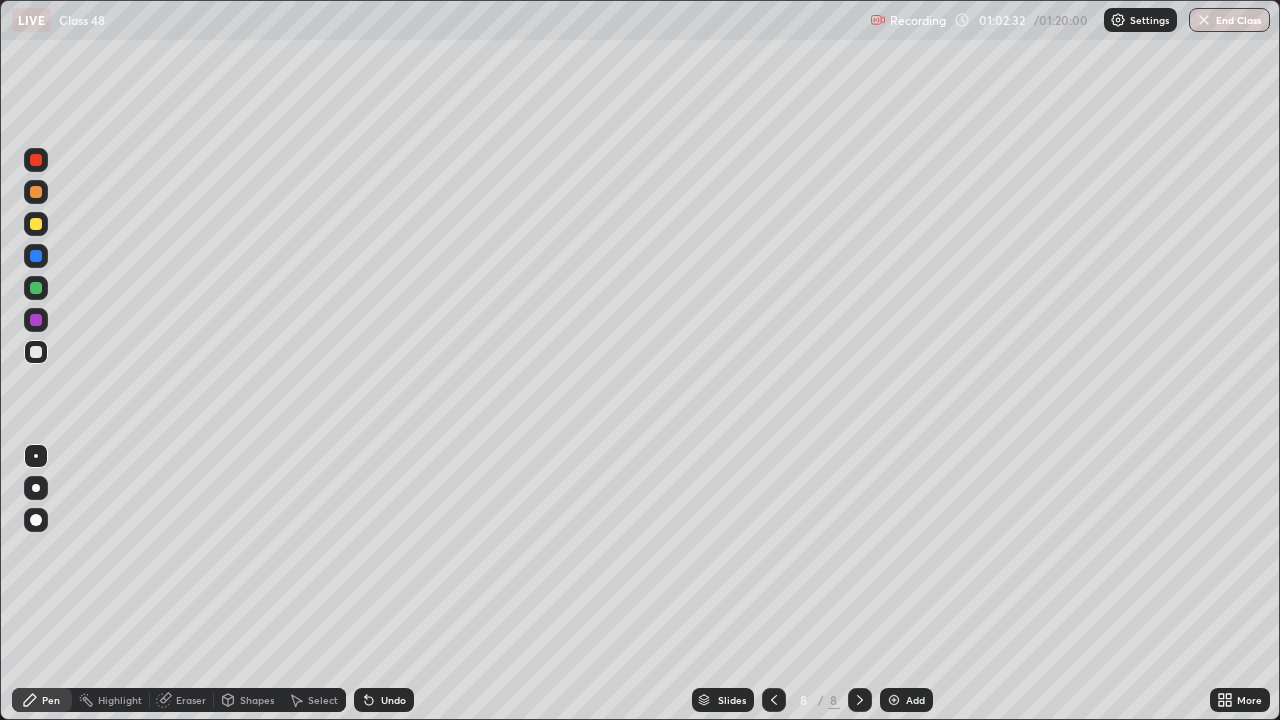 click at bounding box center [36, 352] 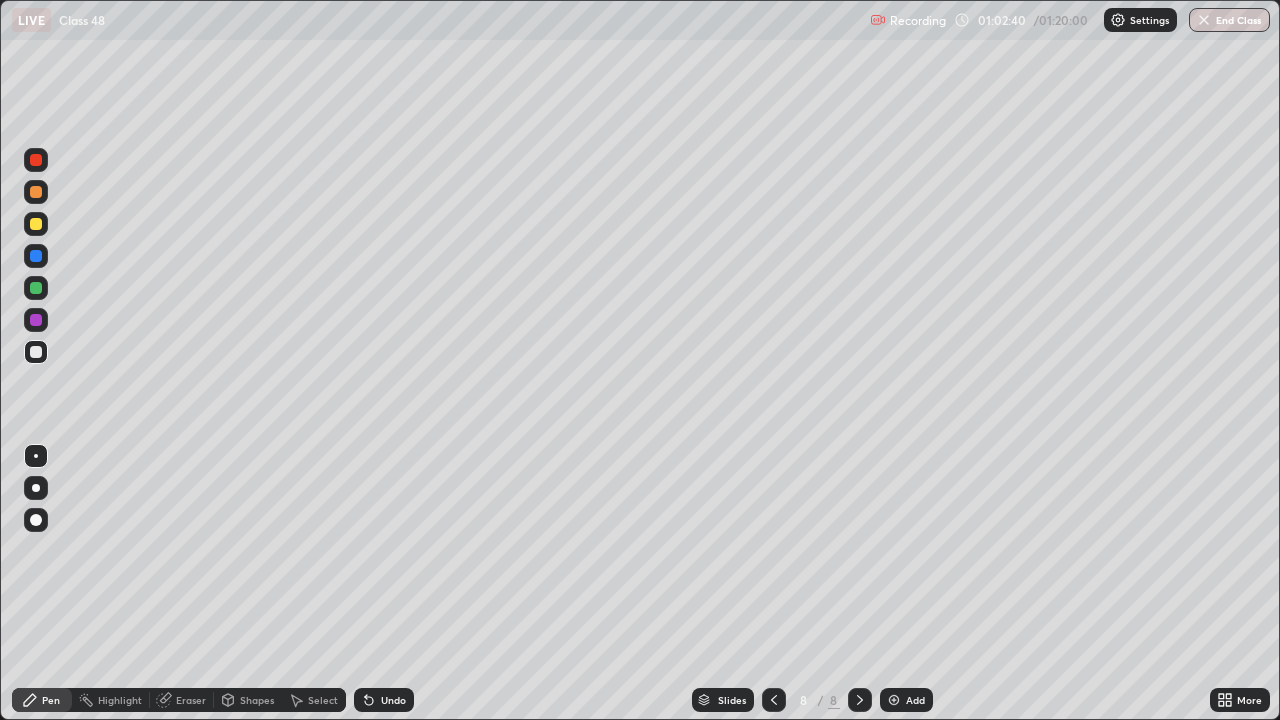 click on "Undo" at bounding box center (393, 700) 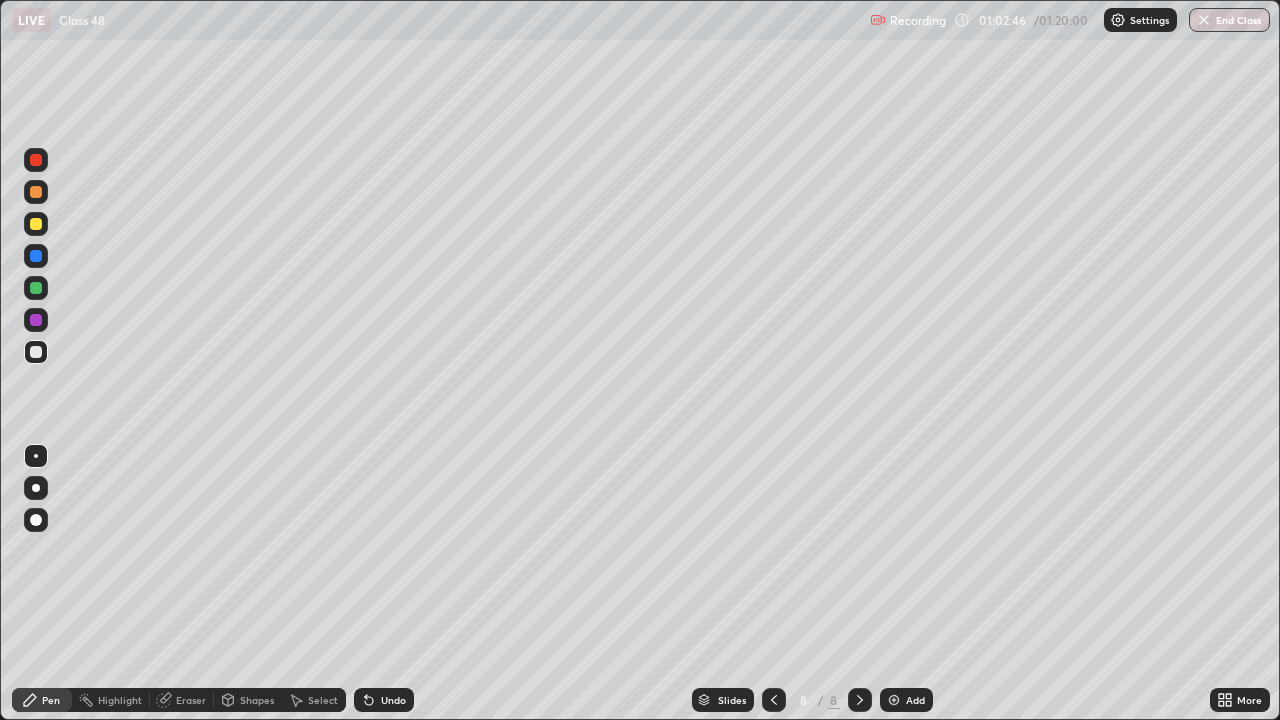 click on "Undo" at bounding box center [393, 700] 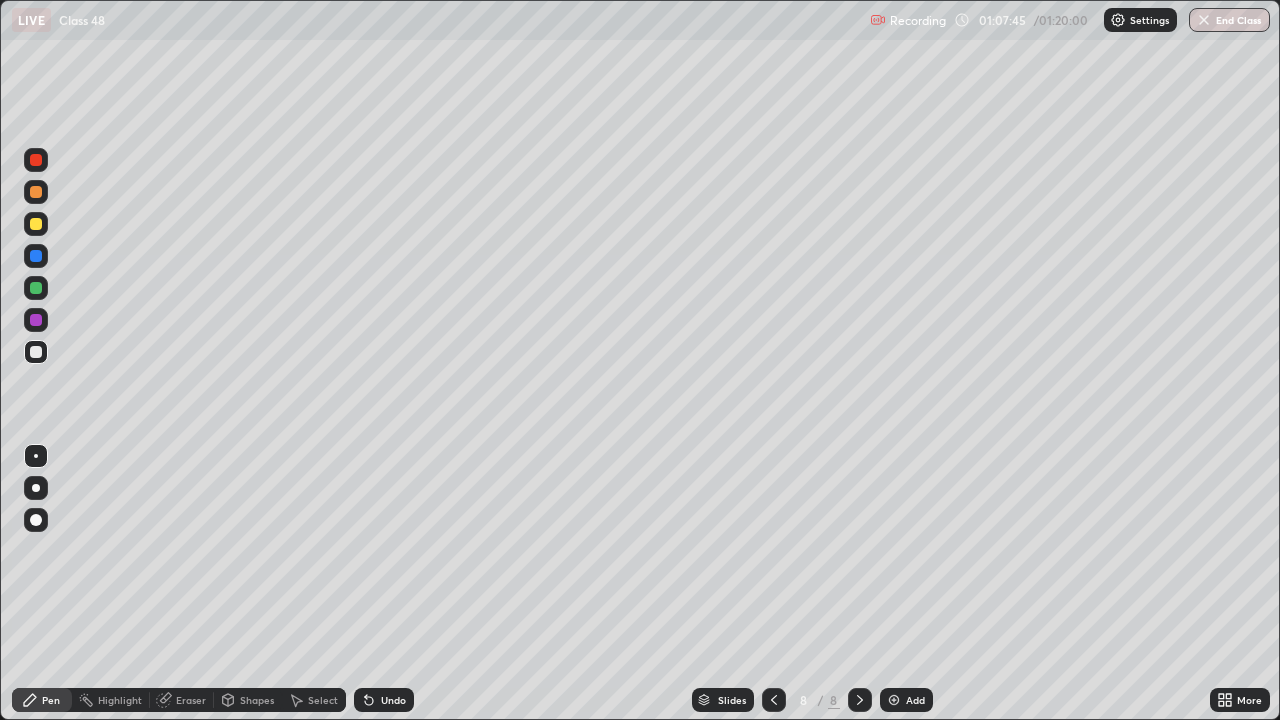 click on "Pen" at bounding box center [51, 700] 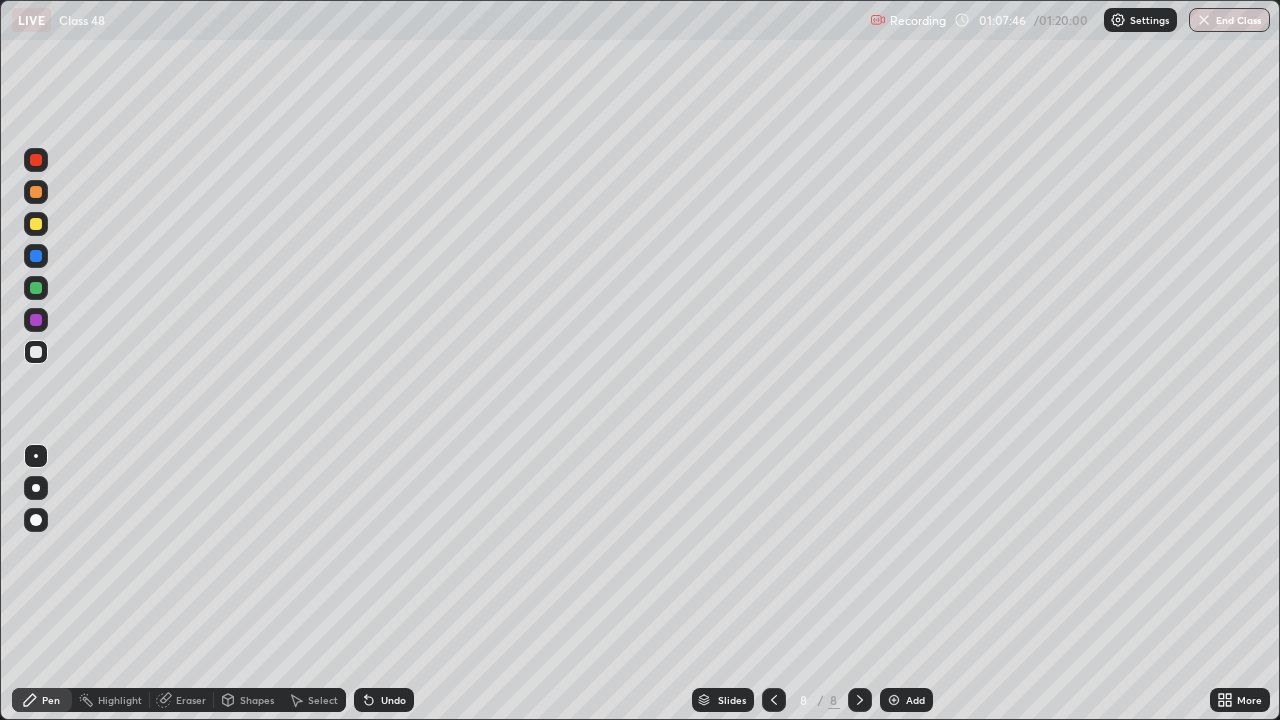click at bounding box center [36, 488] 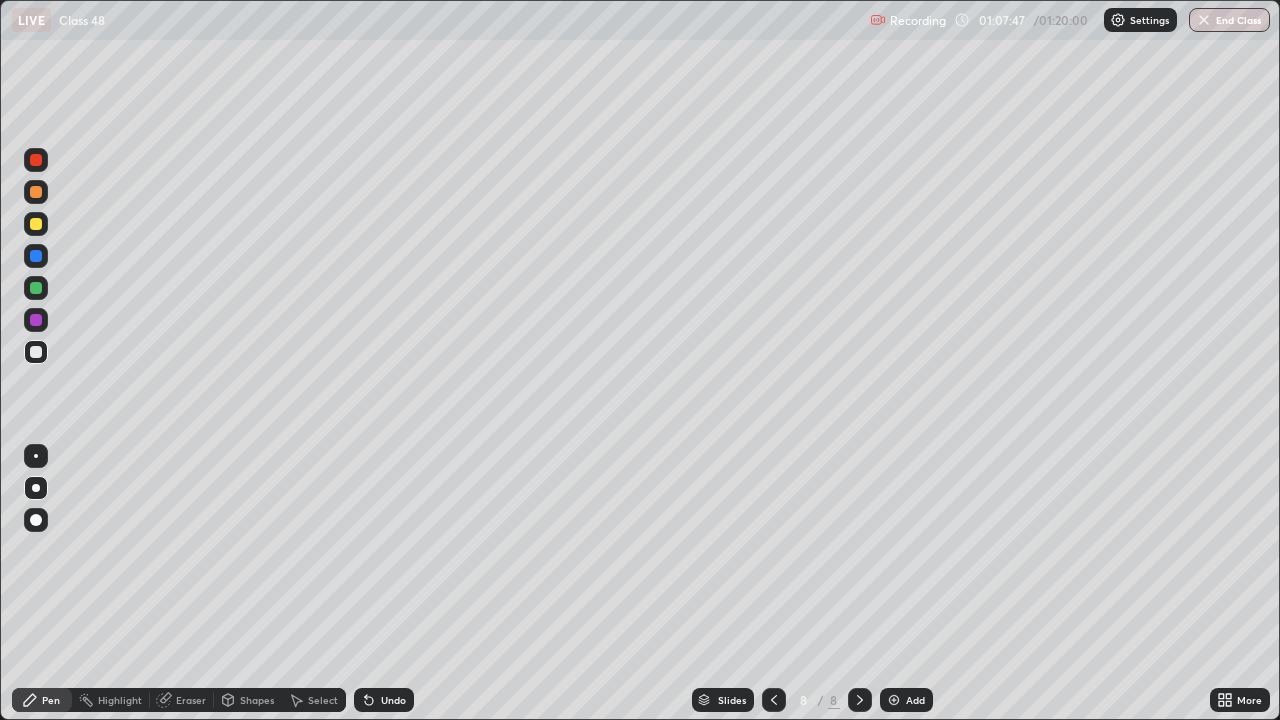 click at bounding box center (36, 192) 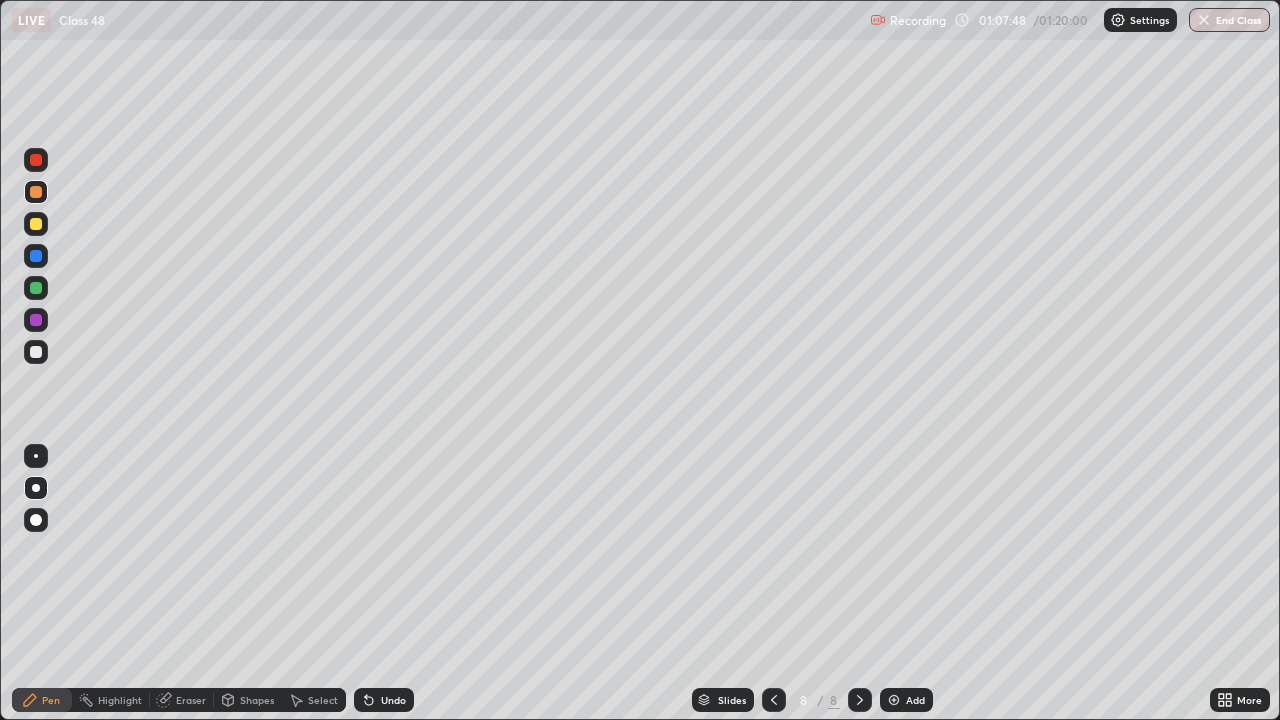 click at bounding box center (36, 224) 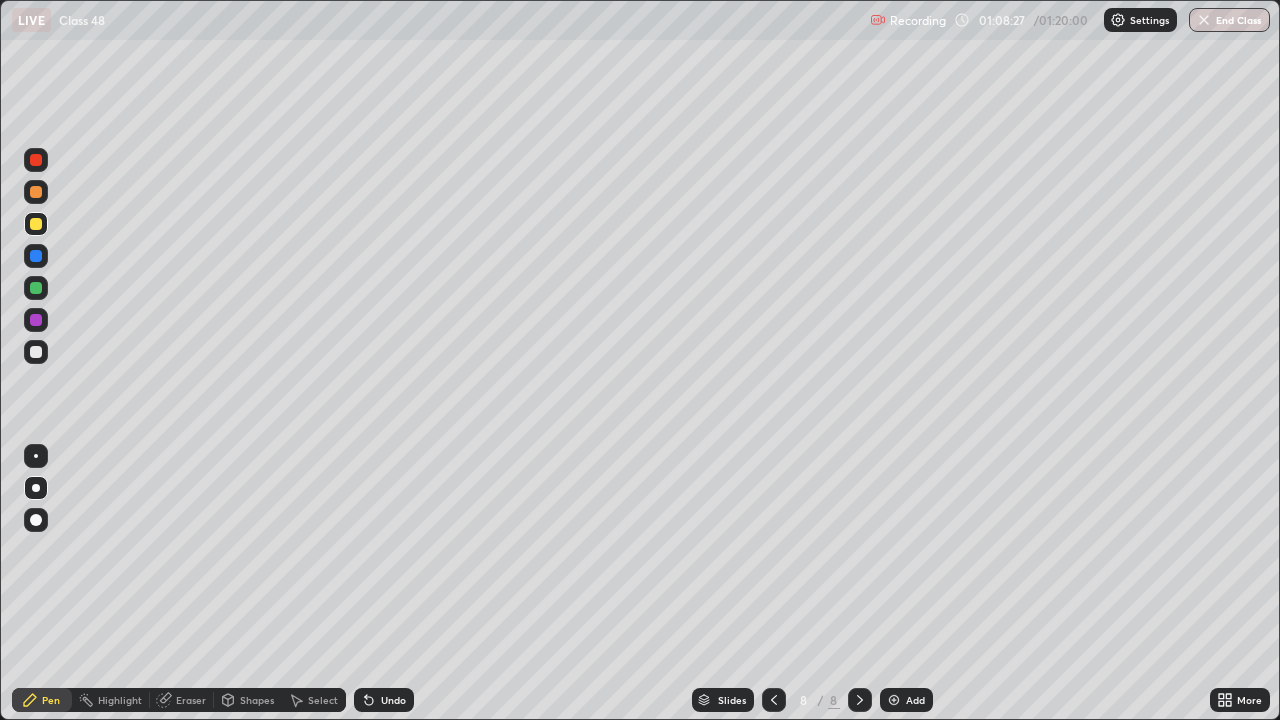 click at bounding box center (36, 288) 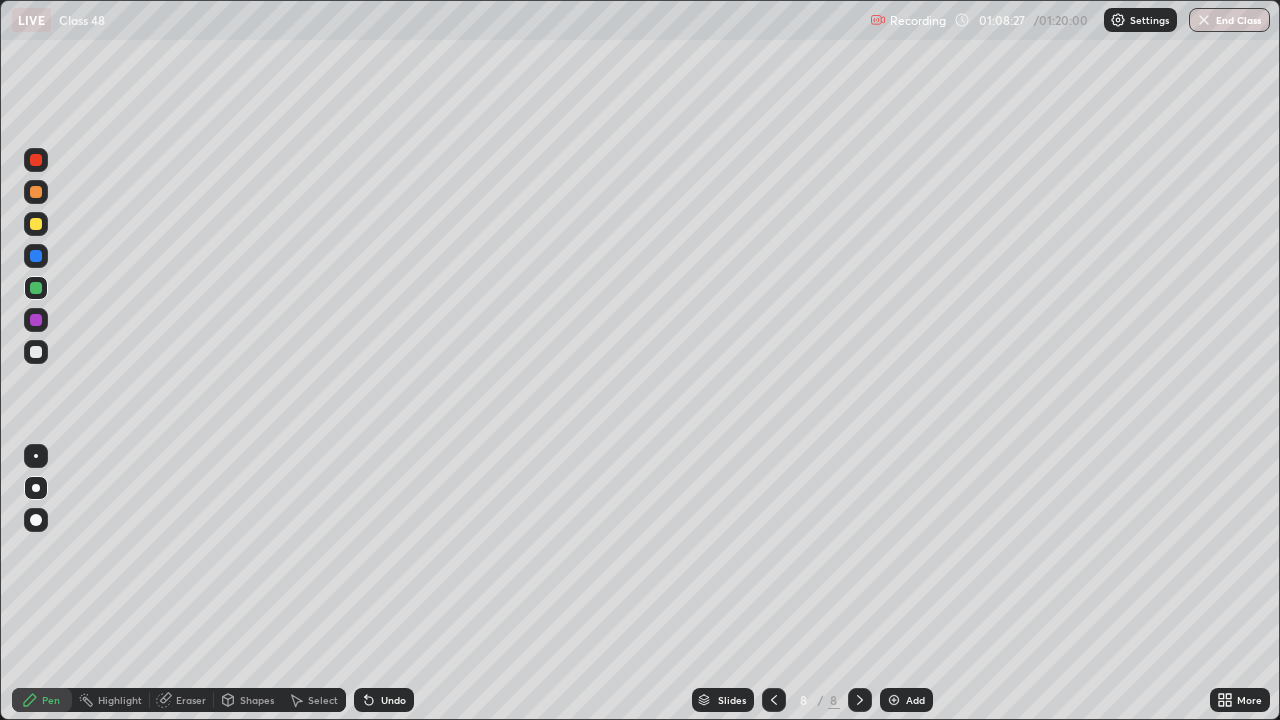 click at bounding box center (36, 288) 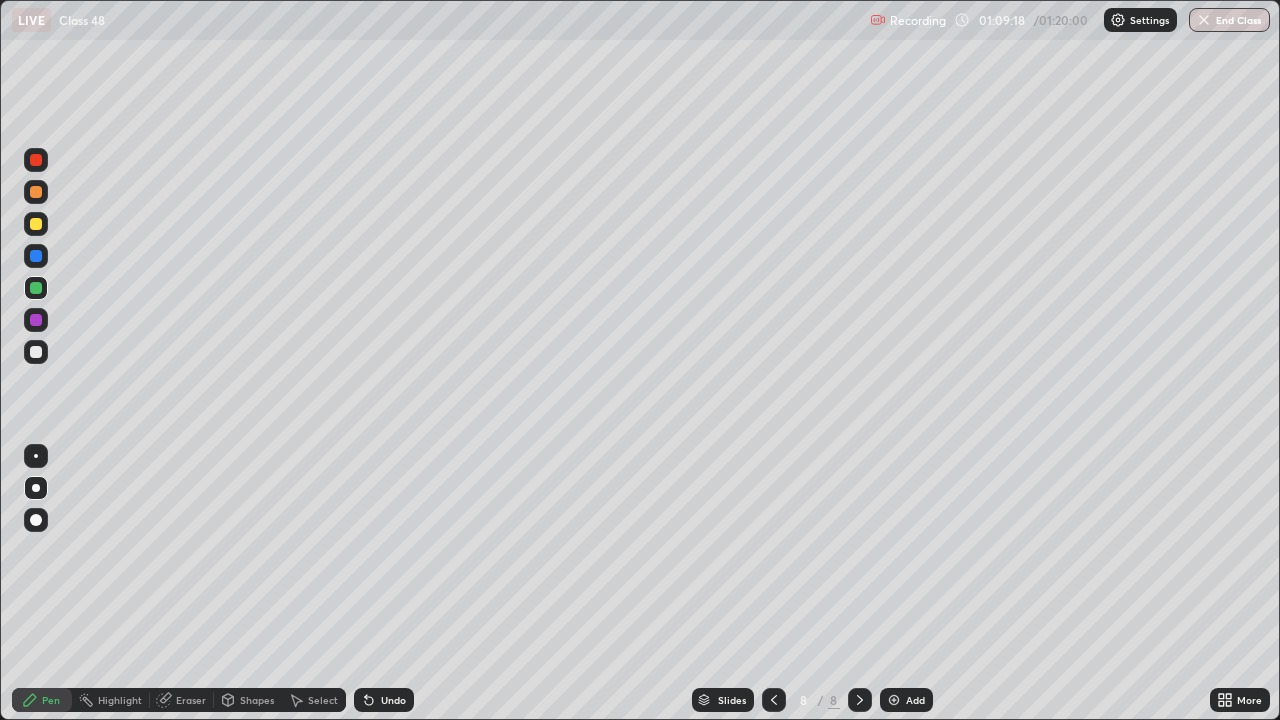 click at bounding box center [36, 352] 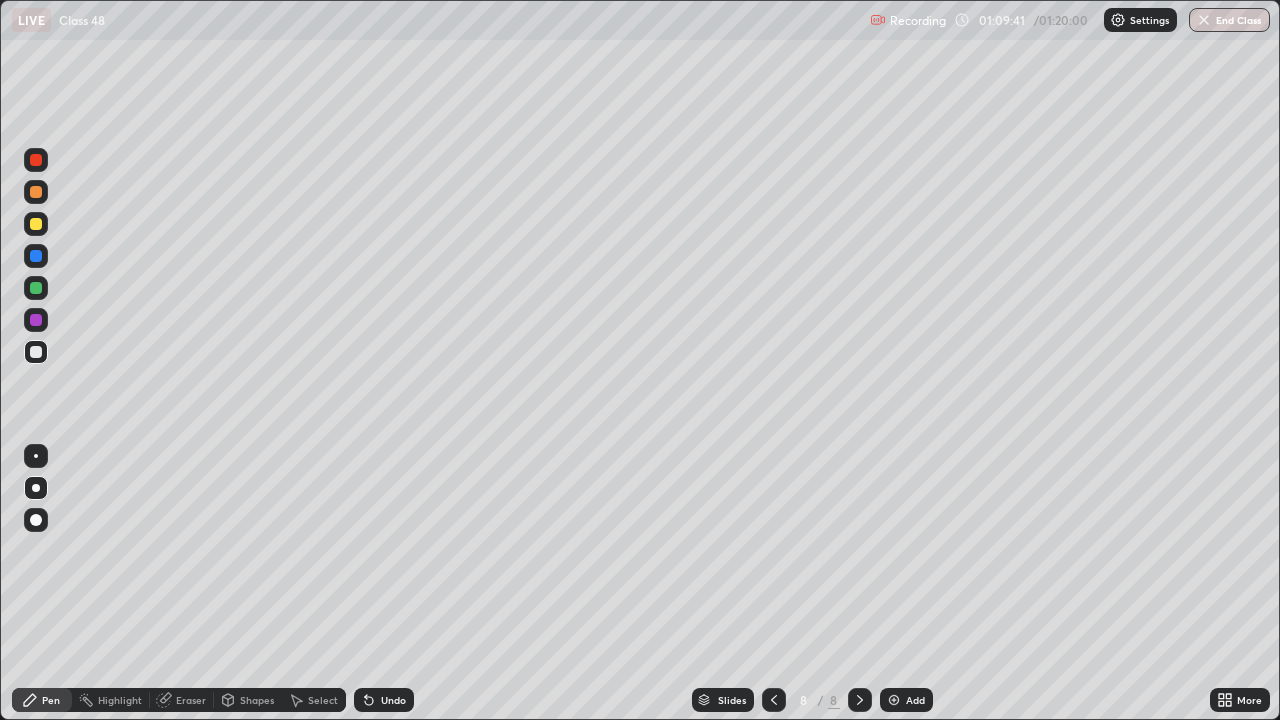 click on "Shapes" at bounding box center [257, 700] 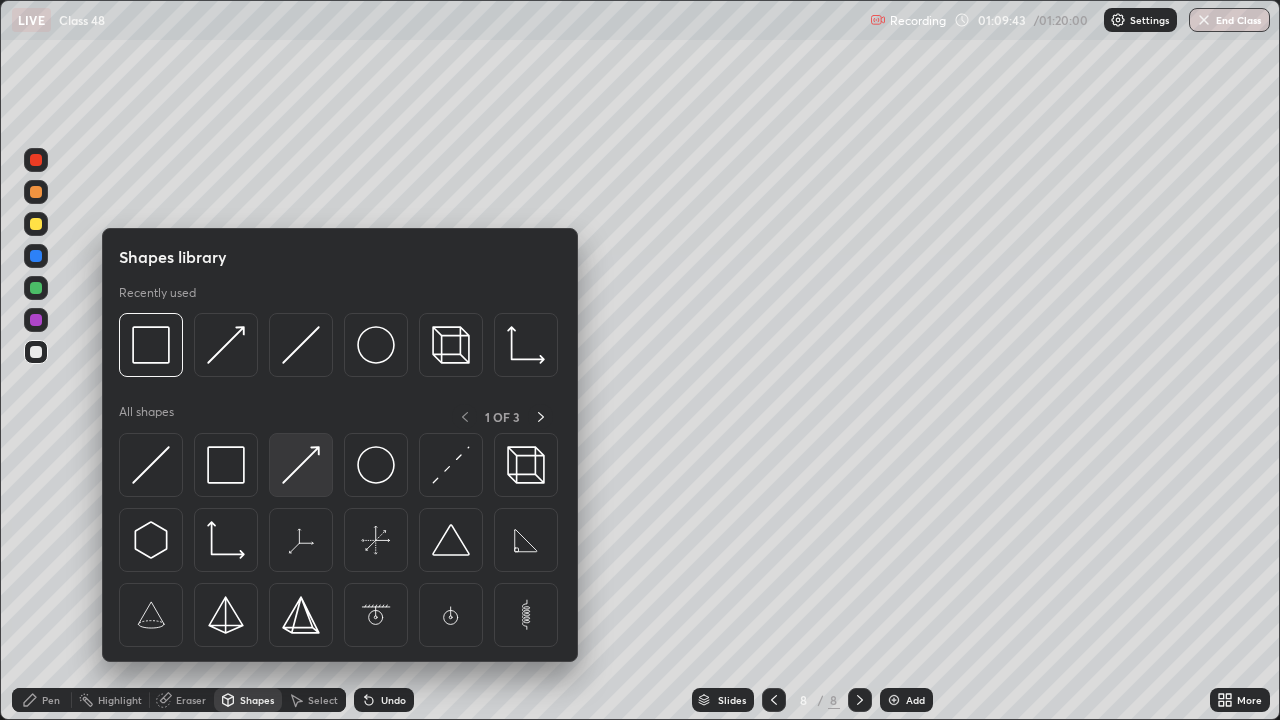 click at bounding box center (301, 465) 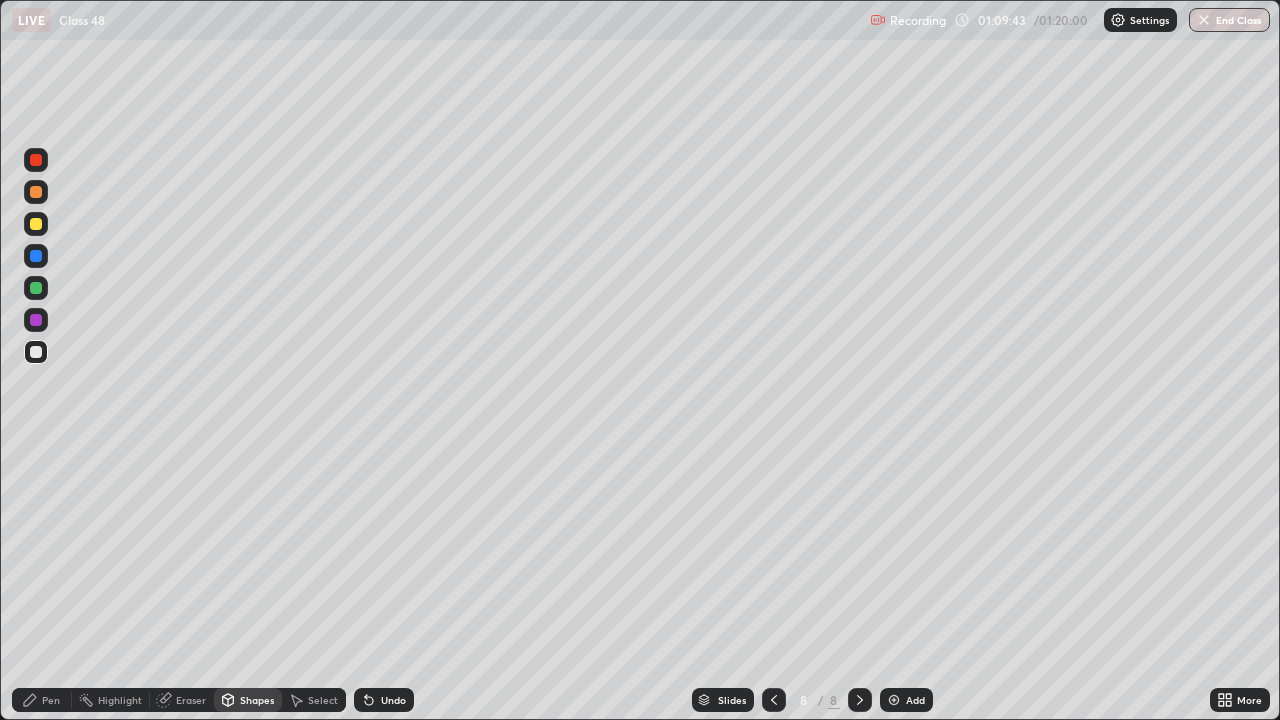 click at bounding box center [36, 192] 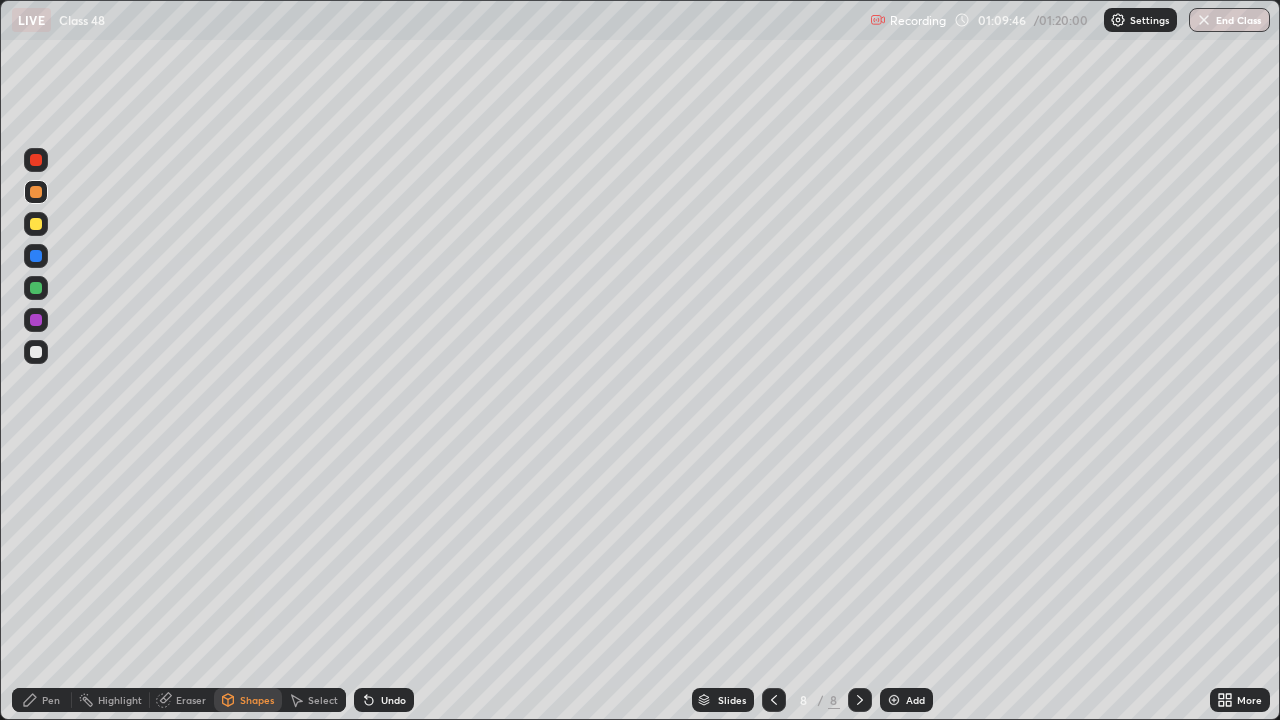 click on "Undo" at bounding box center [393, 700] 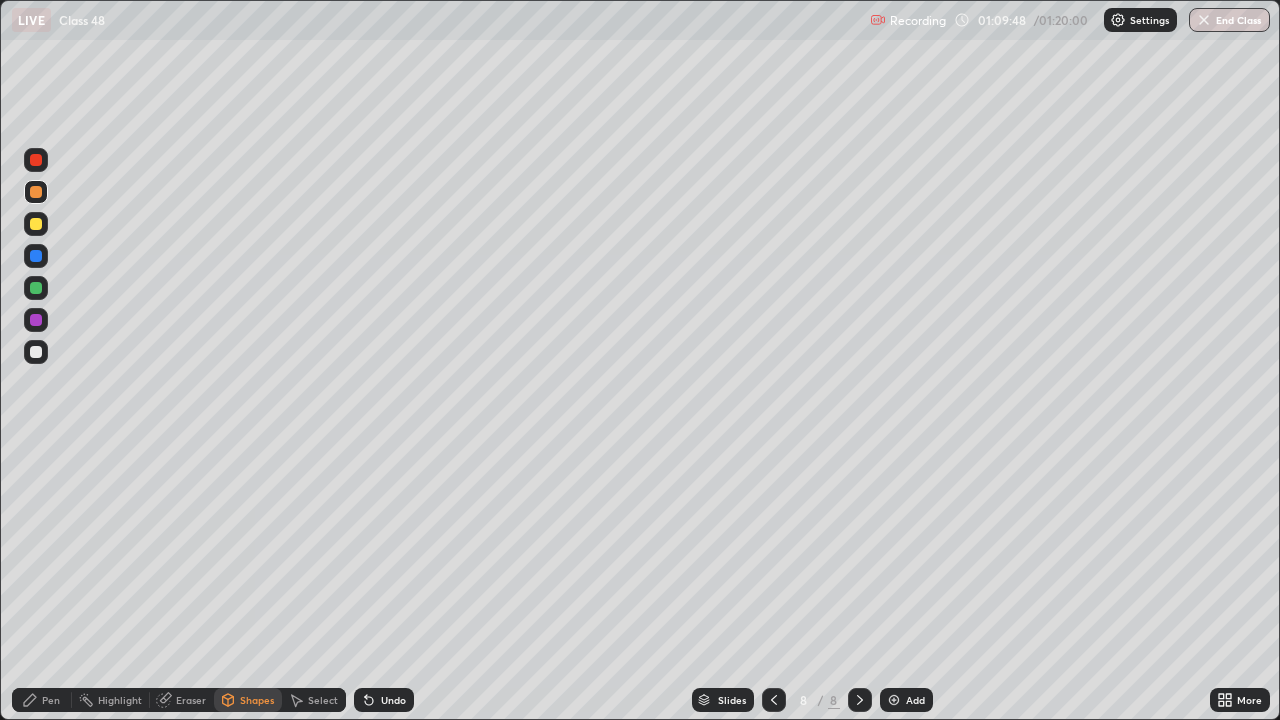 click on "Pen" at bounding box center (51, 700) 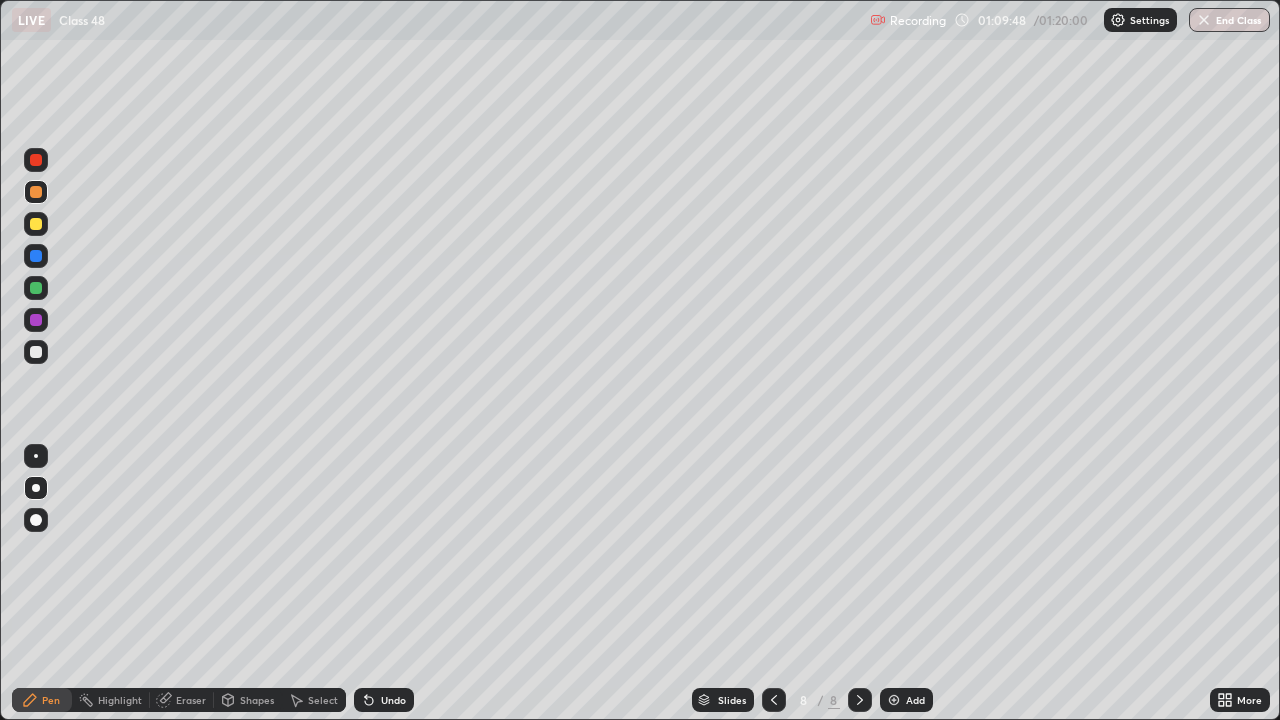click at bounding box center (36, 456) 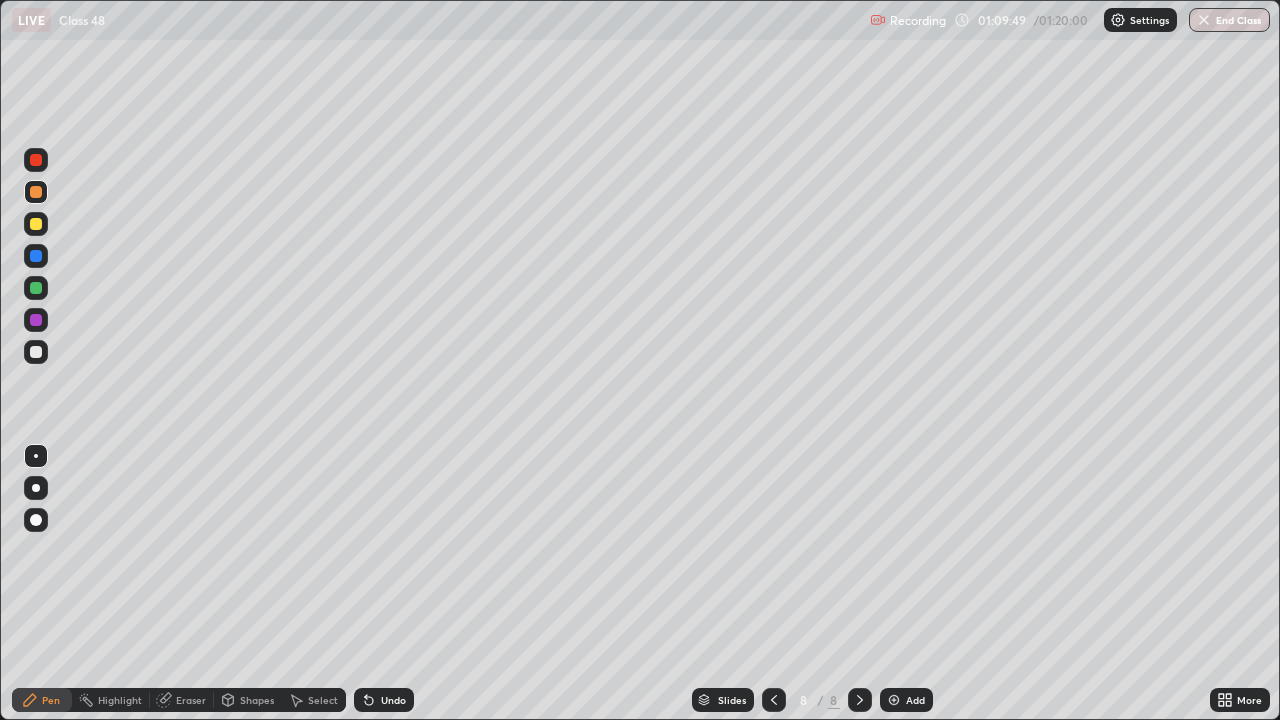 click on "Shapes" at bounding box center [257, 700] 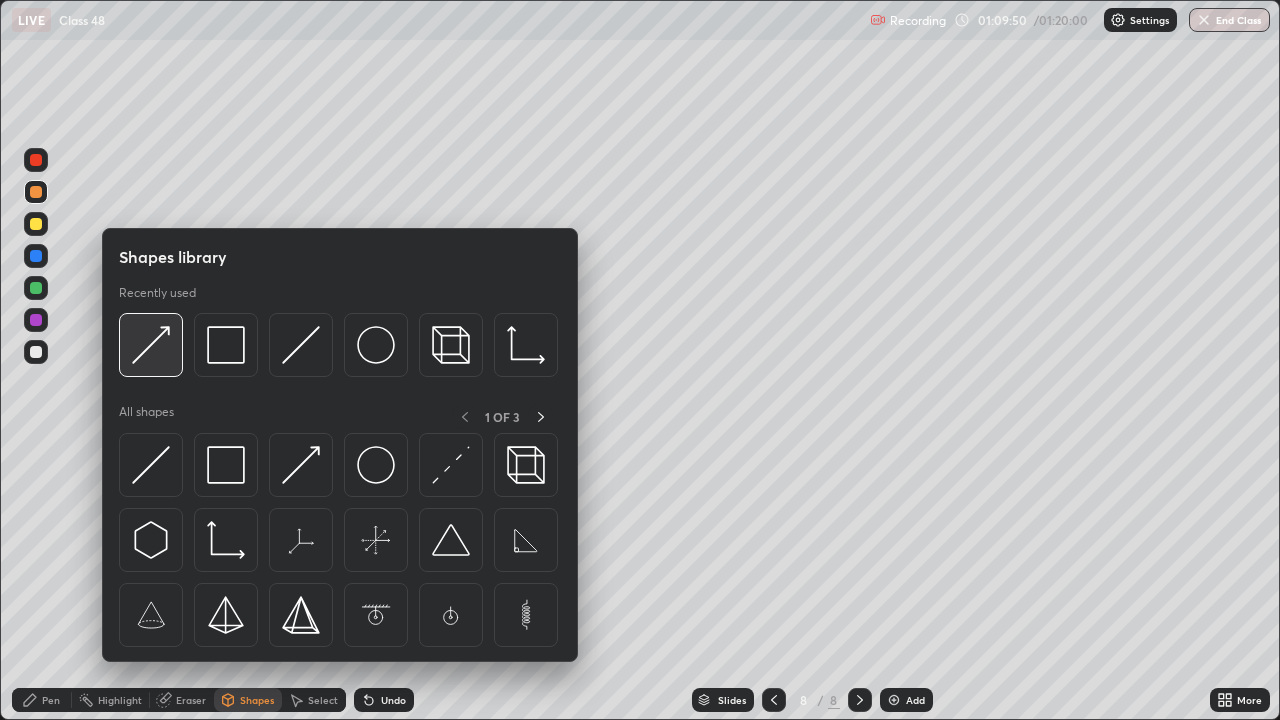 click at bounding box center [151, 345] 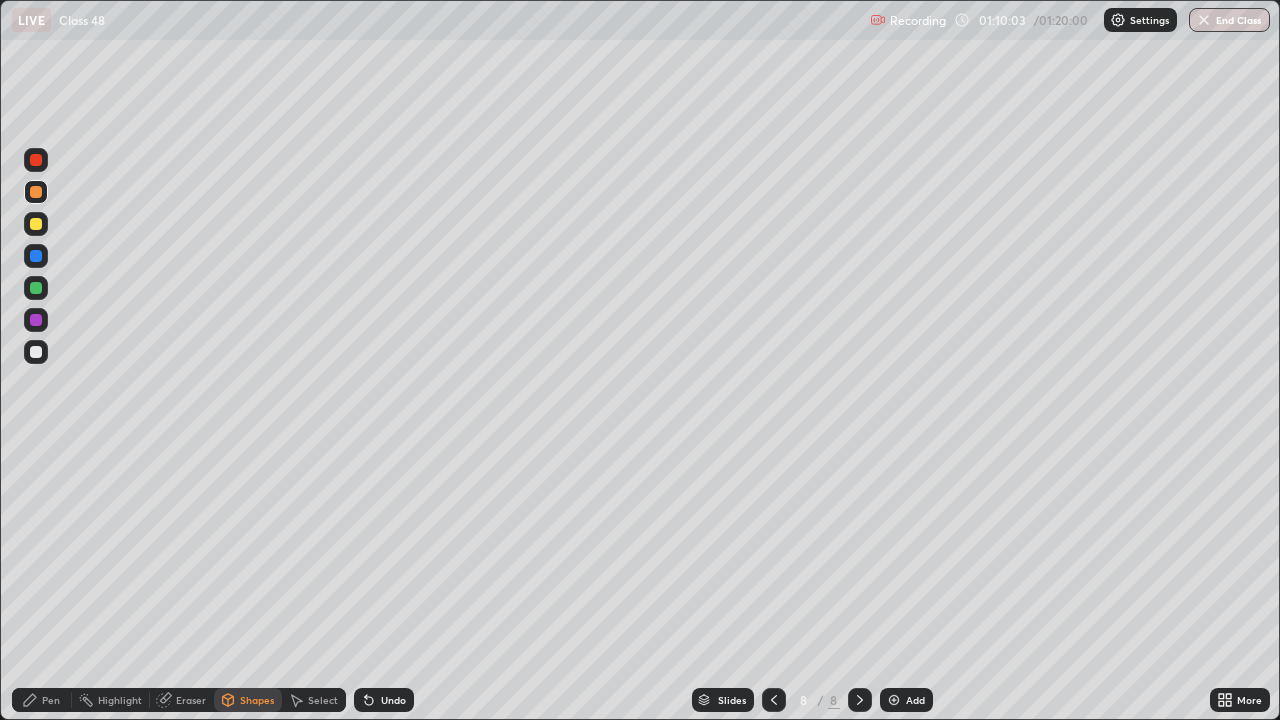 click at bounding box center [36, 192] 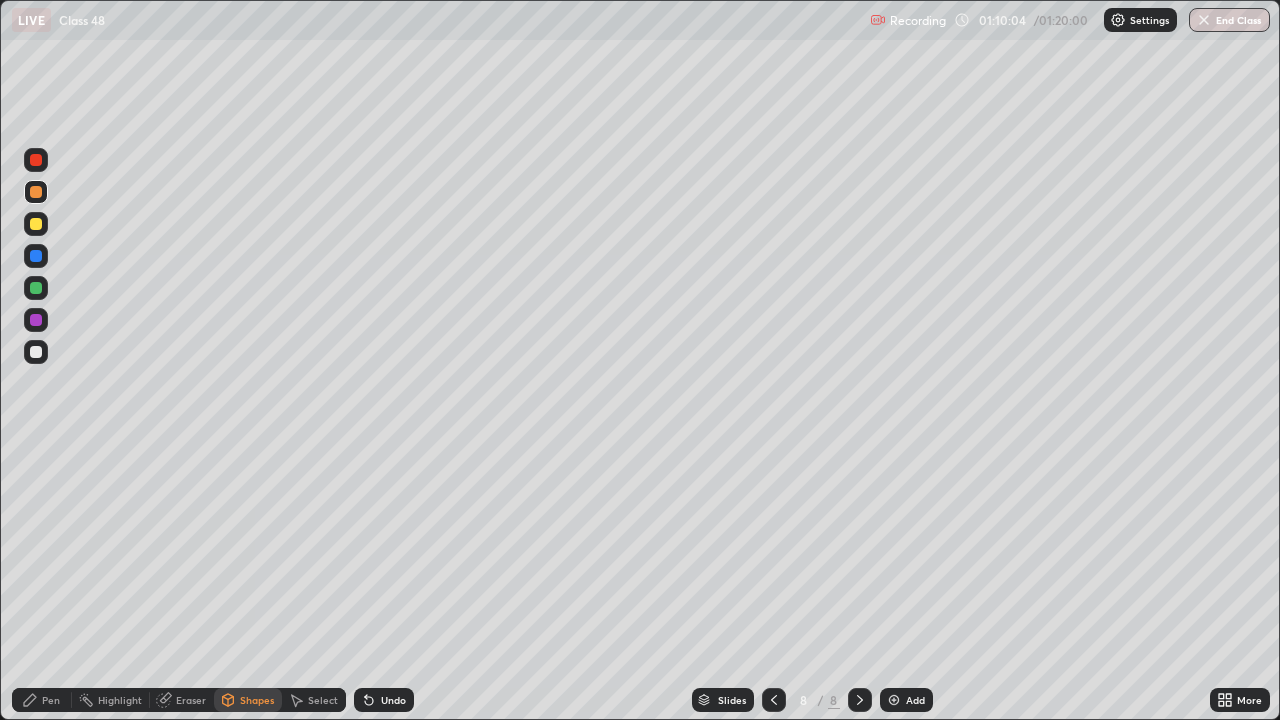 click at bounding box center (36, 160) 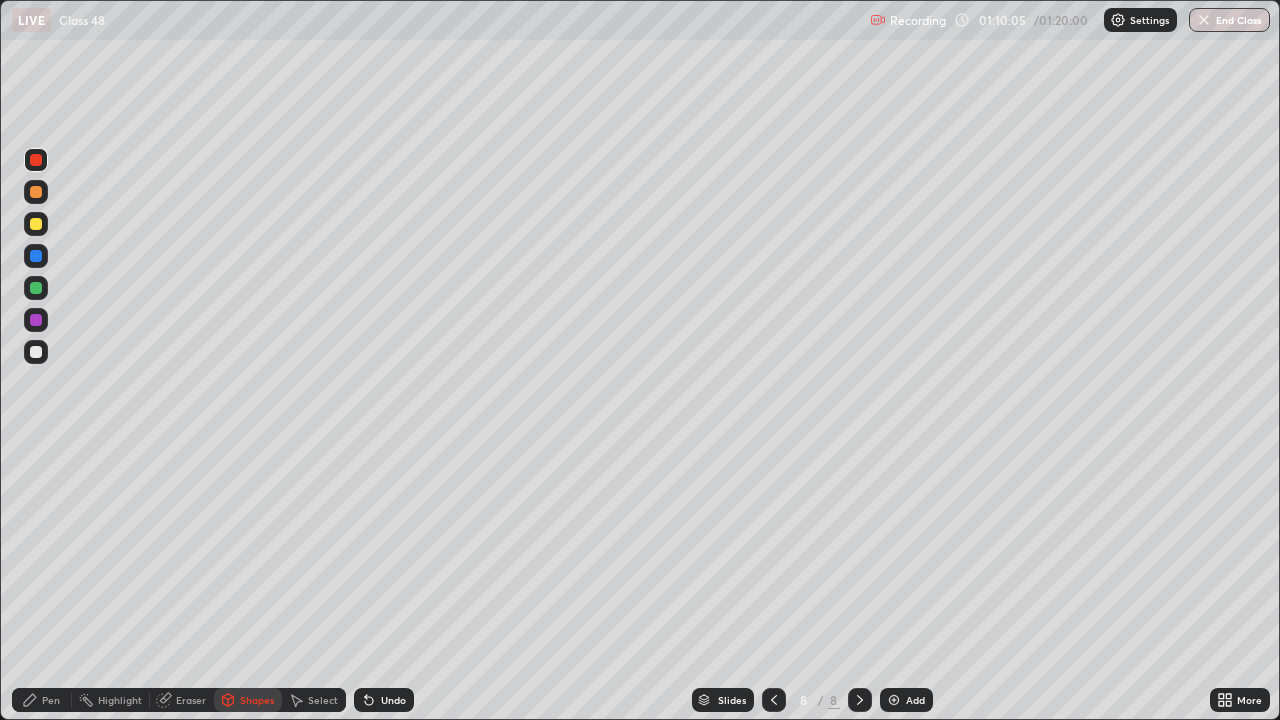 click on "Pen" at bounding box center (51, 700) 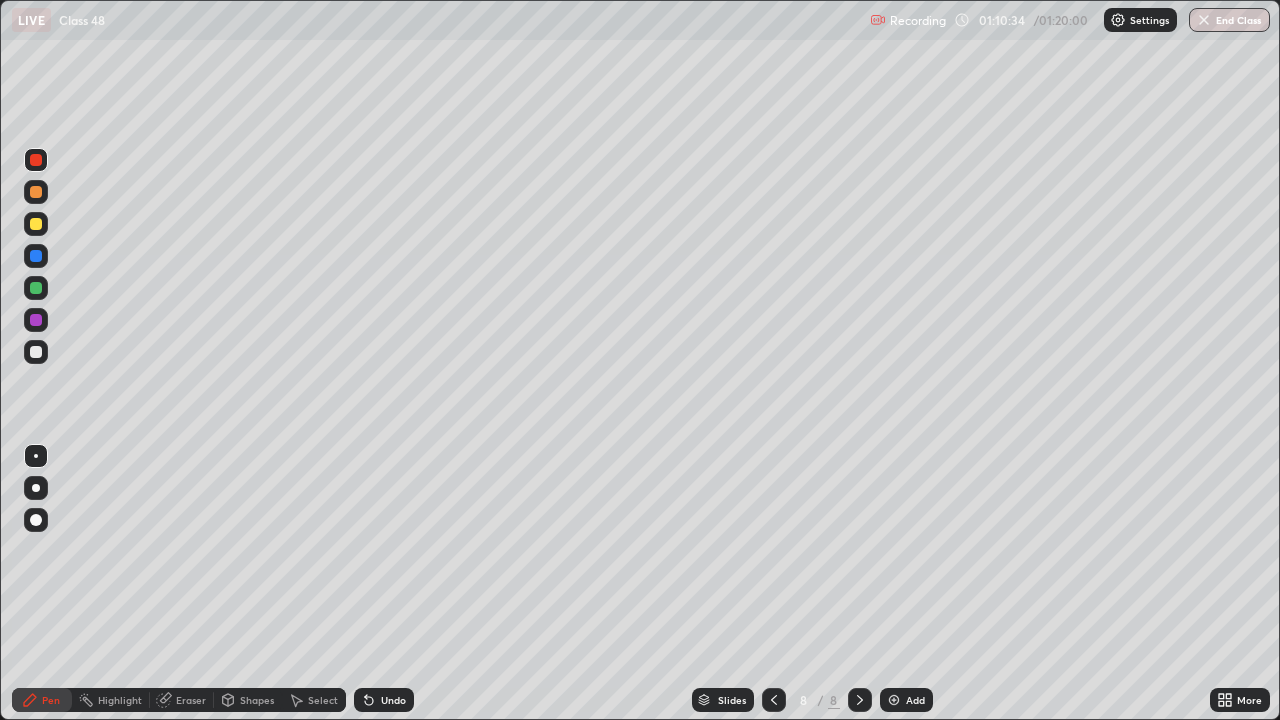 click at bounding box center (36, 224) 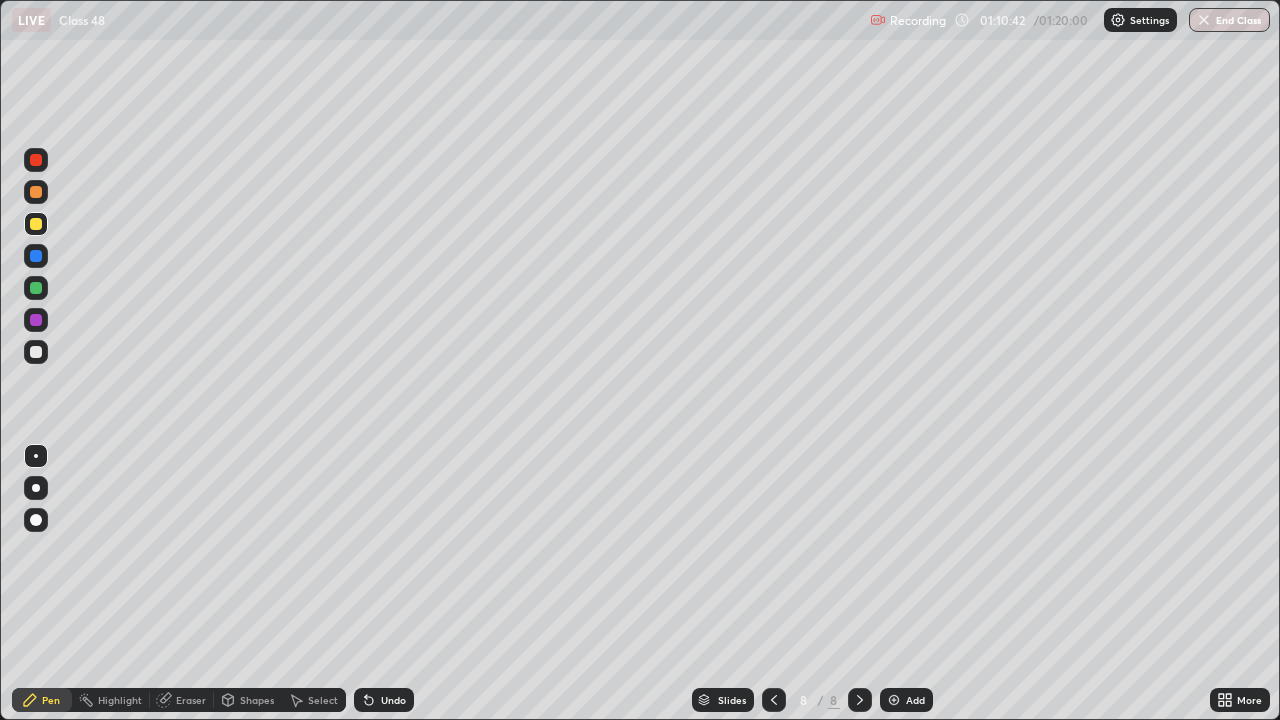 click on "Undo" at bounding box center (393, 700) 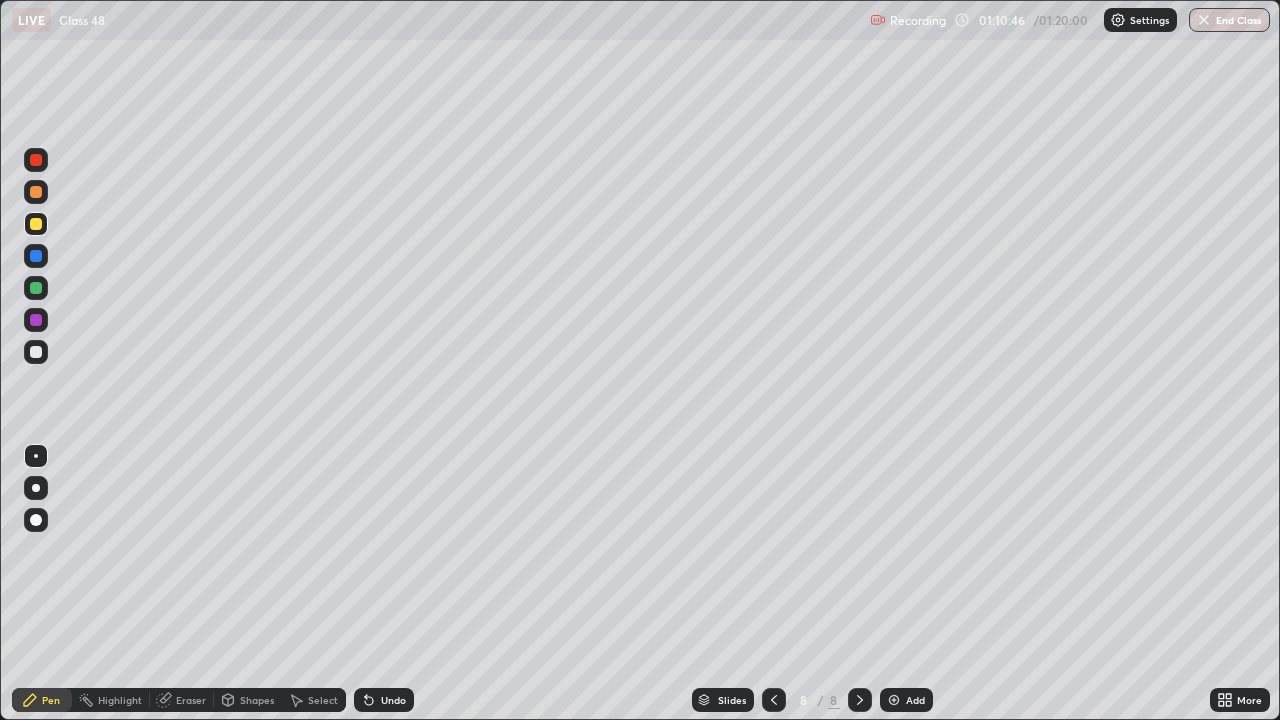 click at bounding box center [36, 352] 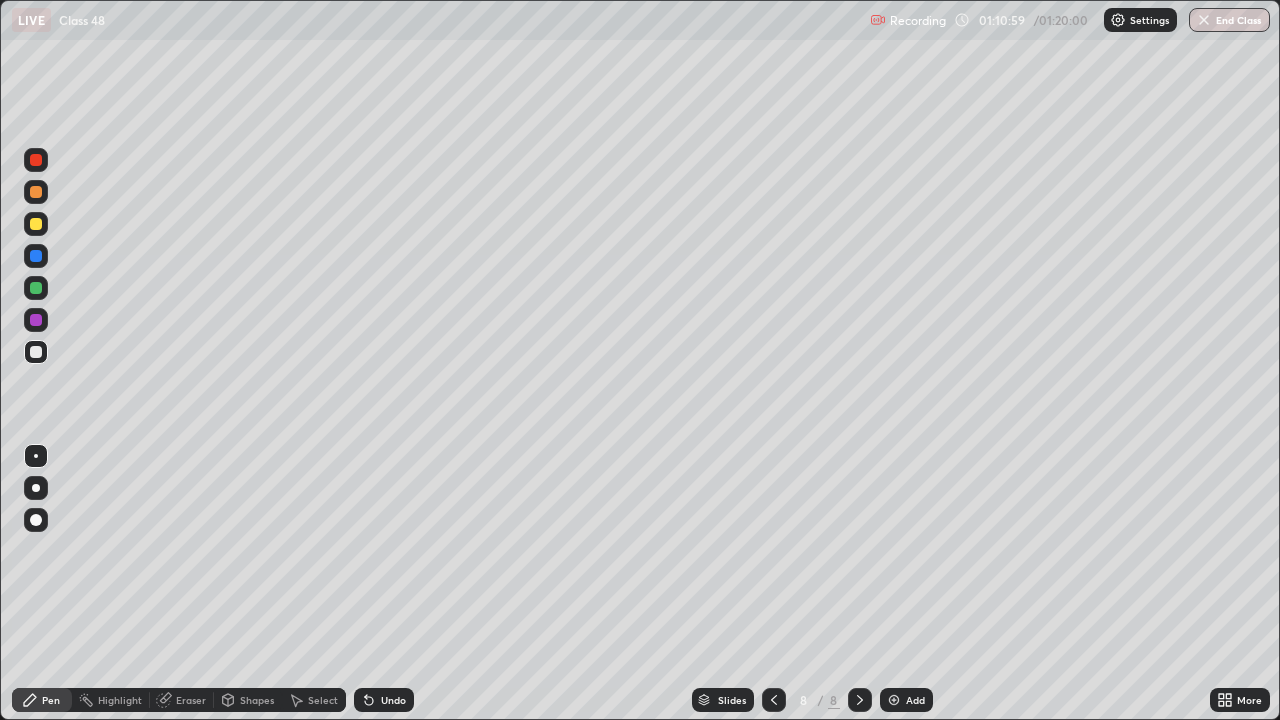 click on "Undo" at bounding box center (393, 700) 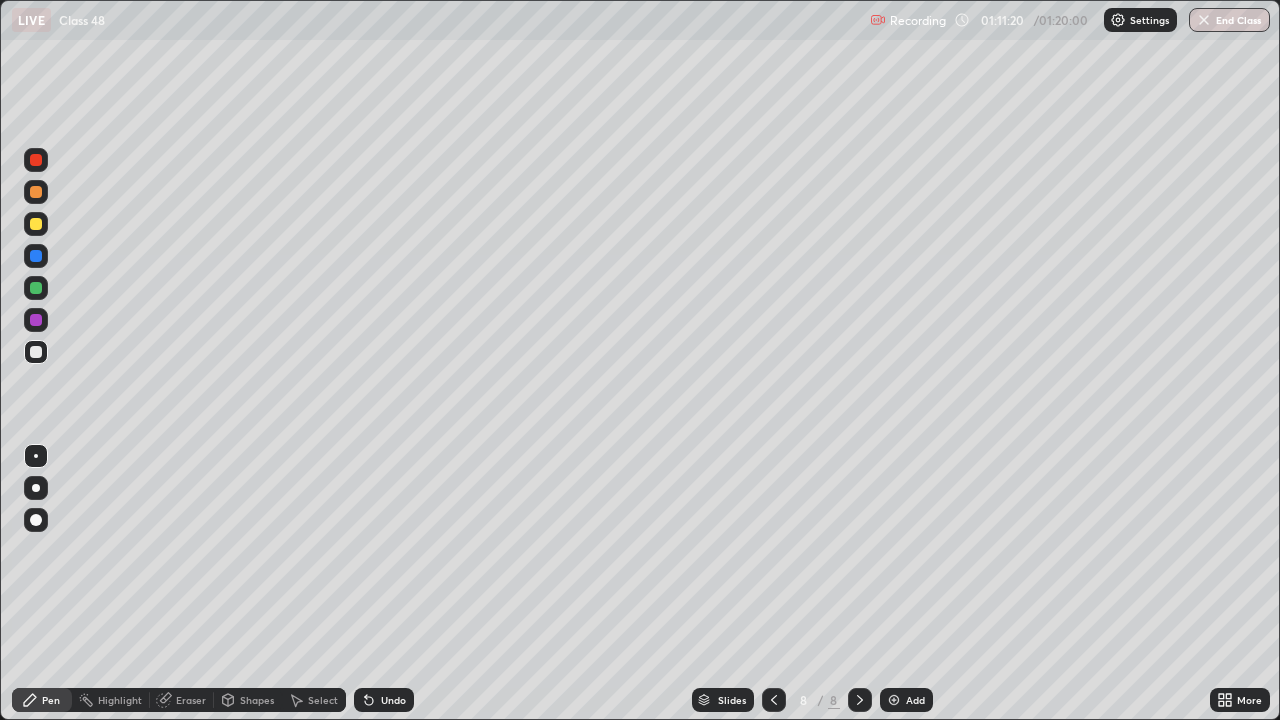 click at bounding box center (36, 320) 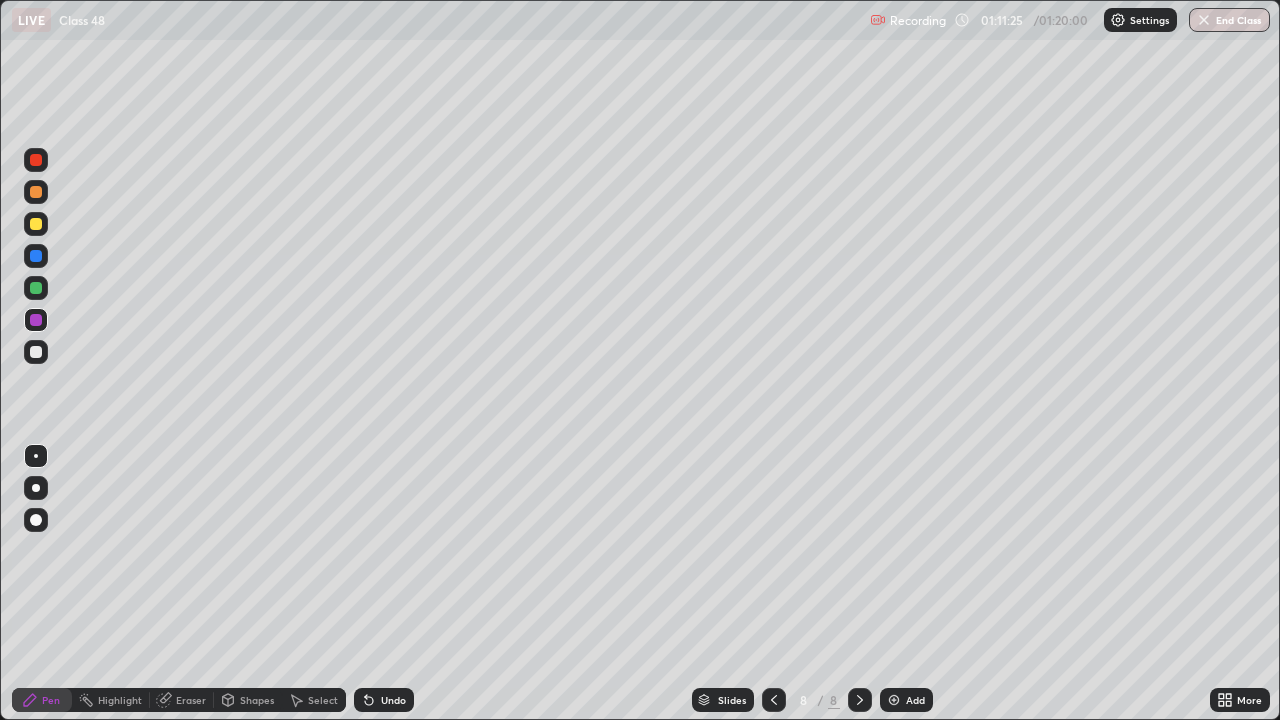 click 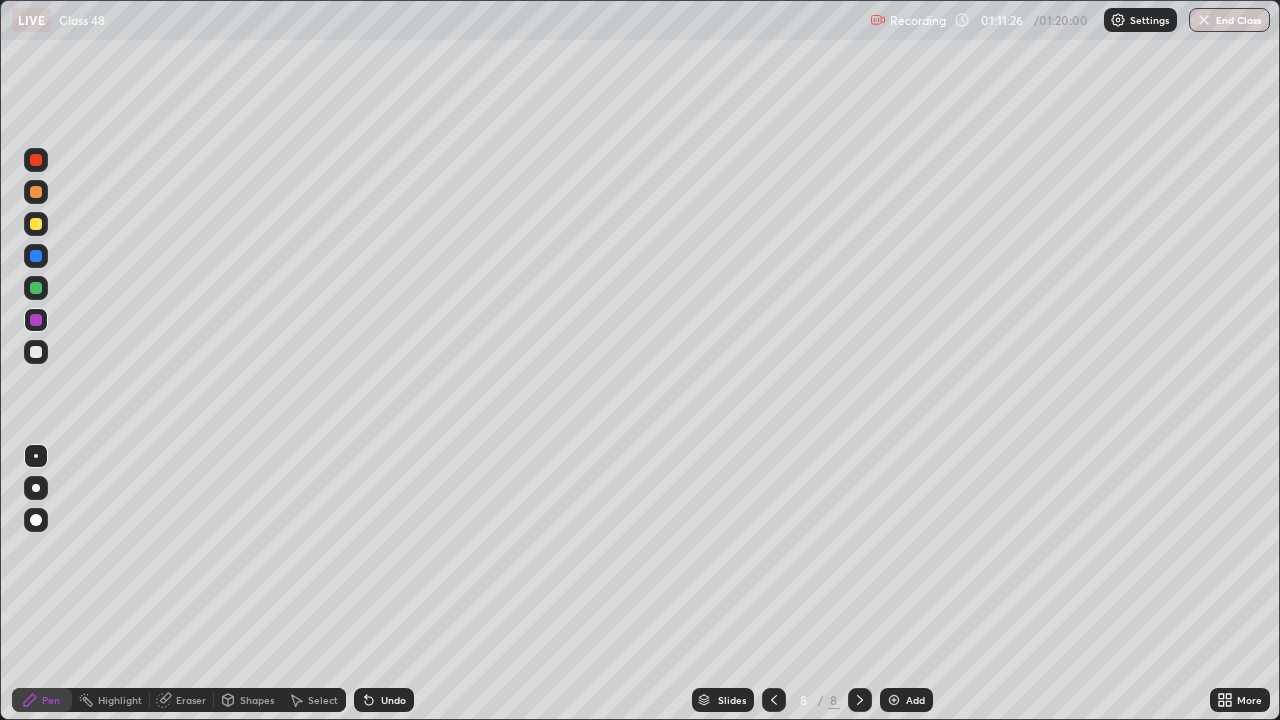 click on "Undo" at bounding box center (393, 700) 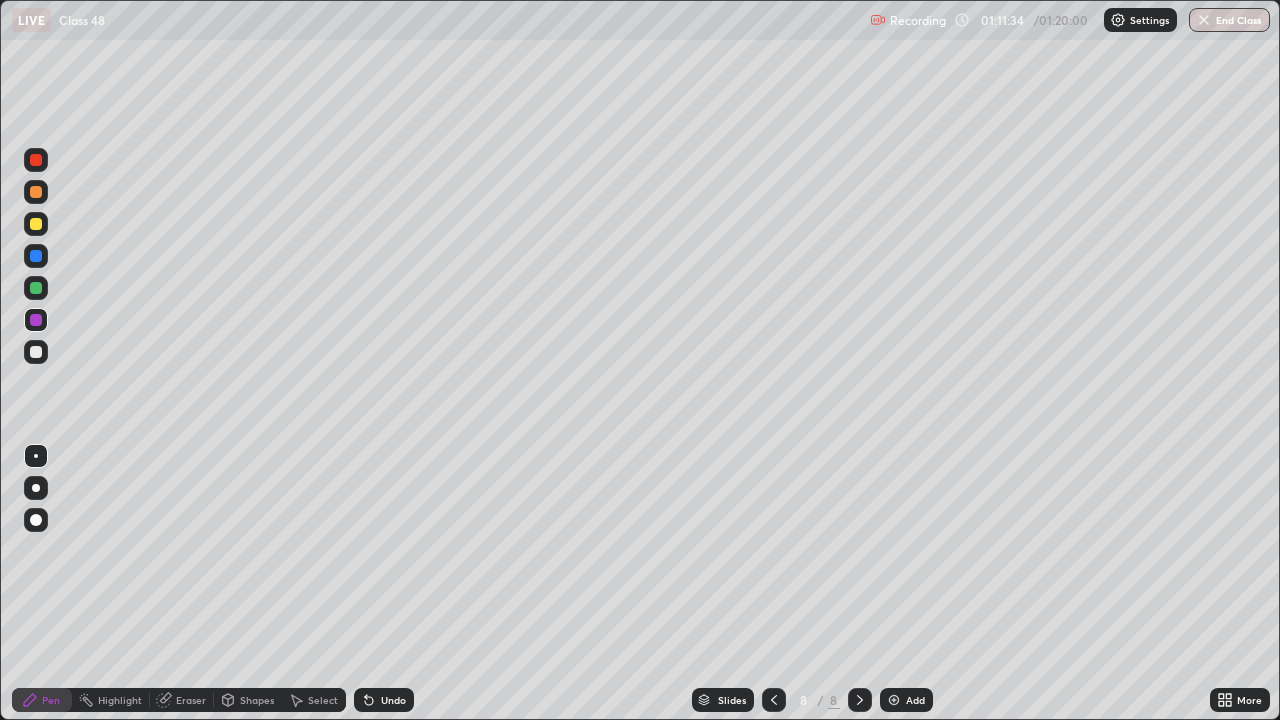 click at bounding box center (36, 224) 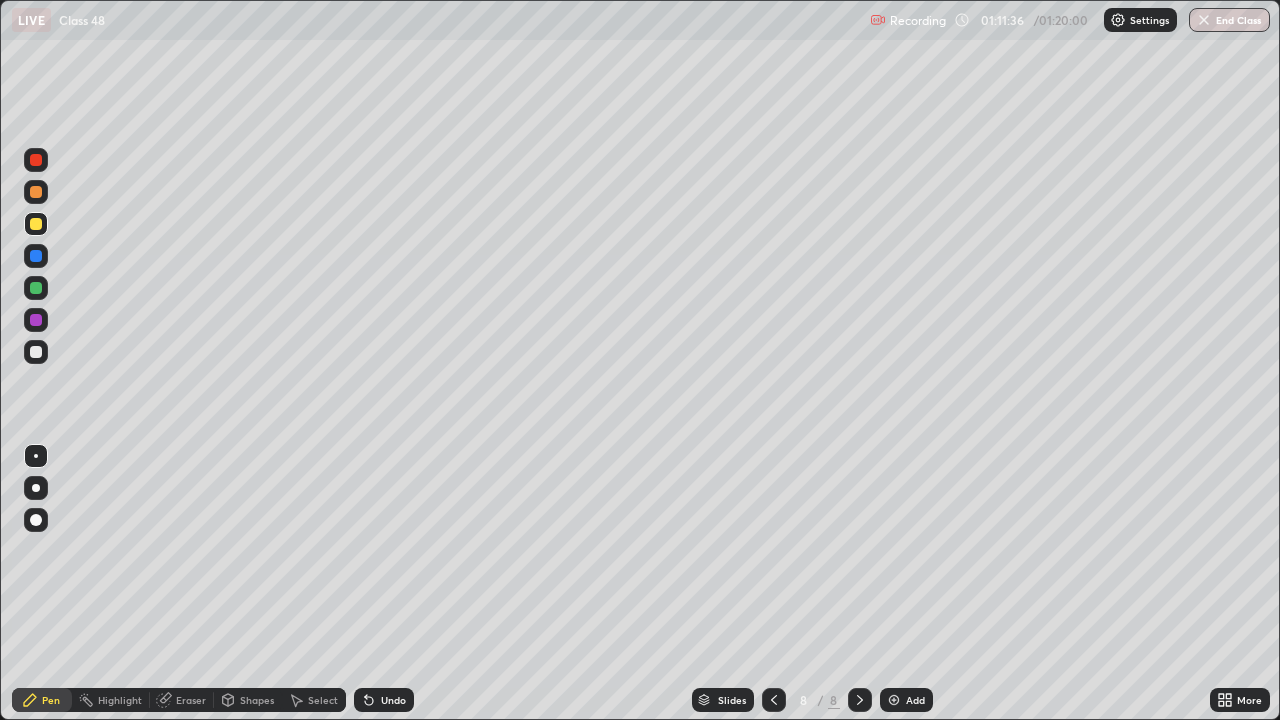 click at bounding box center [36, 352] 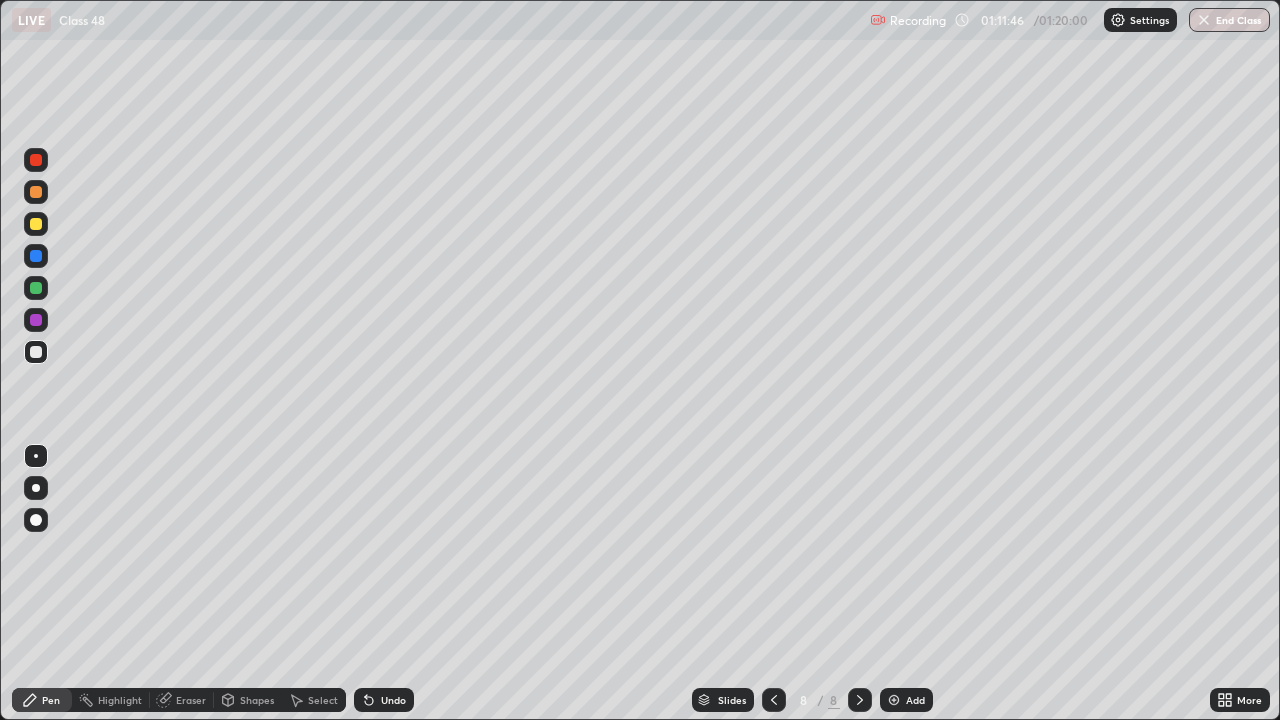 click at bounding box center [36, 320] 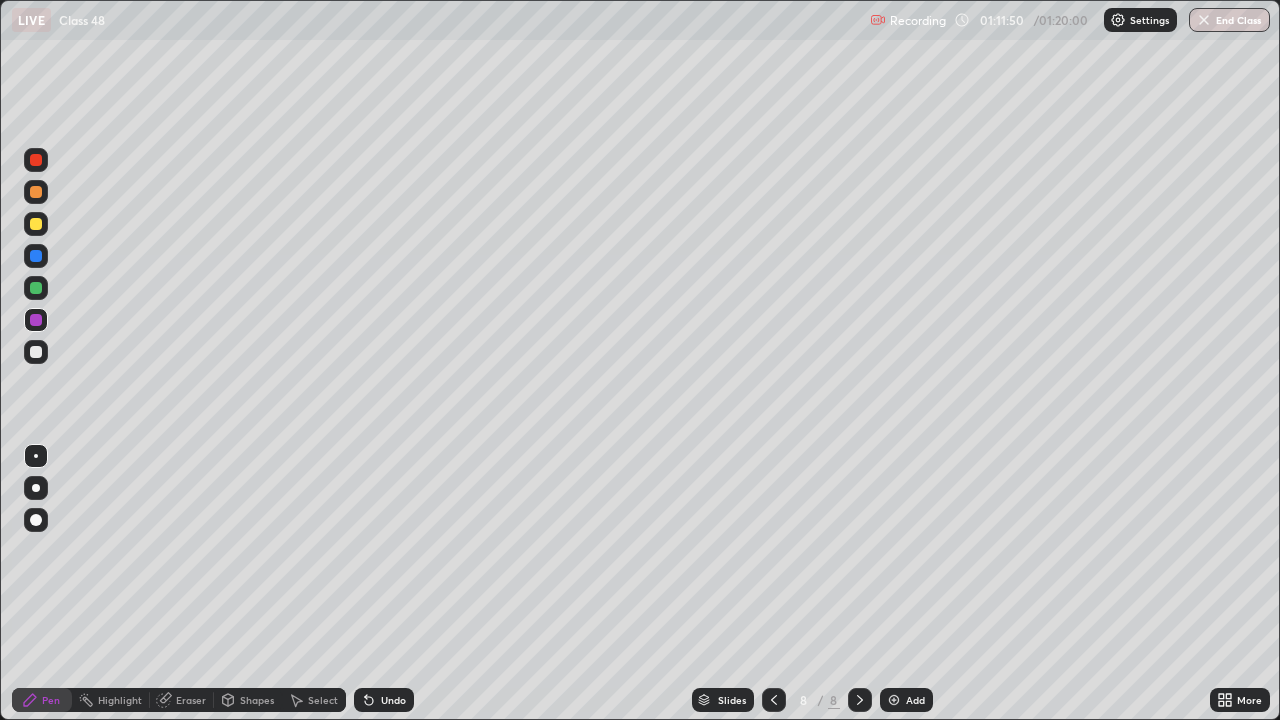 click on "Undo" at bounding box center [393, 700] 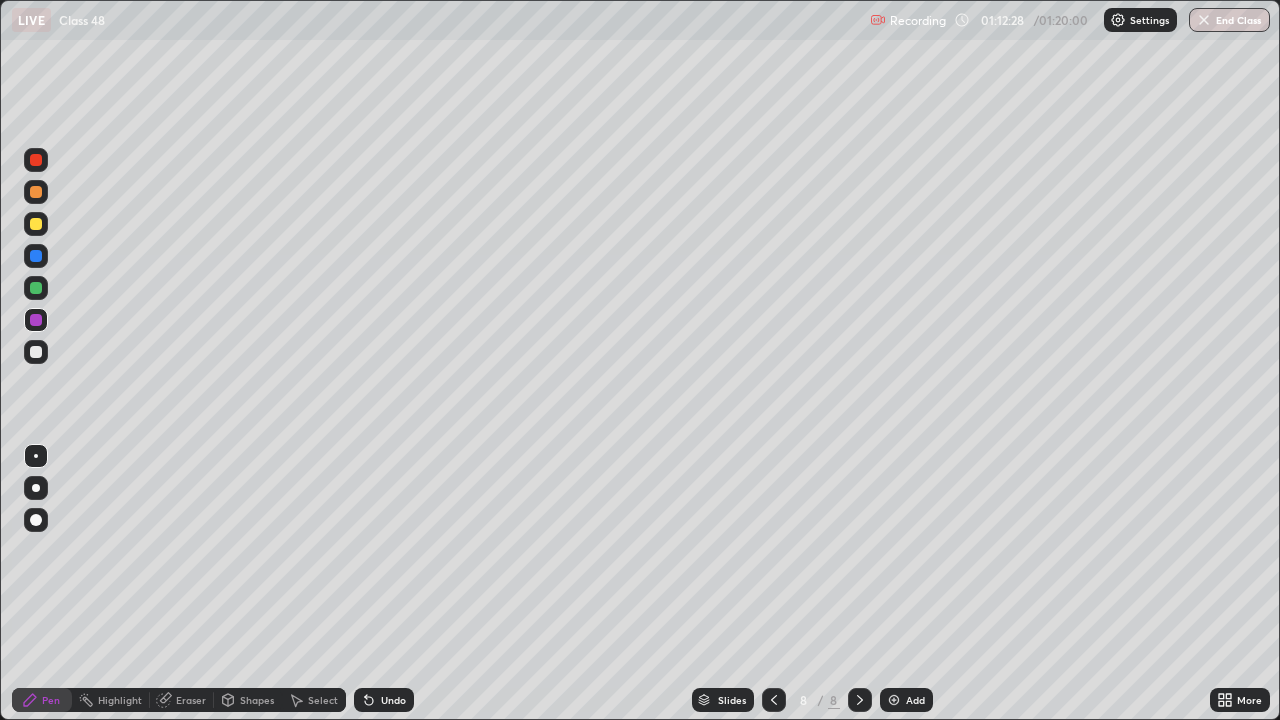 click on "Highlight" at bounding box center [120, 700] 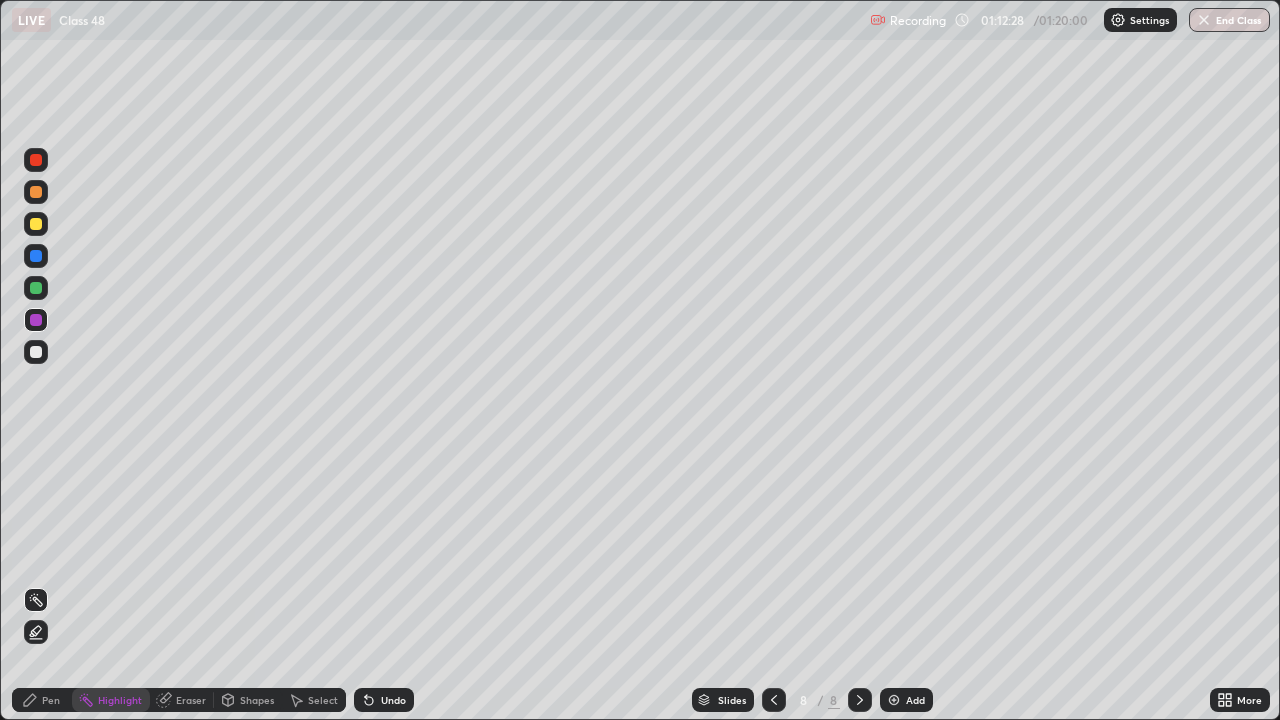 click at bounding box center [36, 160] 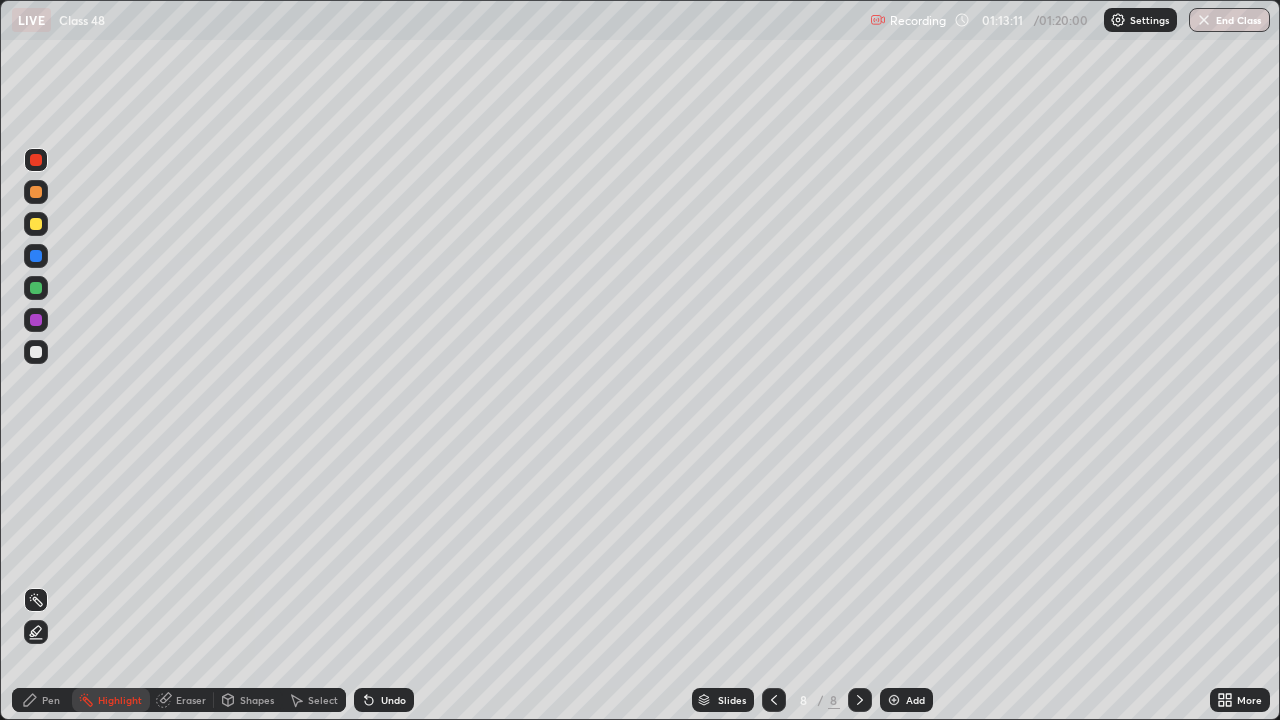 click 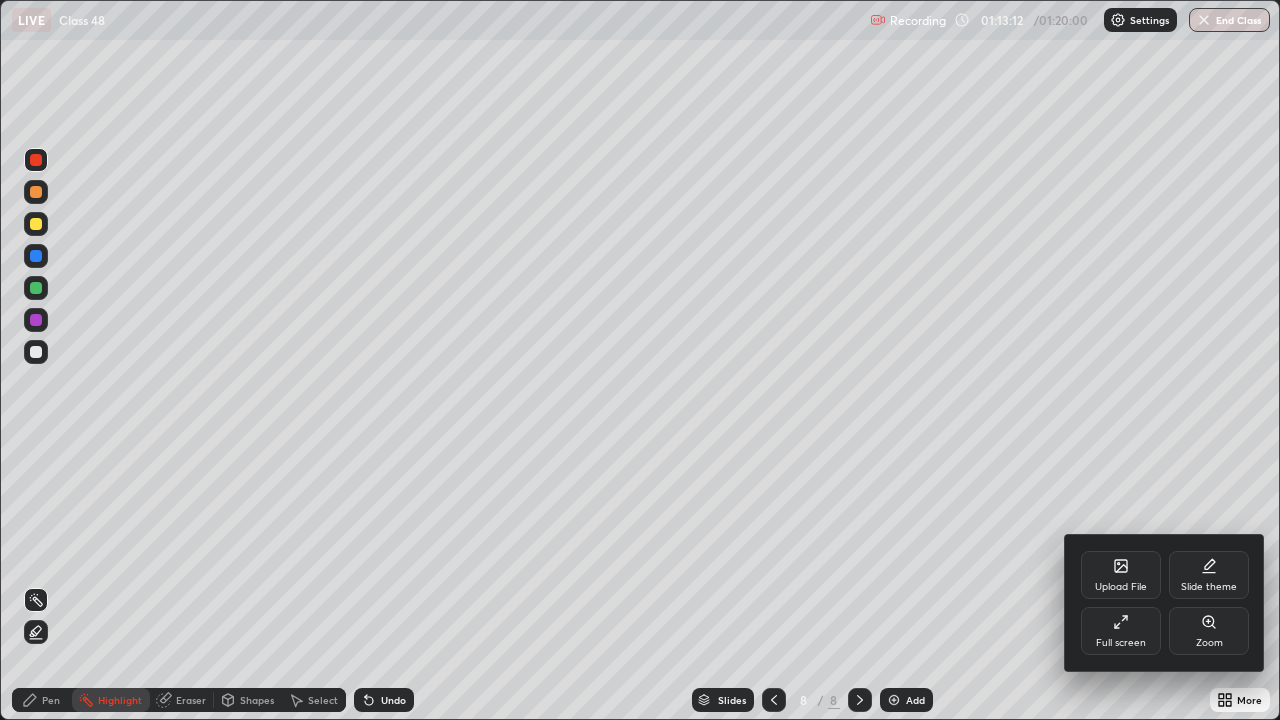 click on "Full screen" at bounding box center (1121, 631) 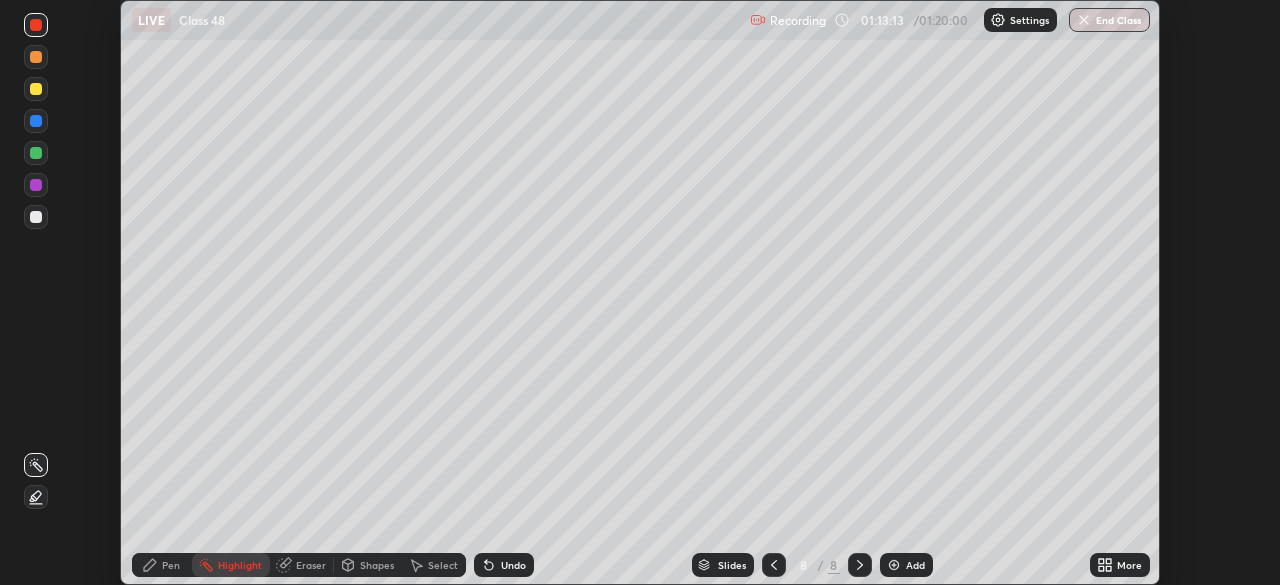 scroll, scrollTop: 585, scrollLeft: 1280, axis: both 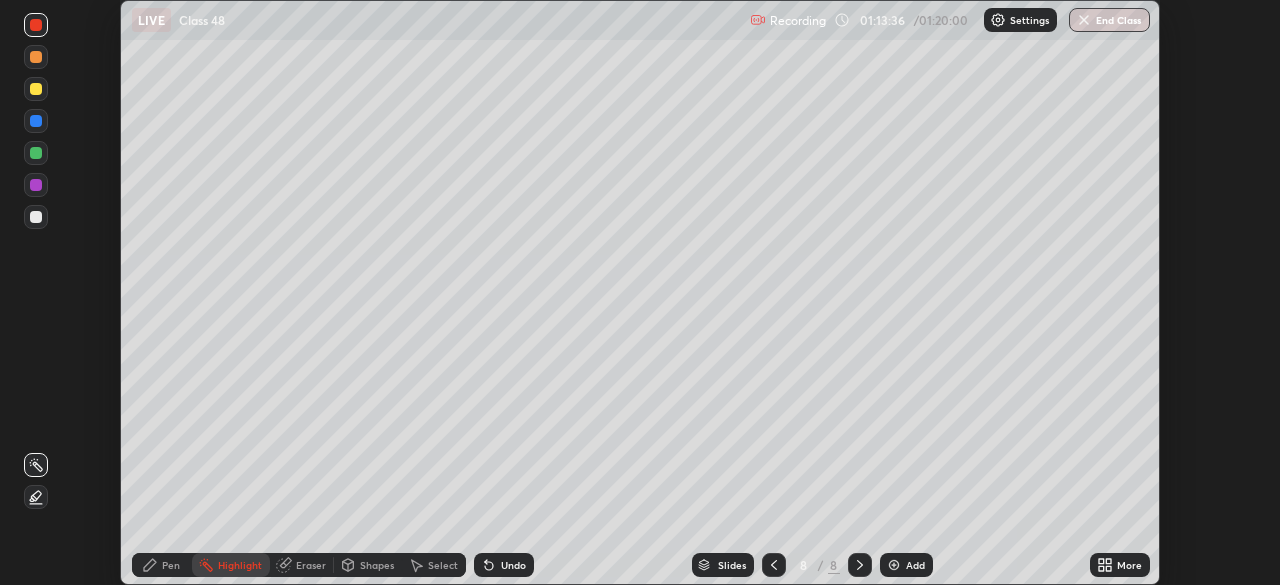 click at bounding box center (36, 89) 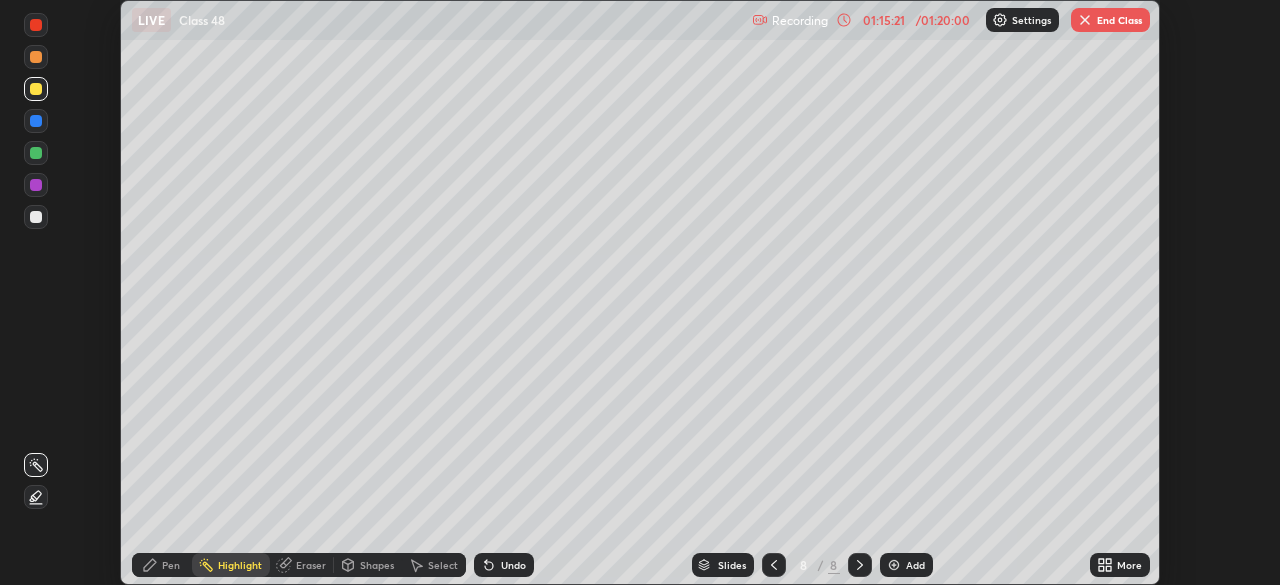 click on "More" at bounding box center [1120, 565] 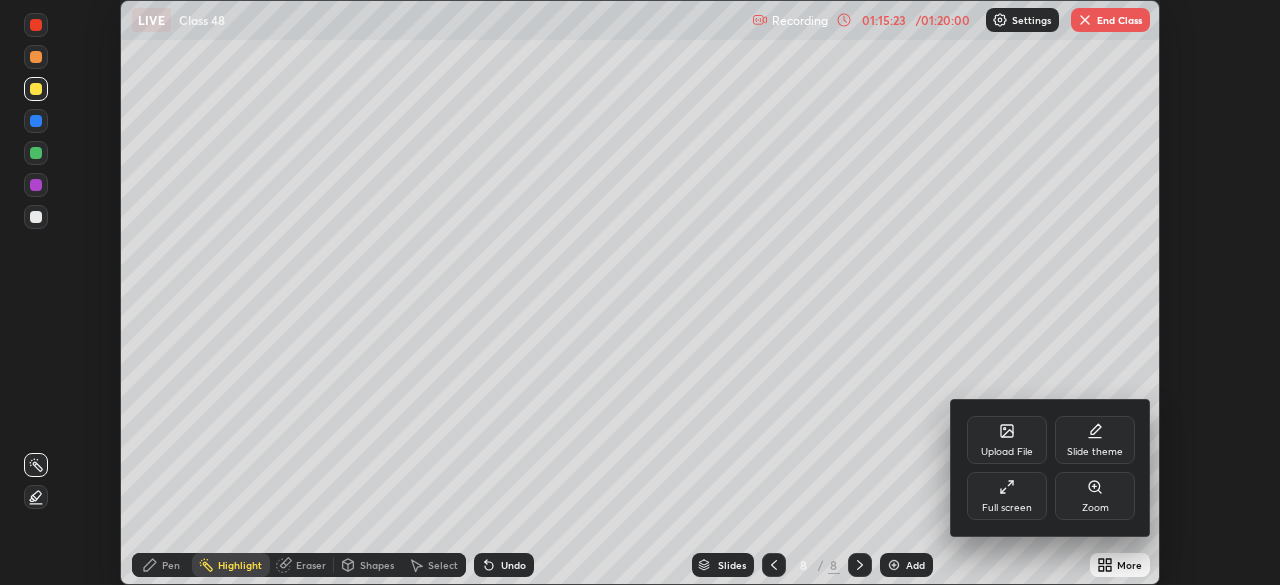 click at bounding box center [640, 292] 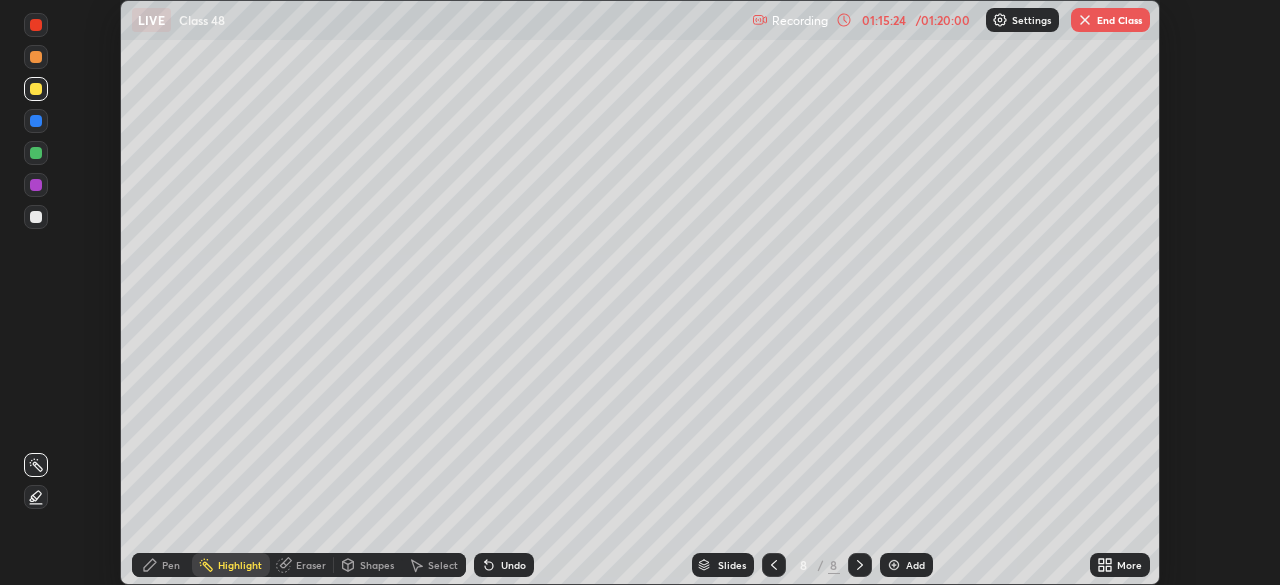 click on "Add" at bounding box center (915, 565) 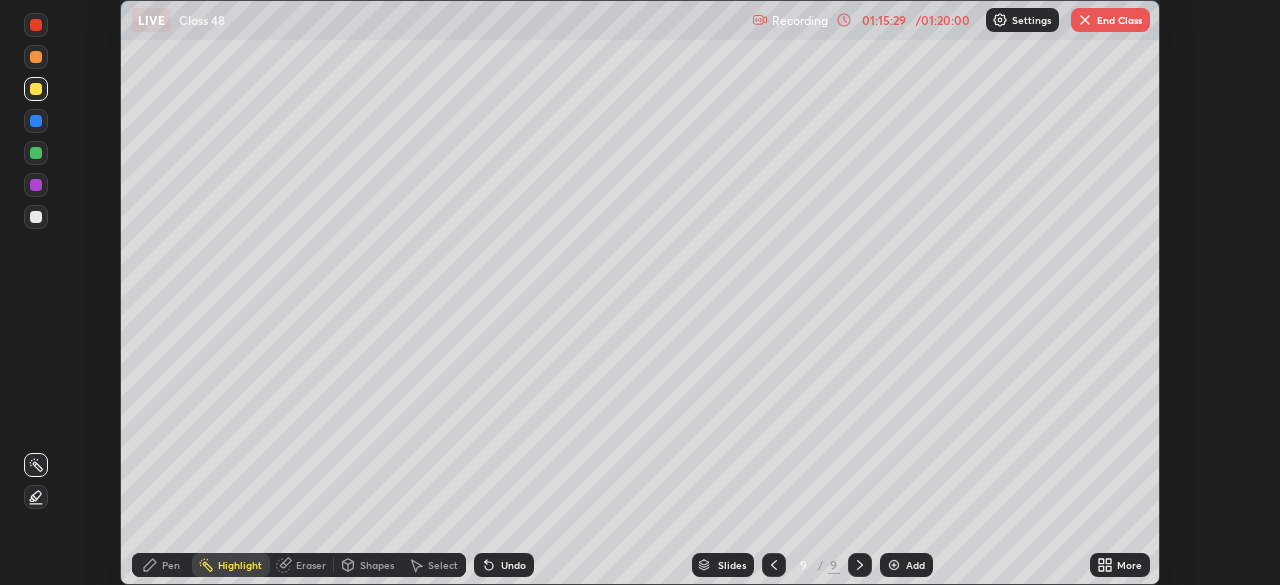 click on "Pen" at bounding box center [171, 565] 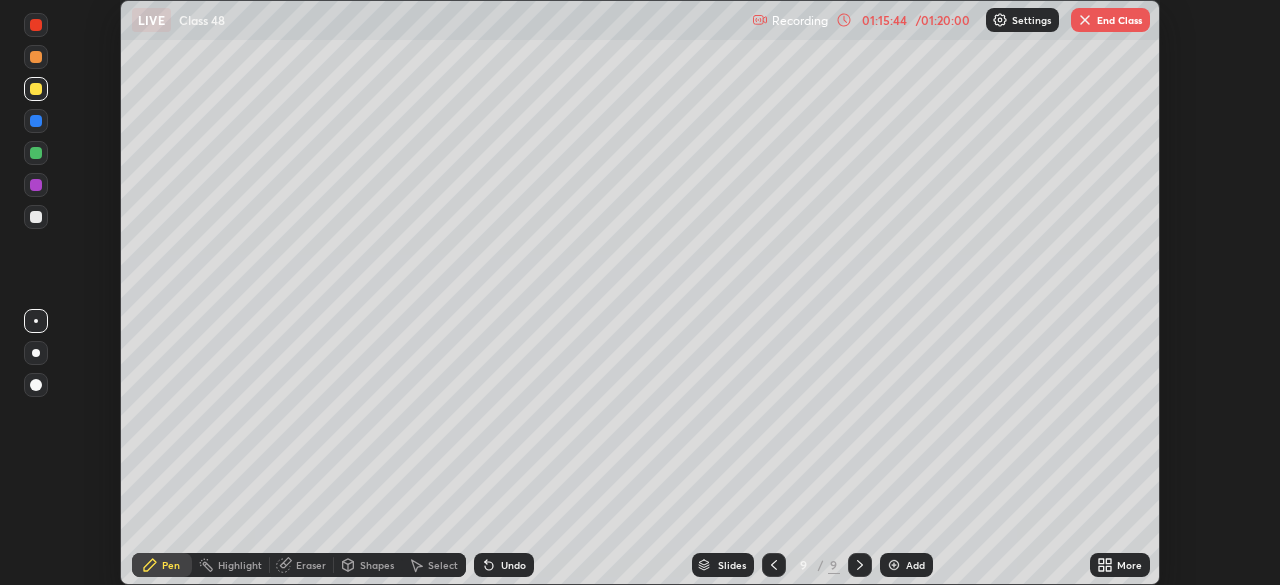 click on "Undo" at bounding box center [513, 565] 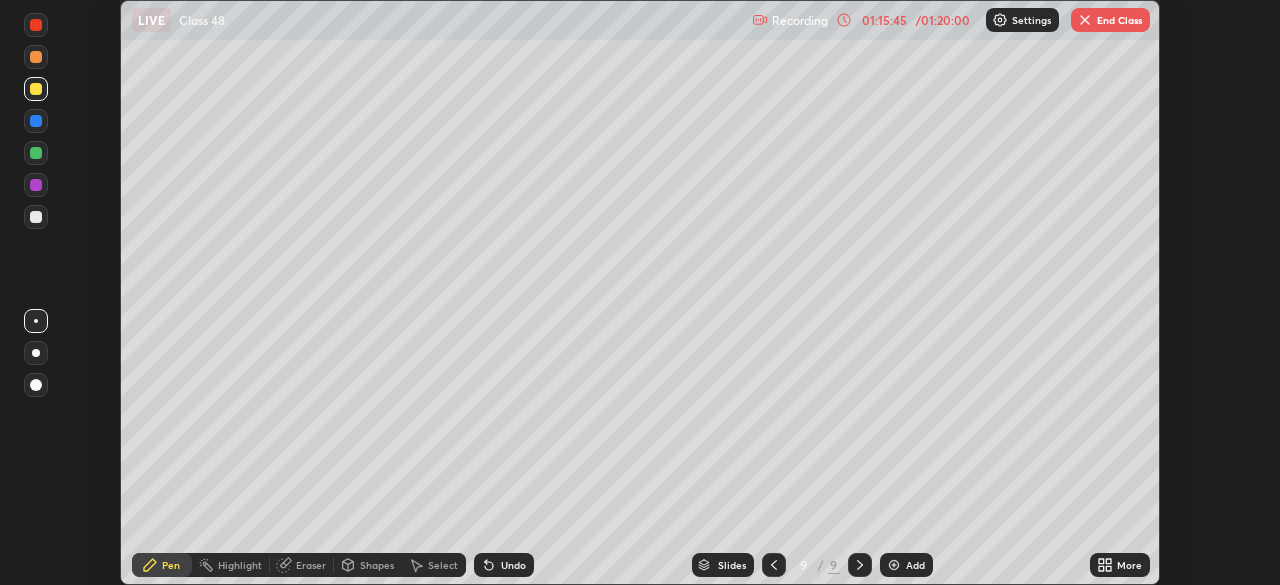 click on "Undo" at bounding box center (504, 565) 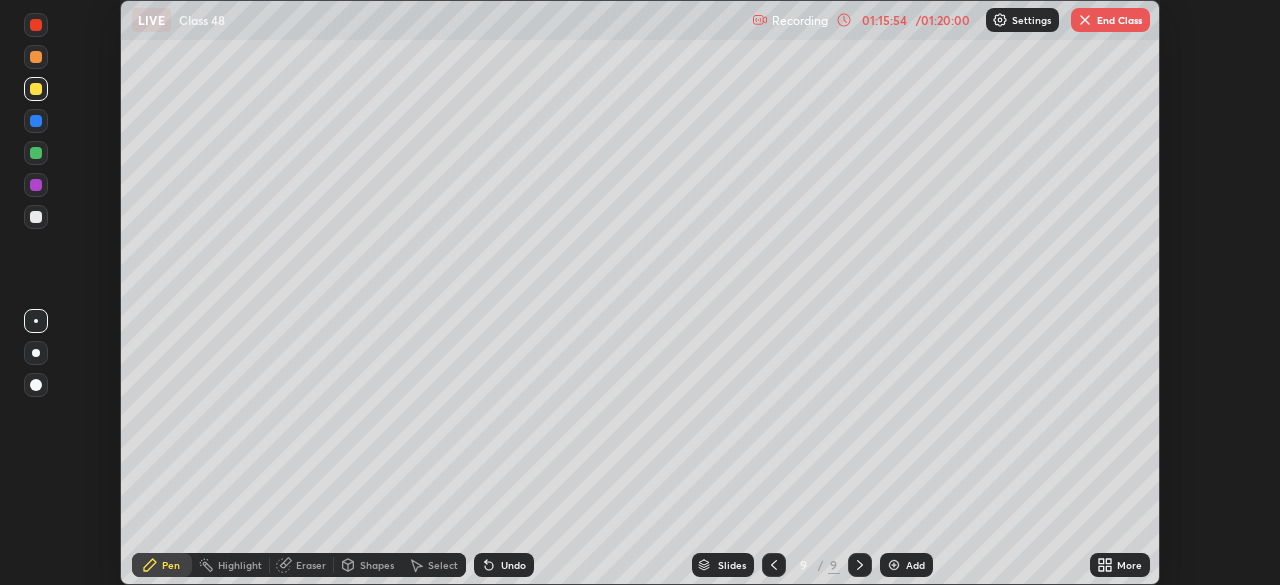 click at bounding box center (36, 217) 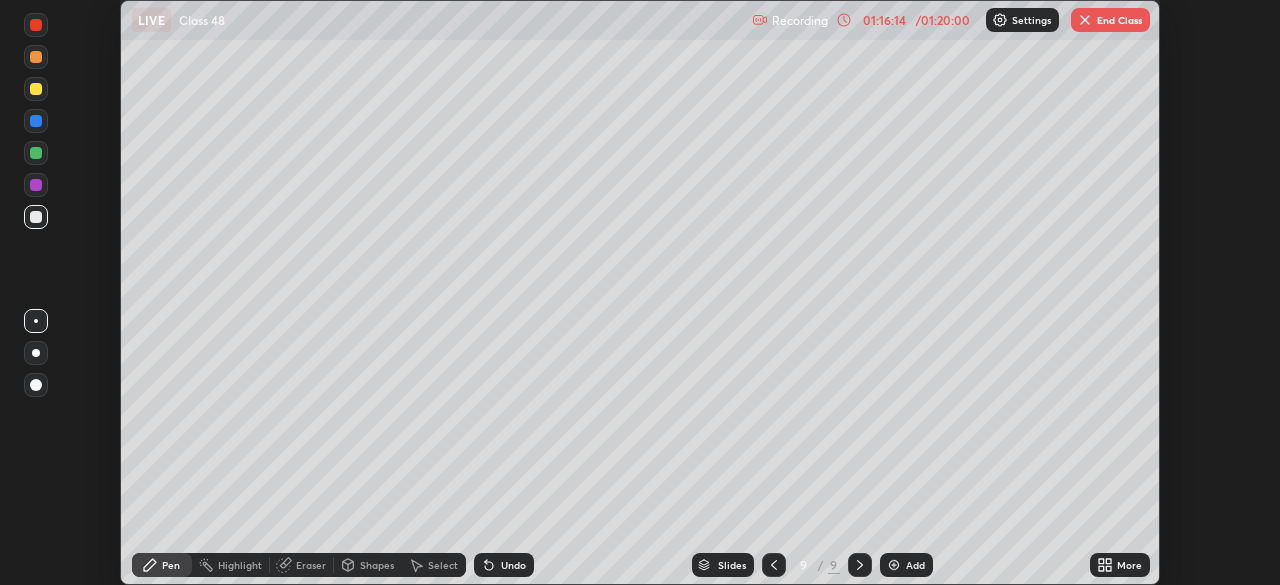 click on "Undo" at bounding box center (504, 565) 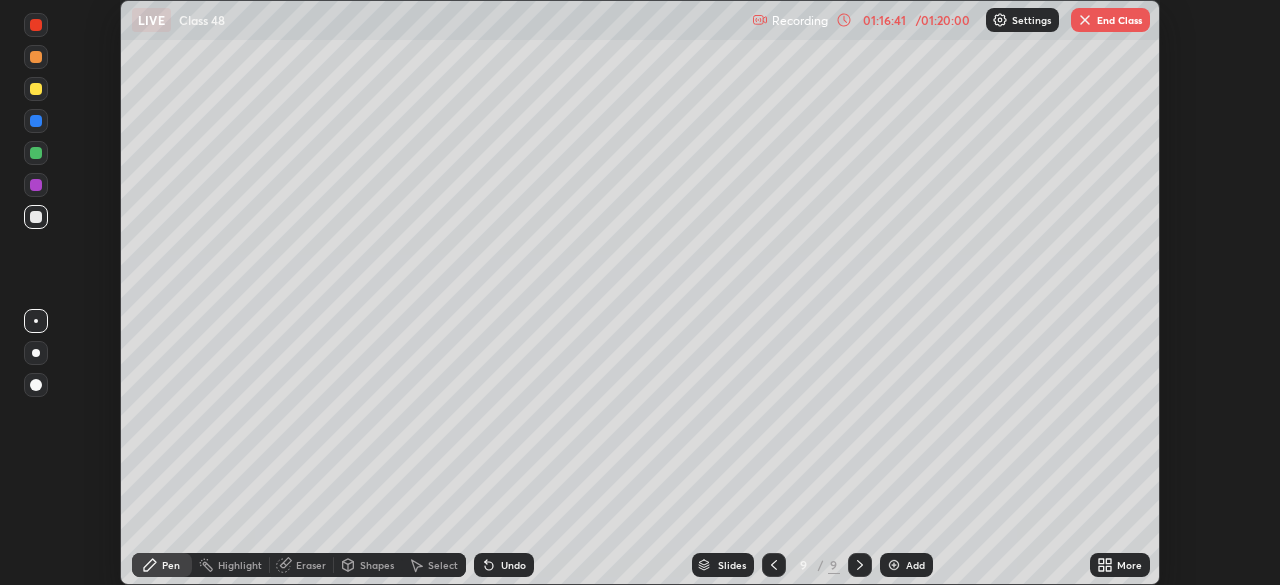 click at bounding box center [774, 565] 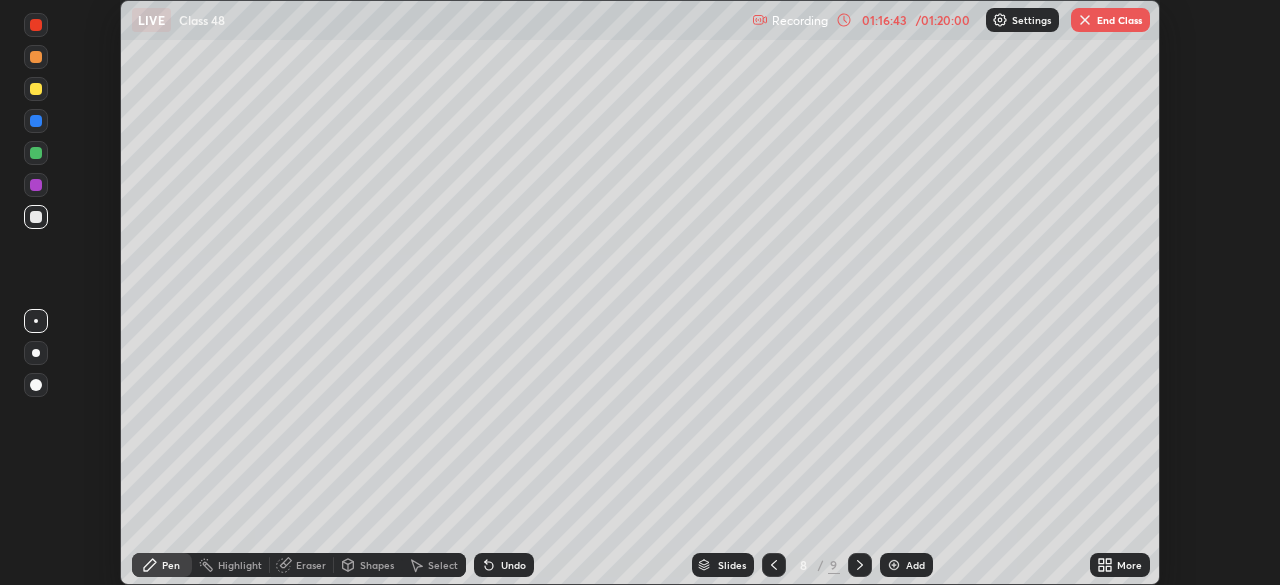 click 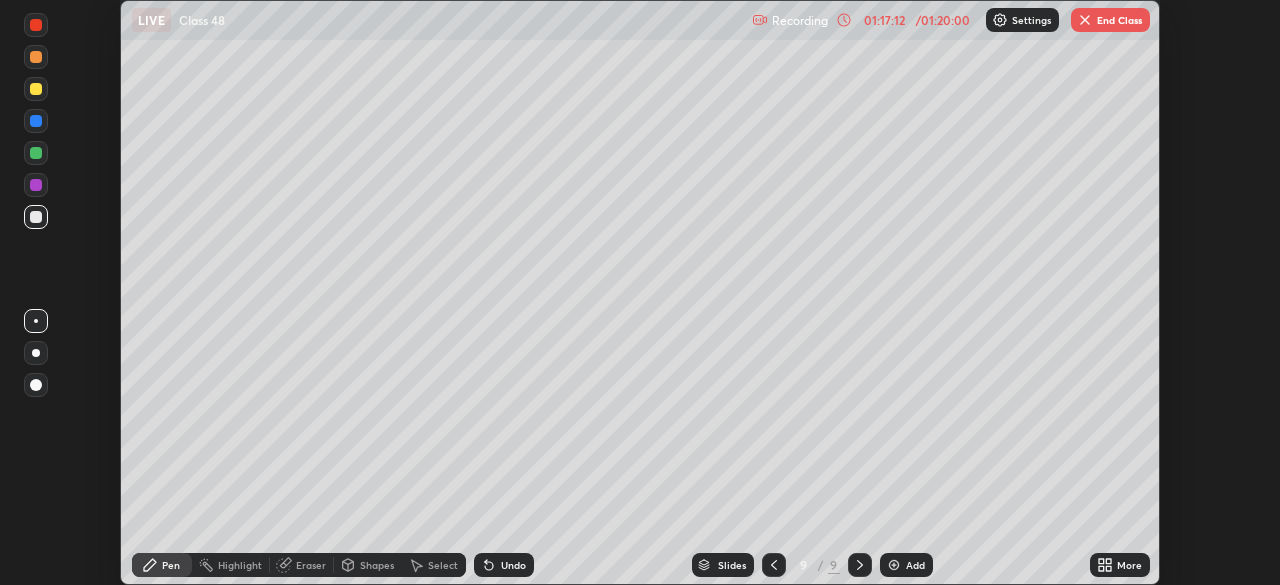 click at bounding box center (36, 89) 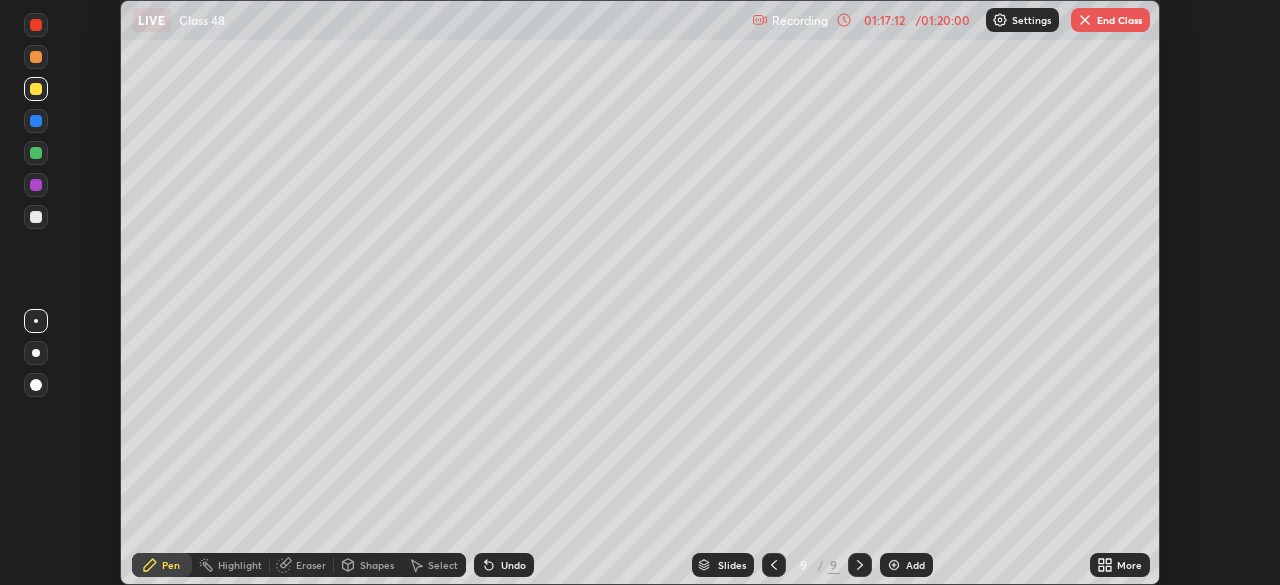 click at bounding box center (36, 89) 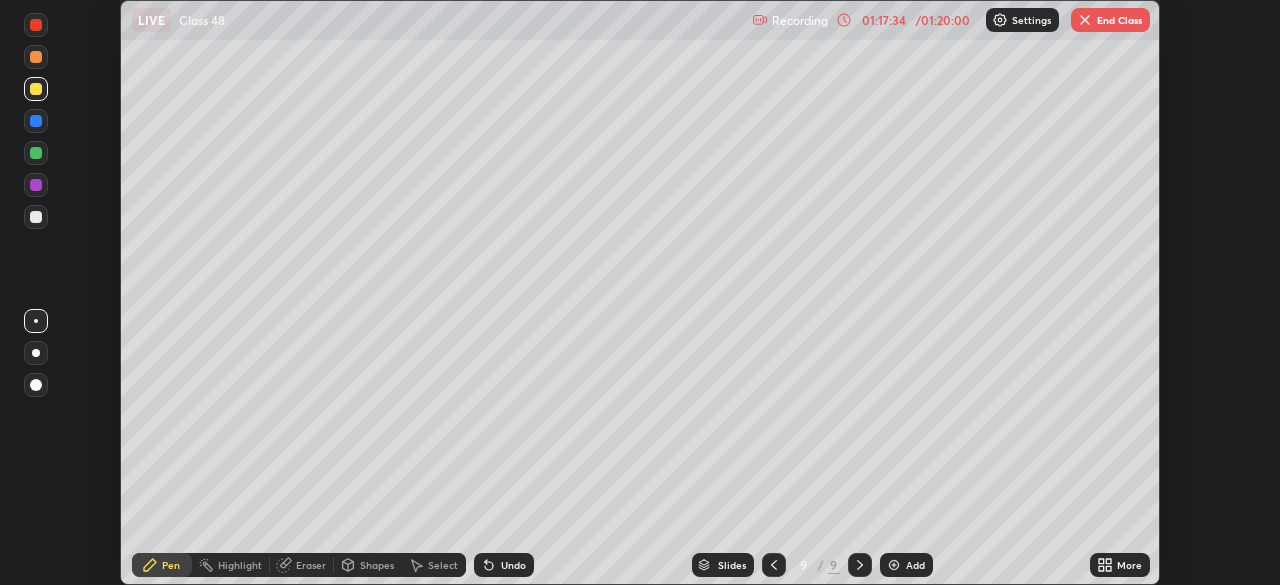 click on "Undo" at bounding box center (513, 565) 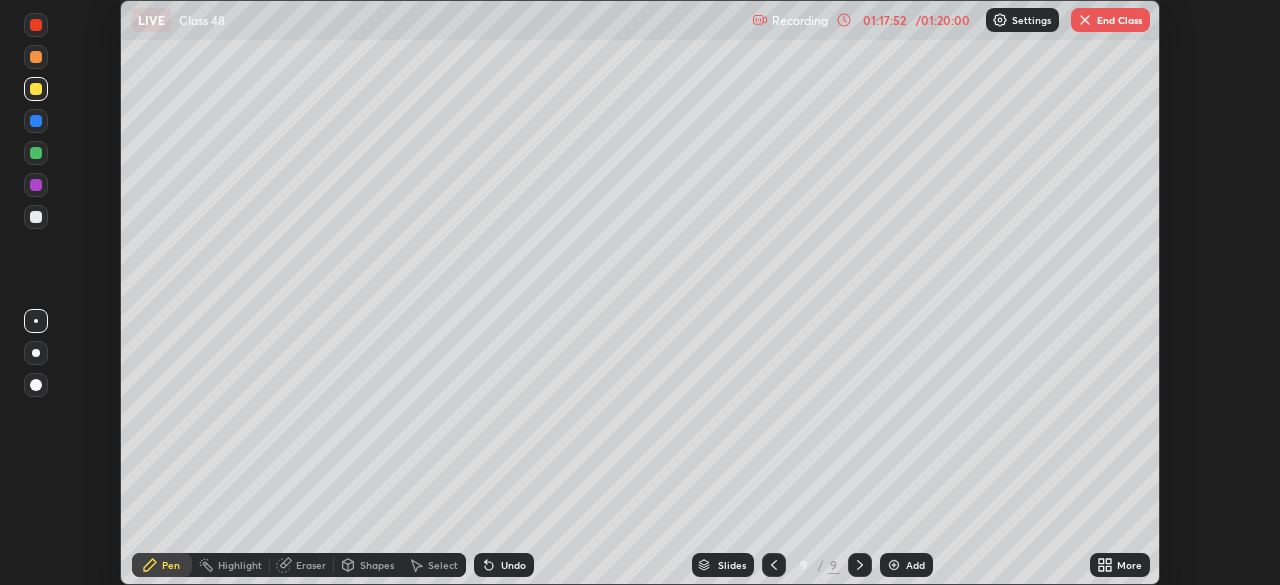 click on "Slides 9 / 9 Add" at bounding box center [812, 565] 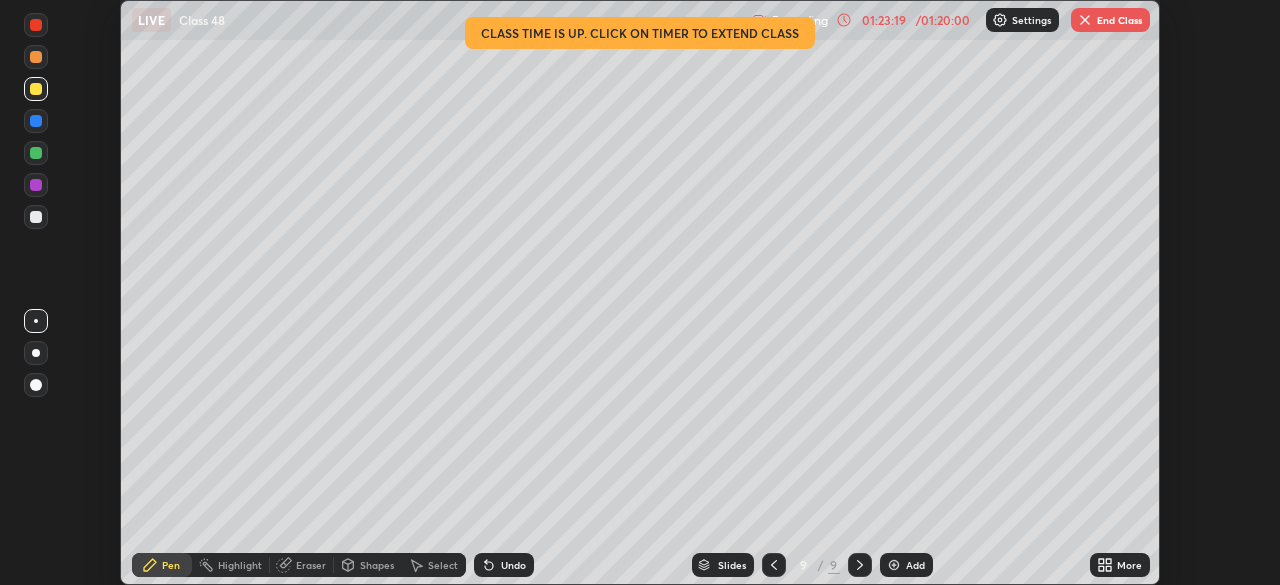 click on "End Class" at bounding box center [1110, 20] 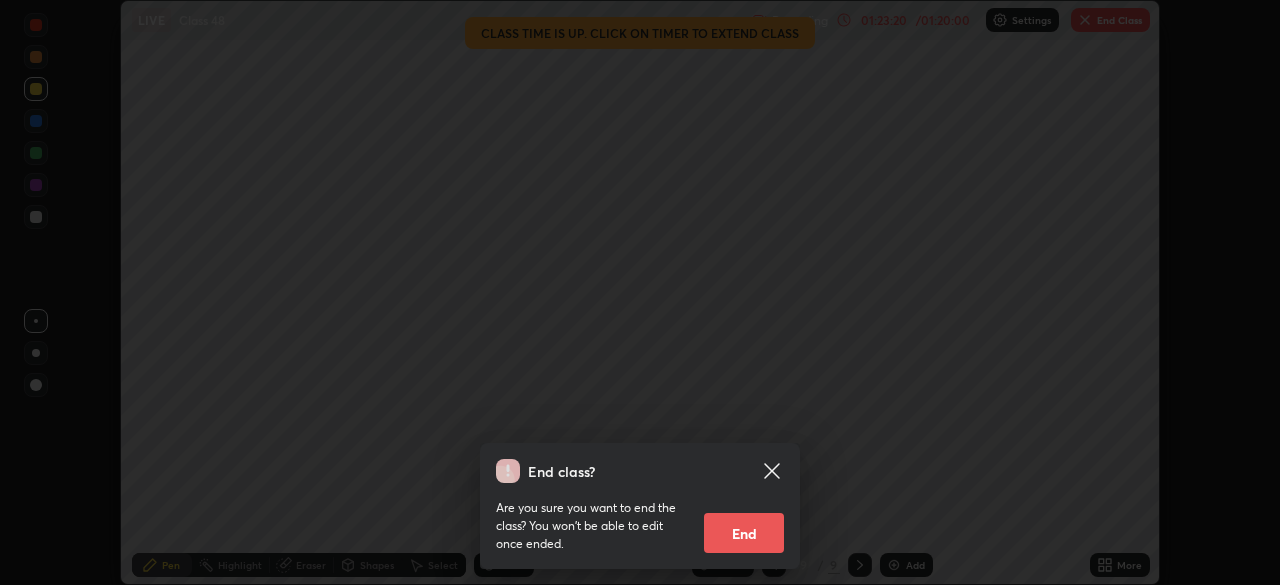 click on "End" at bounding box center [744, 533] 